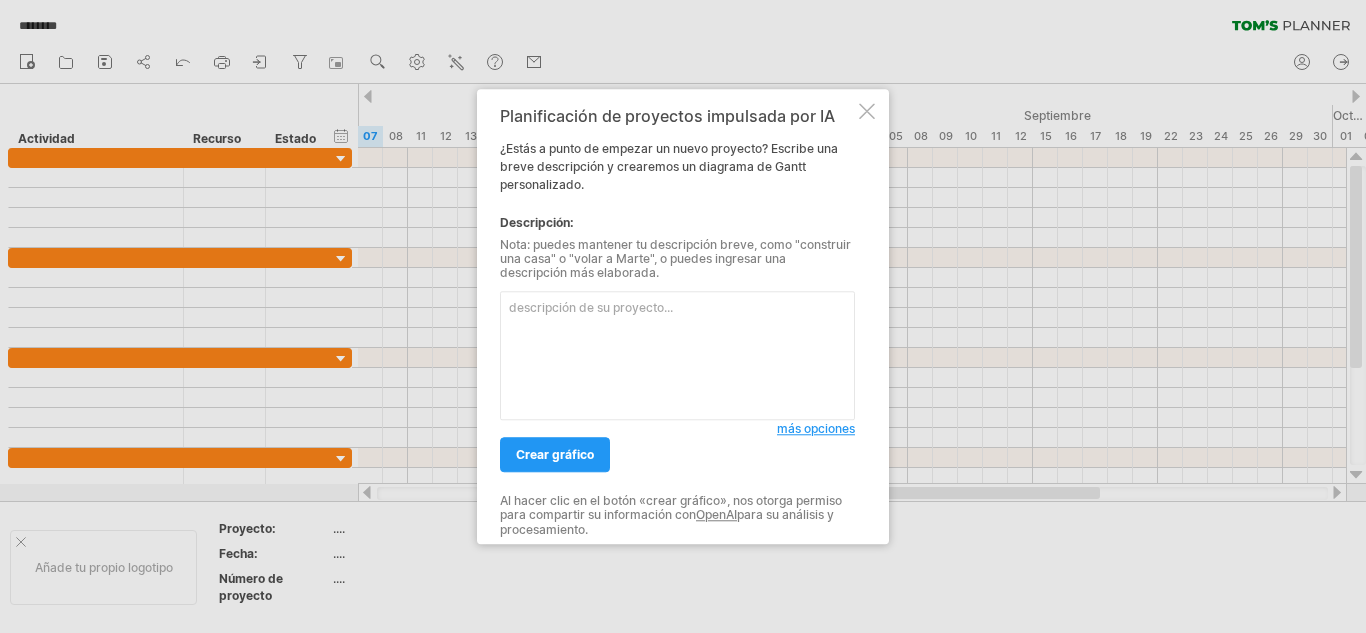 scroll, scrollTop: 0, scrollLeft: 0, axis: both 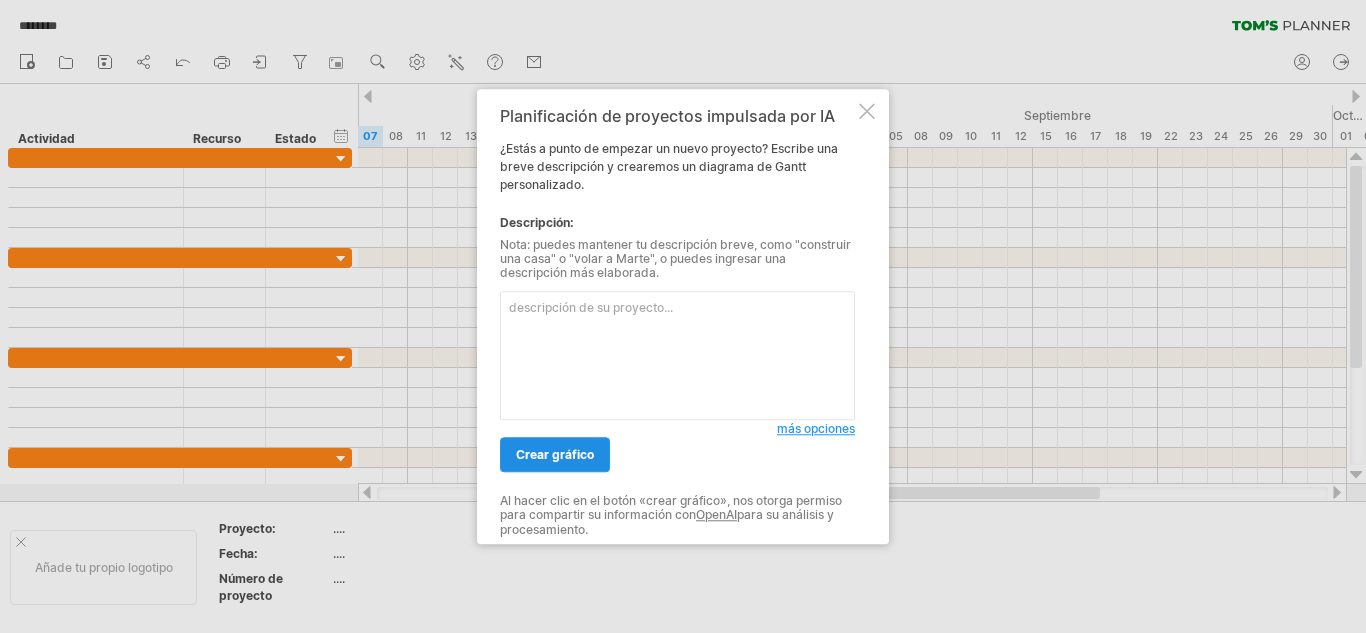 click on "crear gráfico" at bounding box center (555, 454) 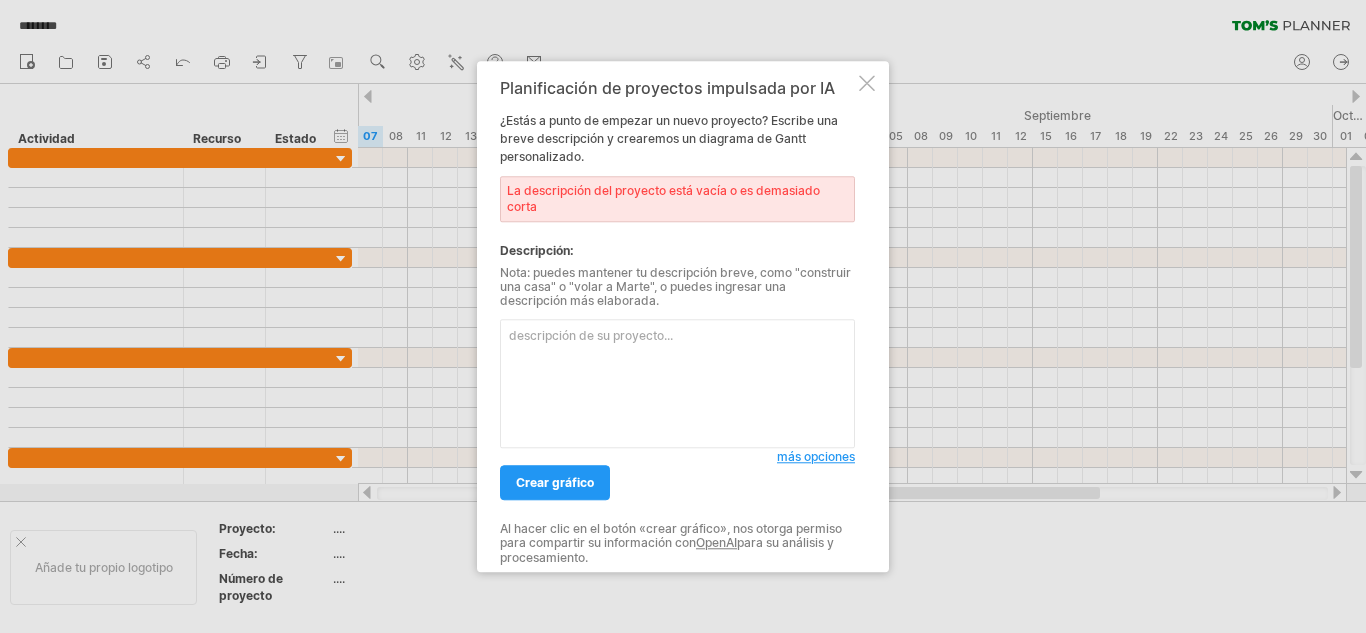 click at bounding box center (677, 383) 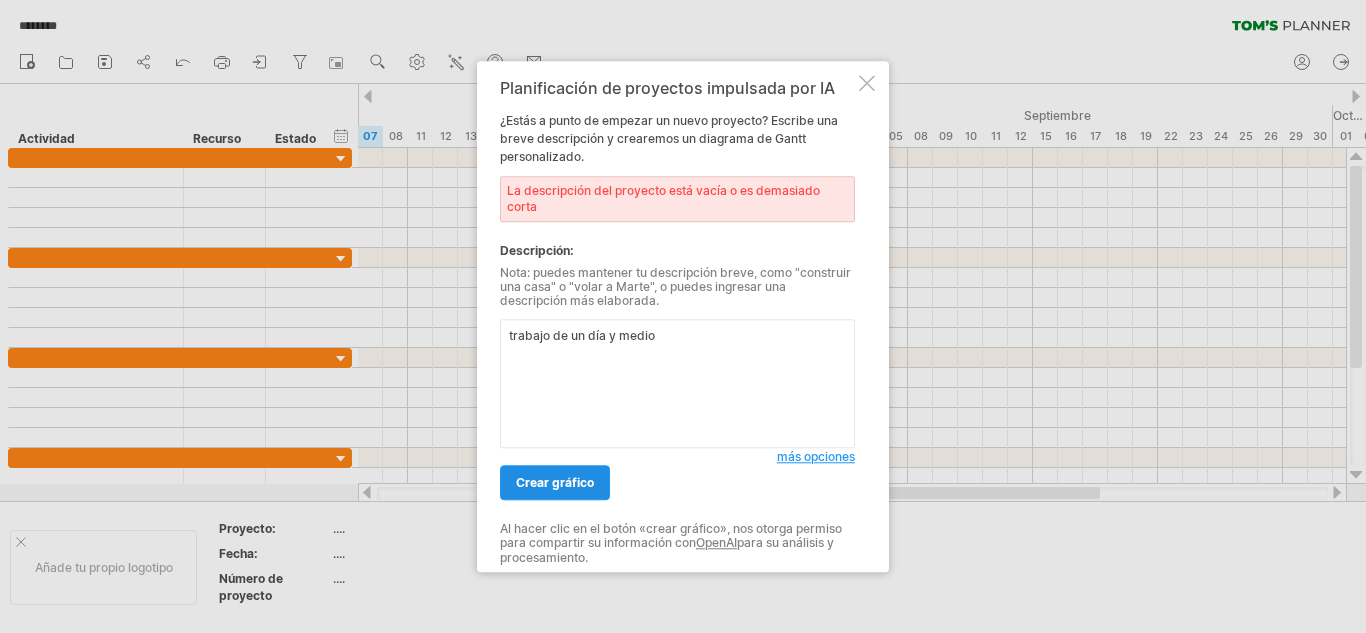 type on "trabajo de un día y medio" 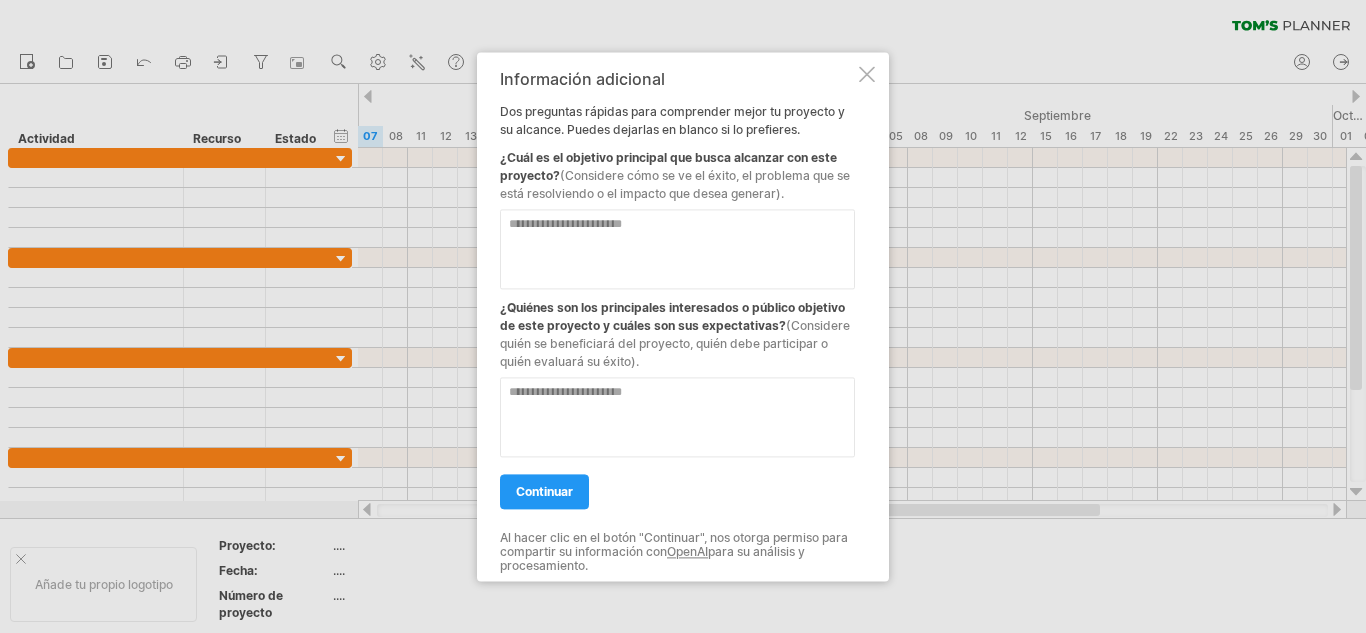 click at bounding box center [867, 74] 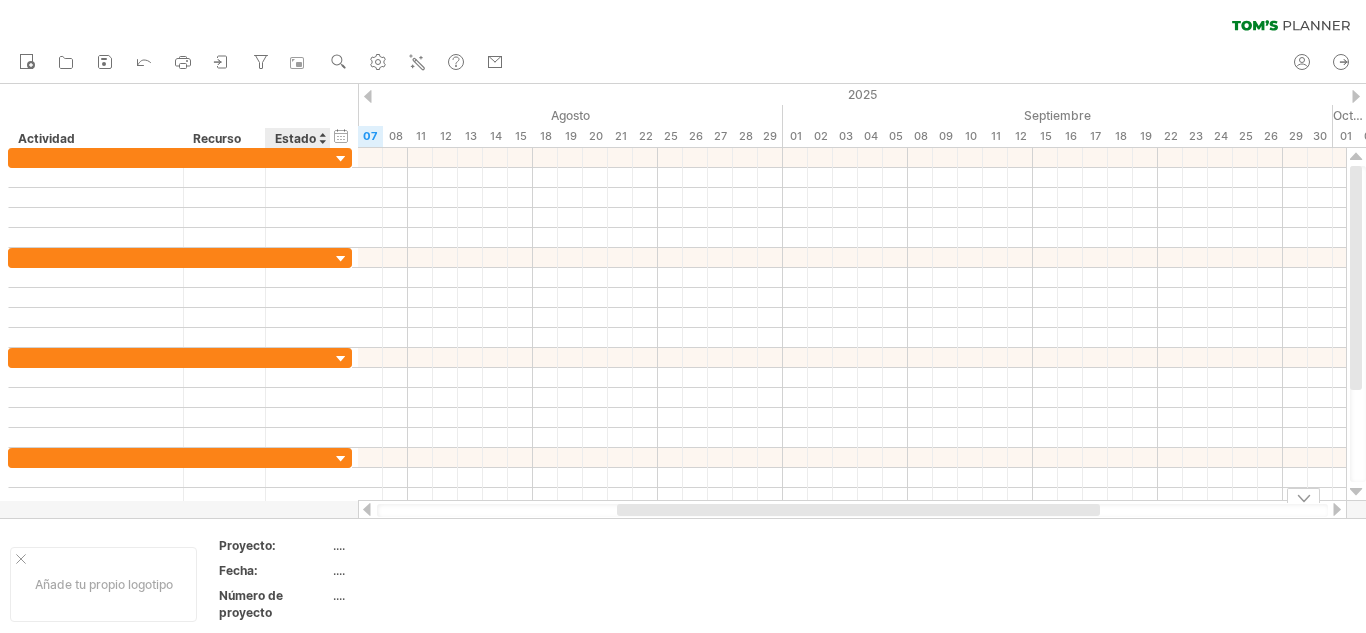 click on "...." at bounding box center (339, 545) 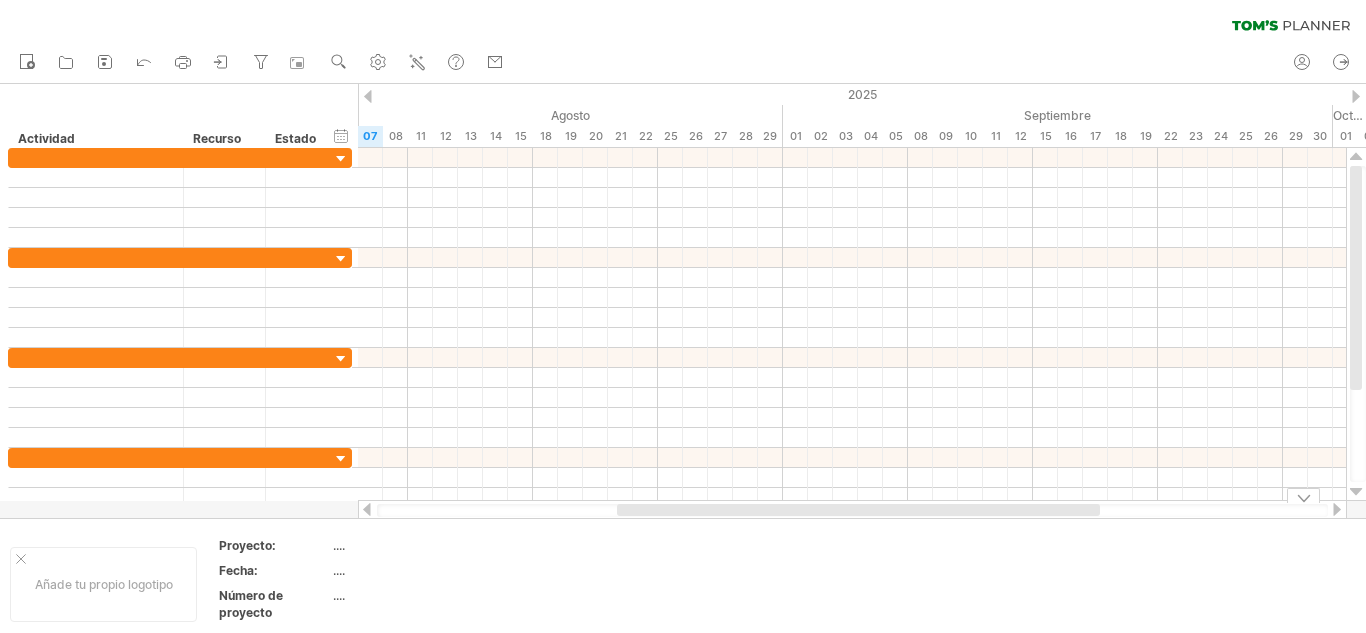 click on "...." at bounding box center (418, 548) 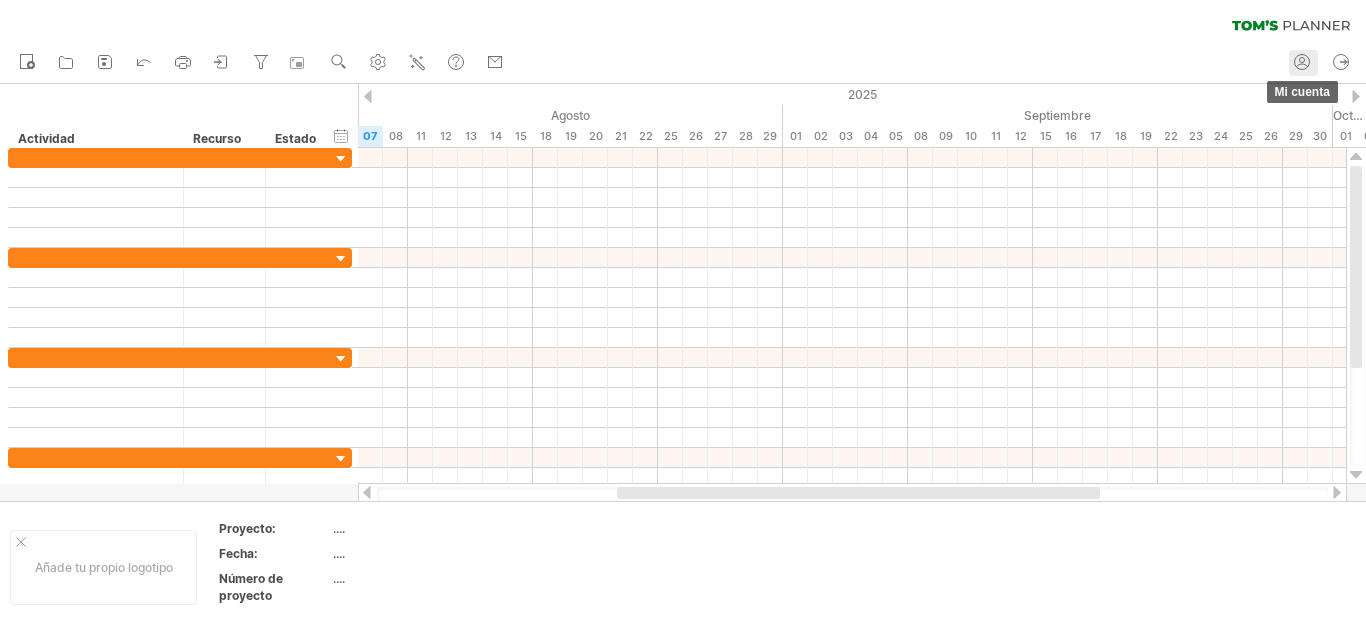 click 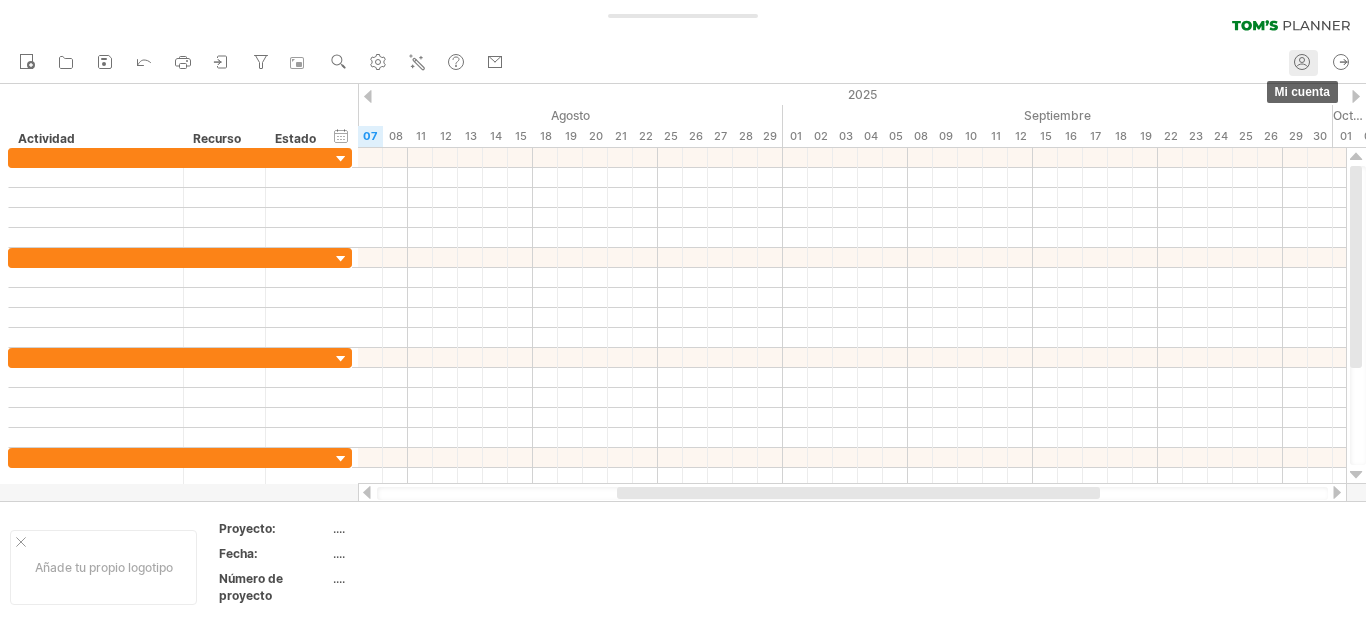 type on "**********" 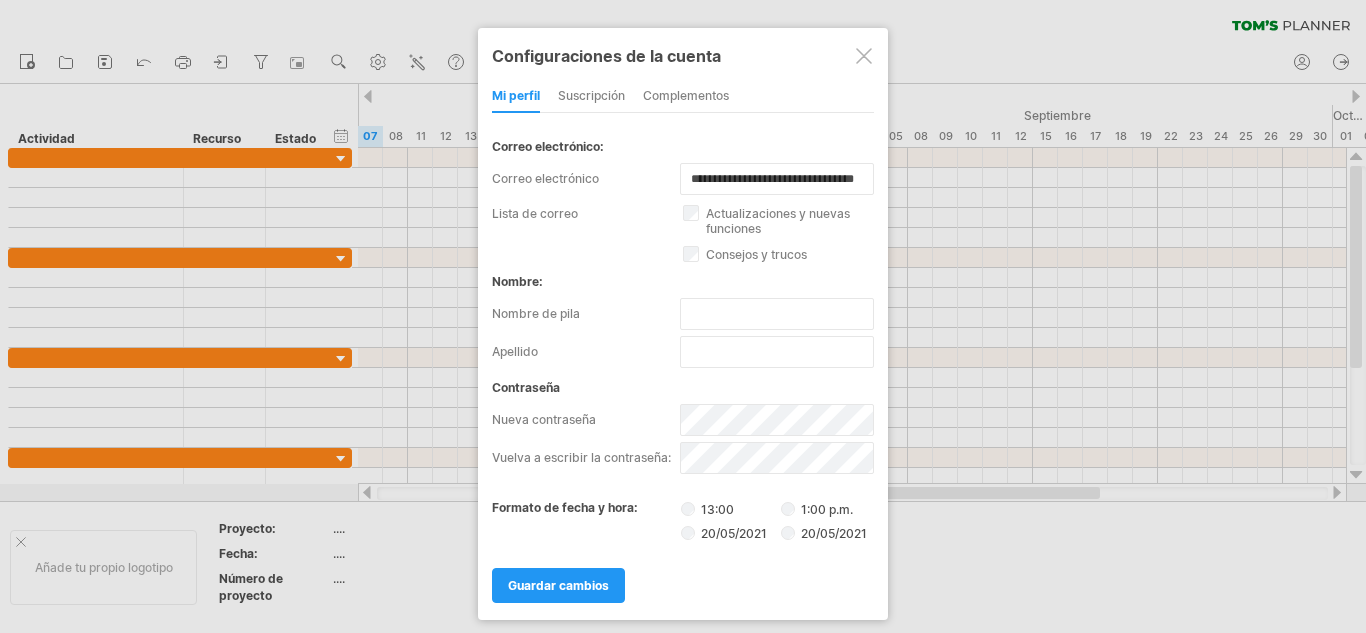 click at bounding box center [683, 316] 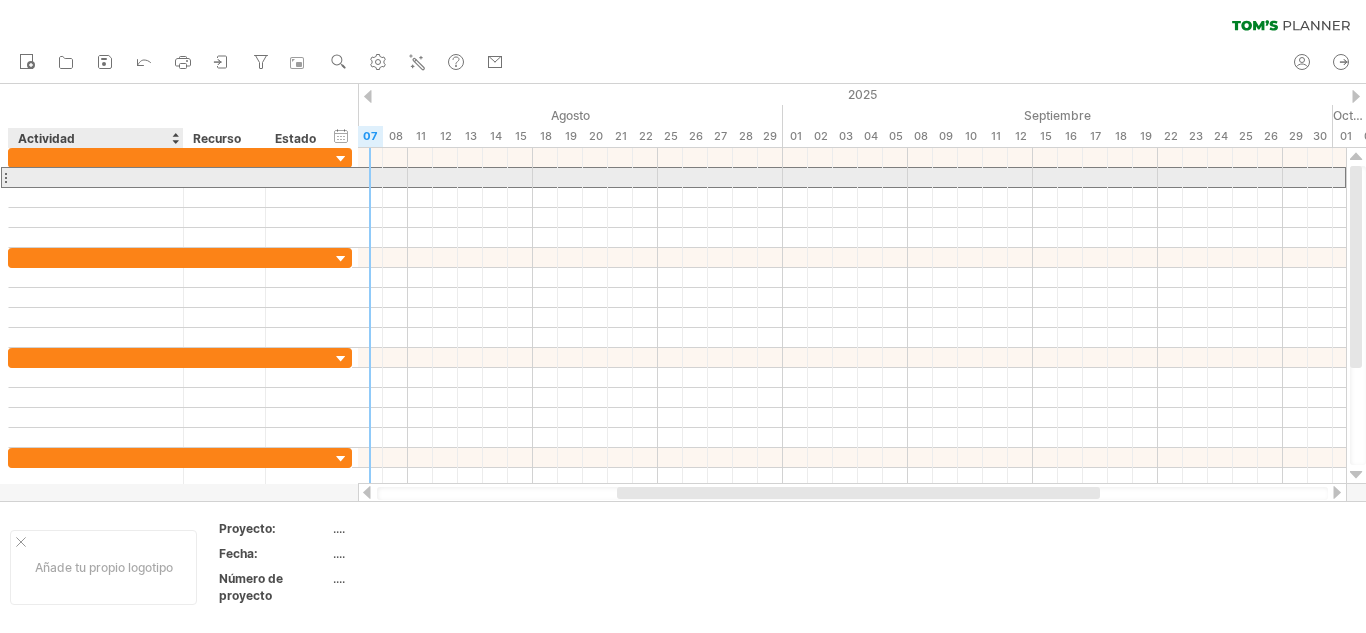 click at bounding box center (96, 177) 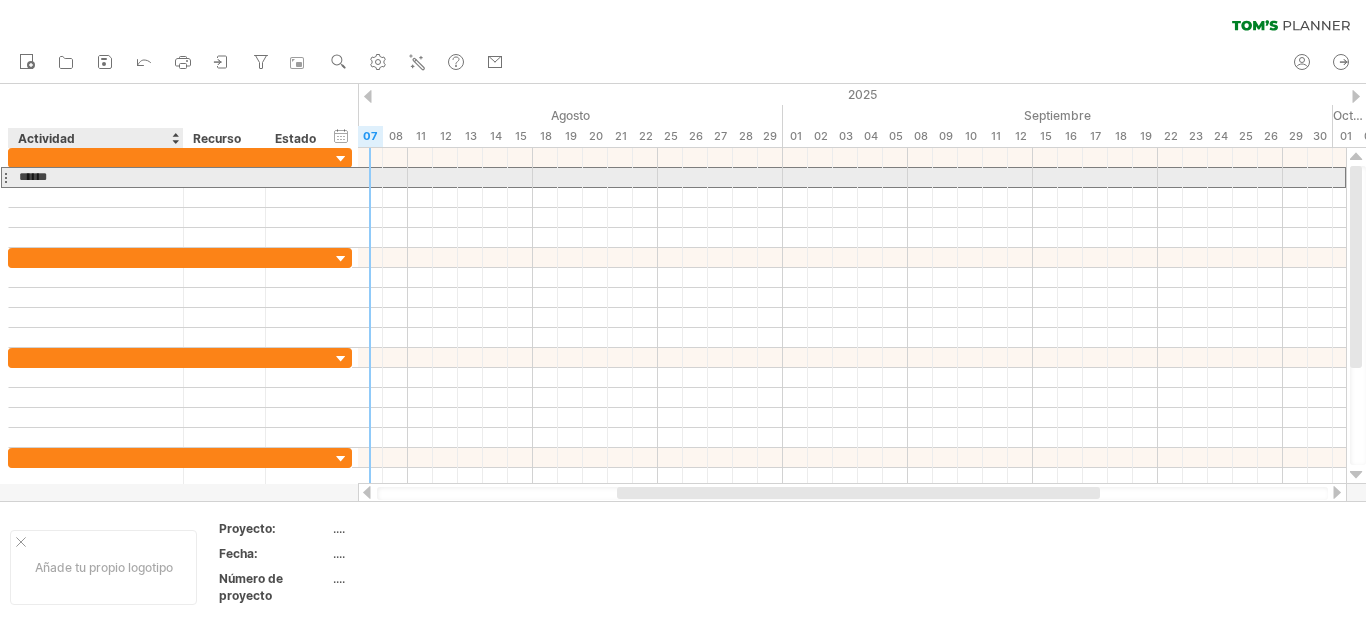 type on "*******" 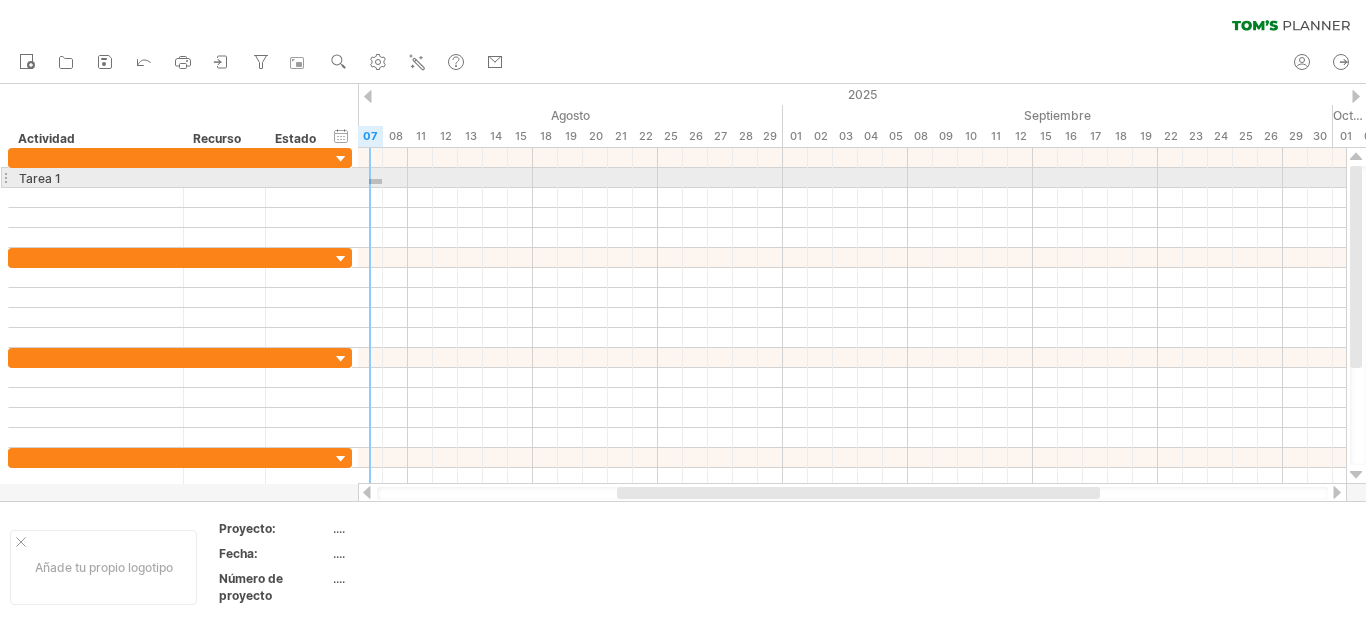 drag, startPoint x: 369, startPoint y: 179, endPoint x: 382, endPoint y: 184, distance: 13.928389 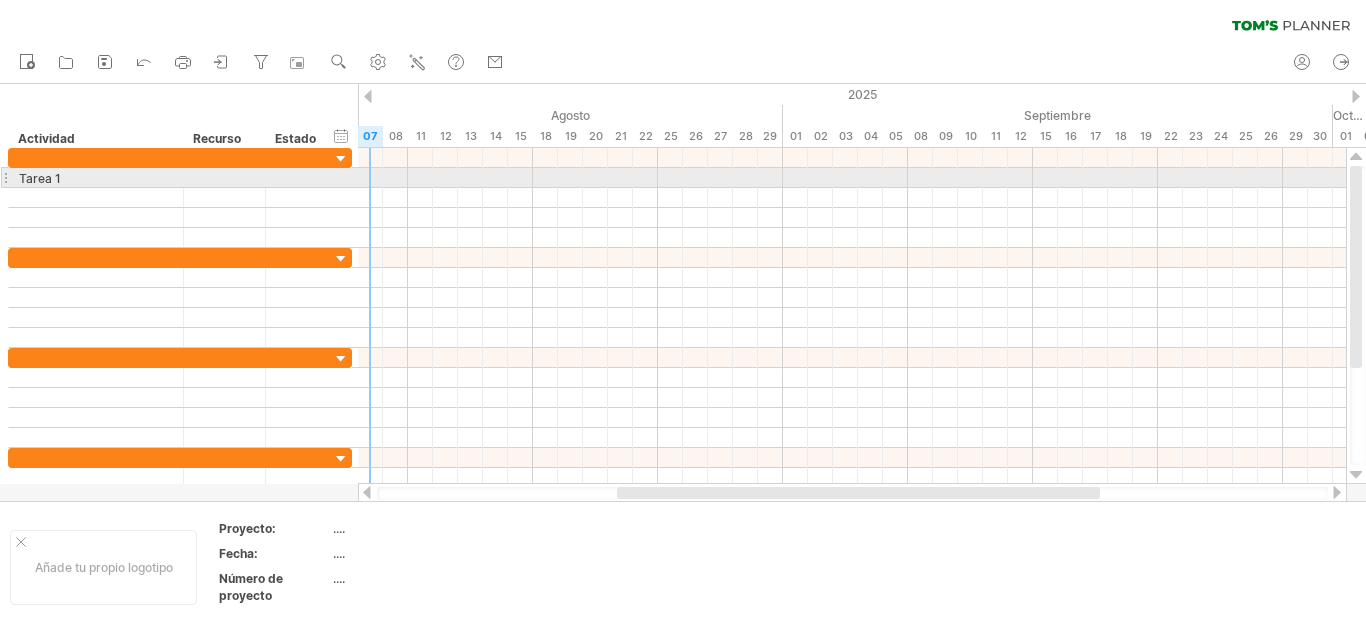 click at bounding box center [852, 178] 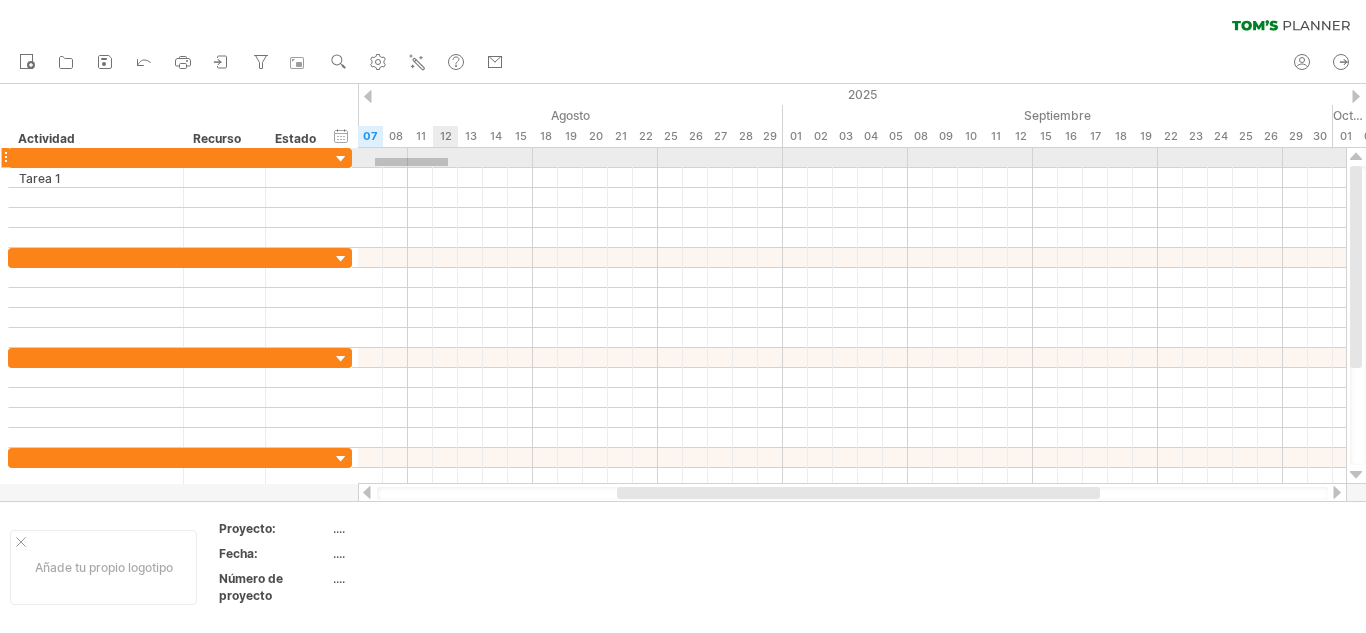 drag, startPoint x: 375, startPoint y: 158, endPoint x: 448, endPoint y: 166, distance: 73.43705 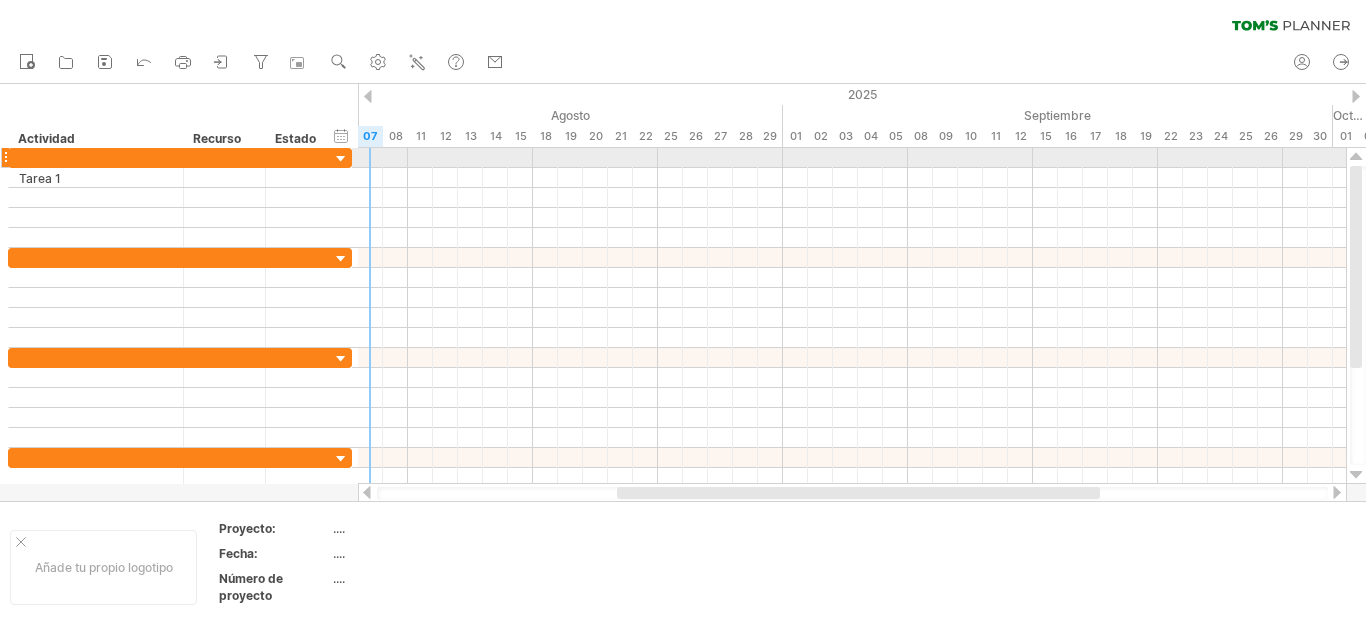 click at bounding box center [852, 158] 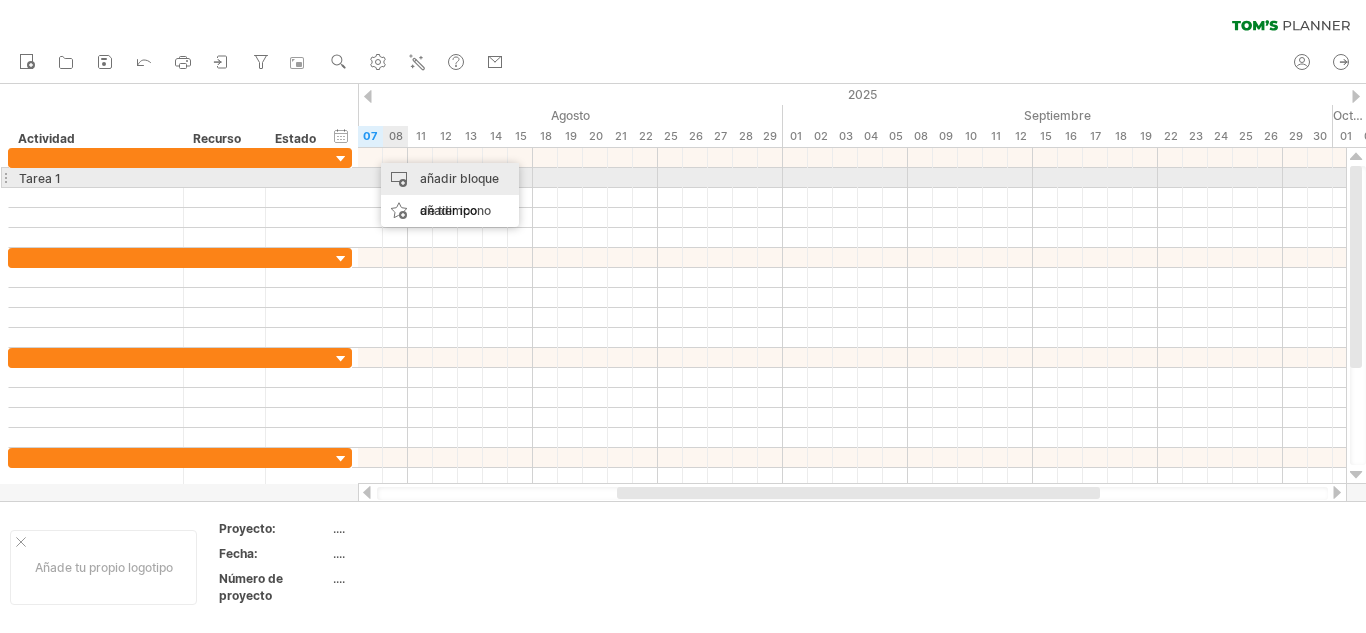 click on "añadir bloque de tiempo" at bounding box center [450, 195] 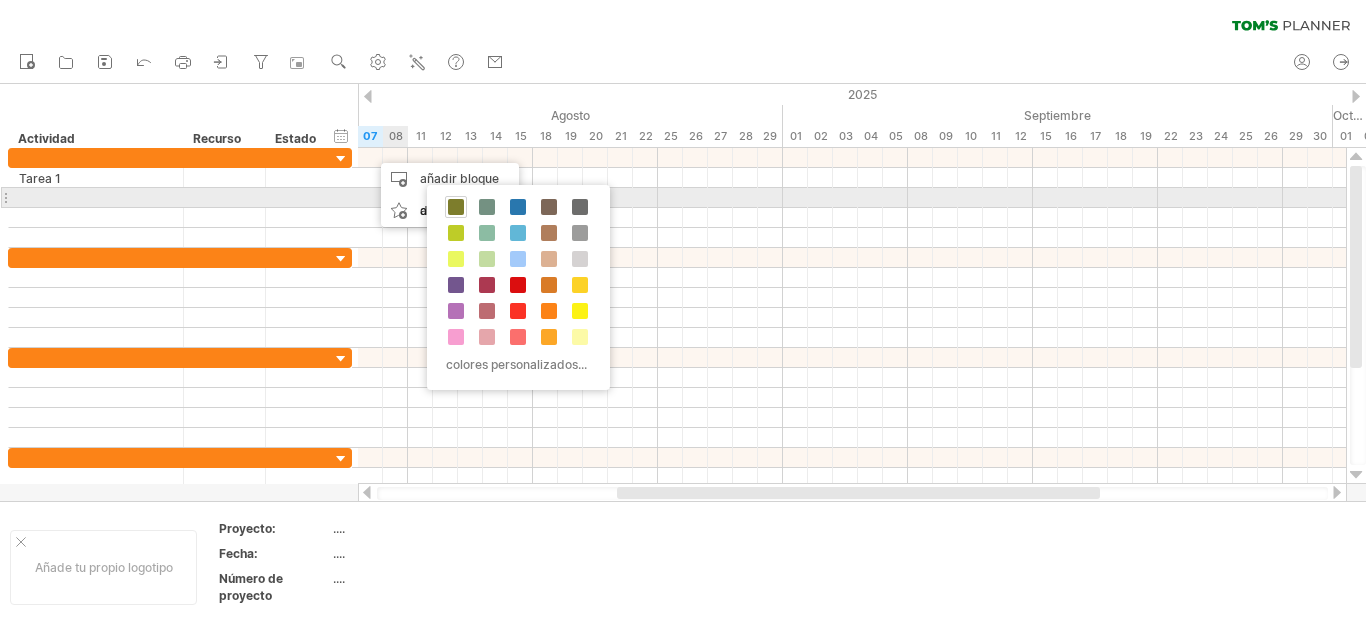 click at bounding box center [456, 207] 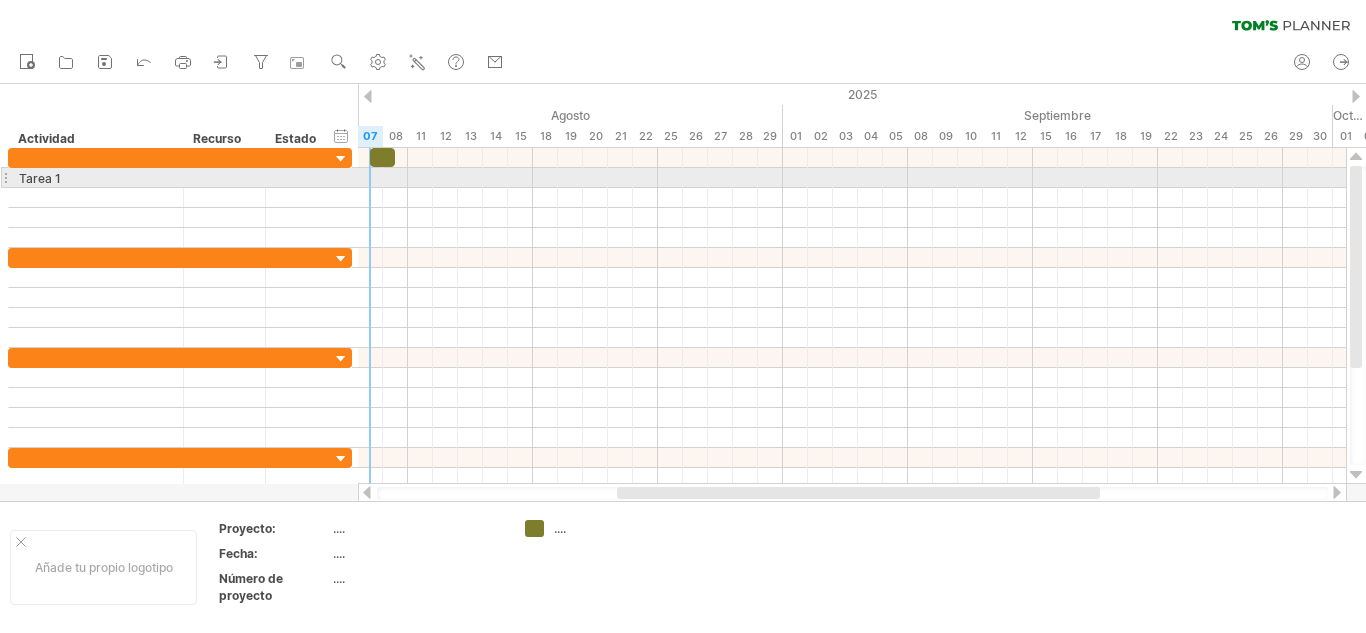 click at bounding box center (852, 178) 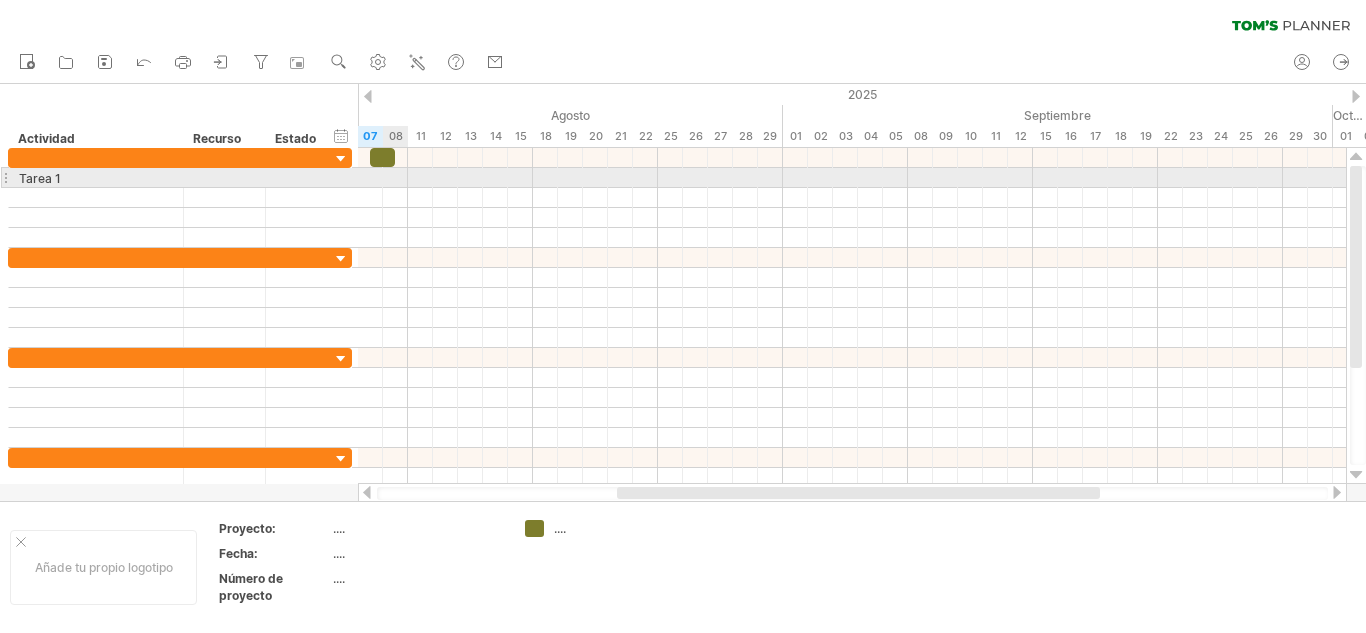 click at bounding box center [852, 178] 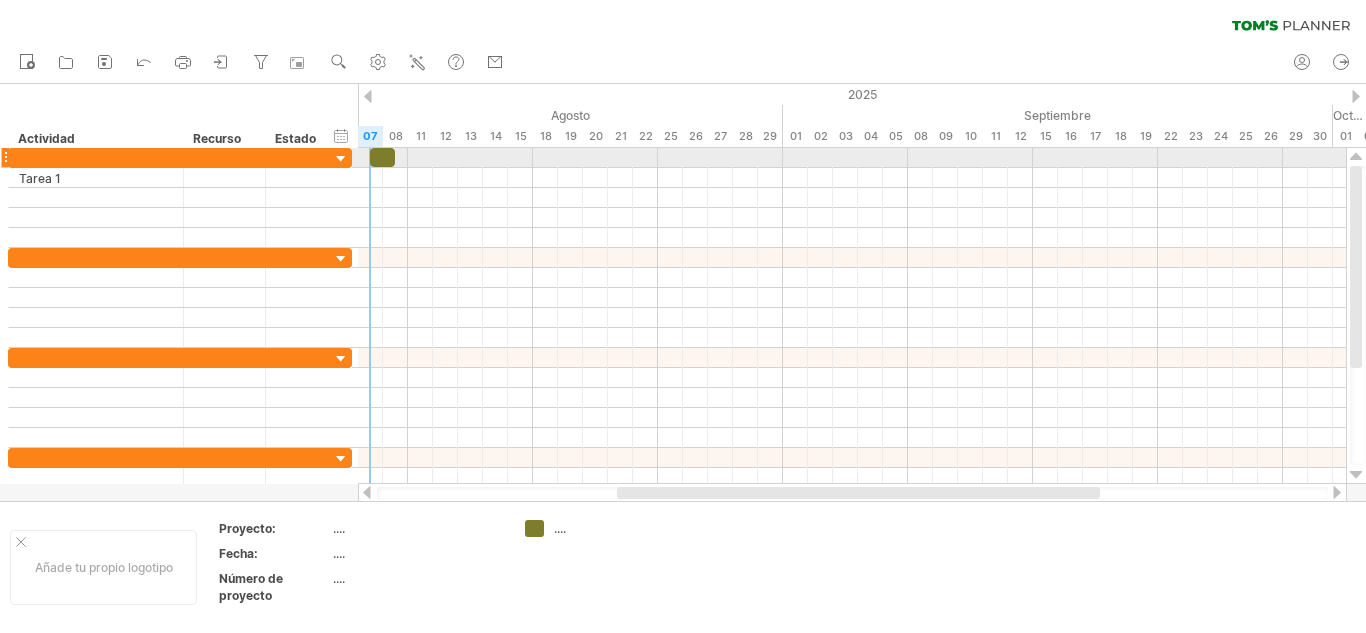 click at bounding box center [382, 157] 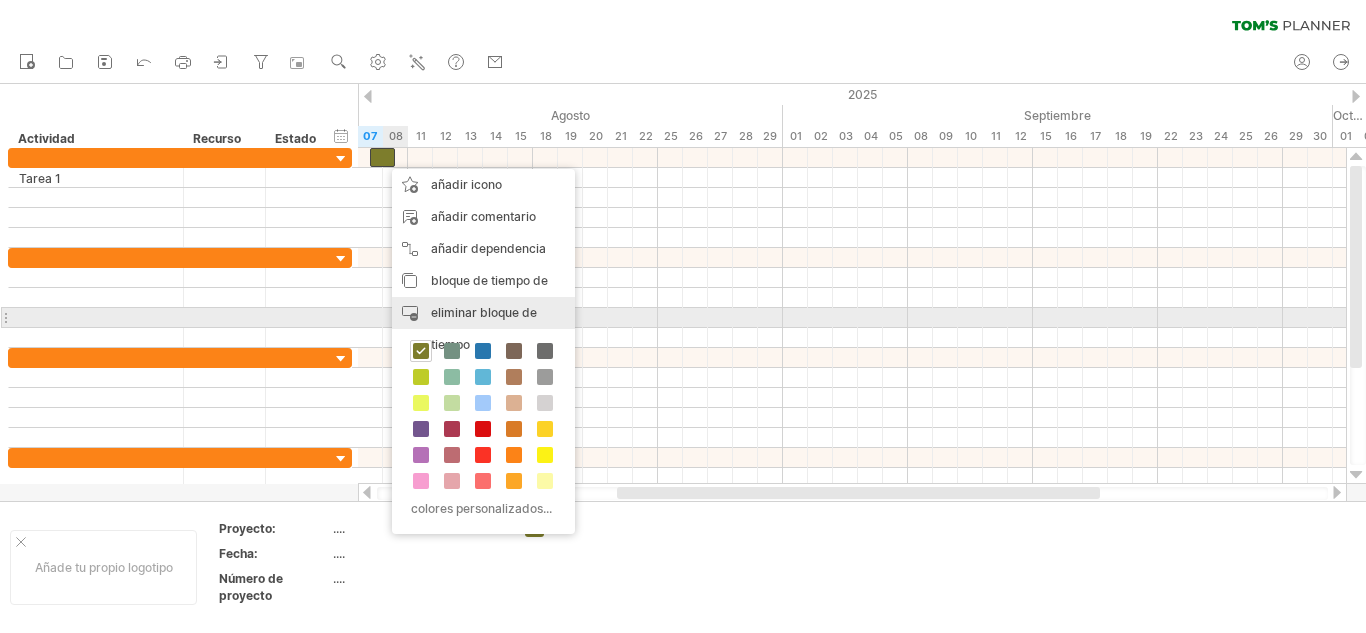 click on "eliminar bloque de tiempo" at bounding box center [484, 328] 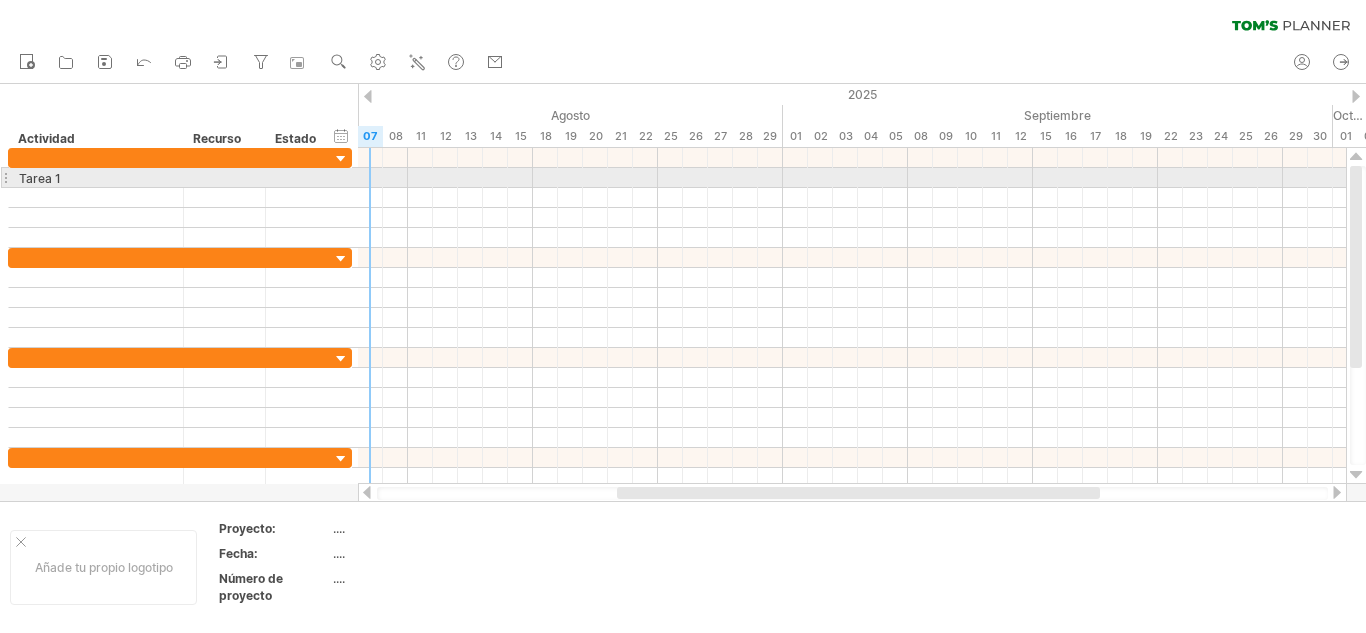 click at bounding box center (852, 178) 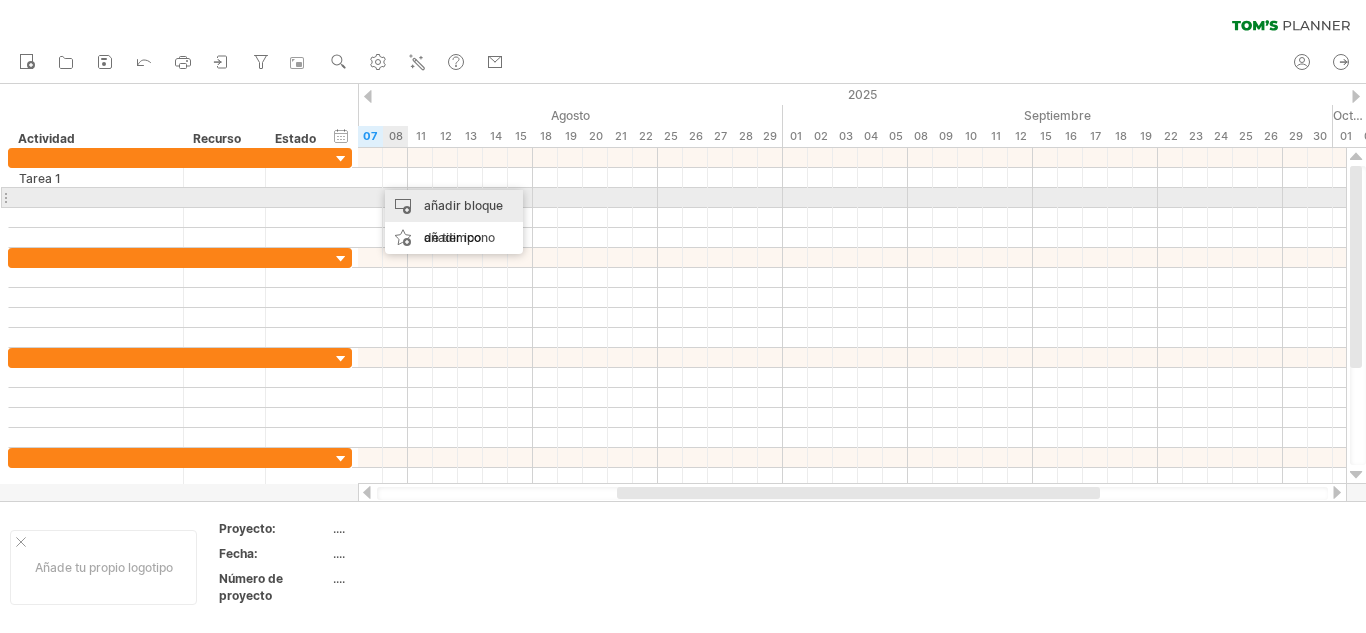 click on "añadir bloque de tiempo" at bounding box center (463, 221) 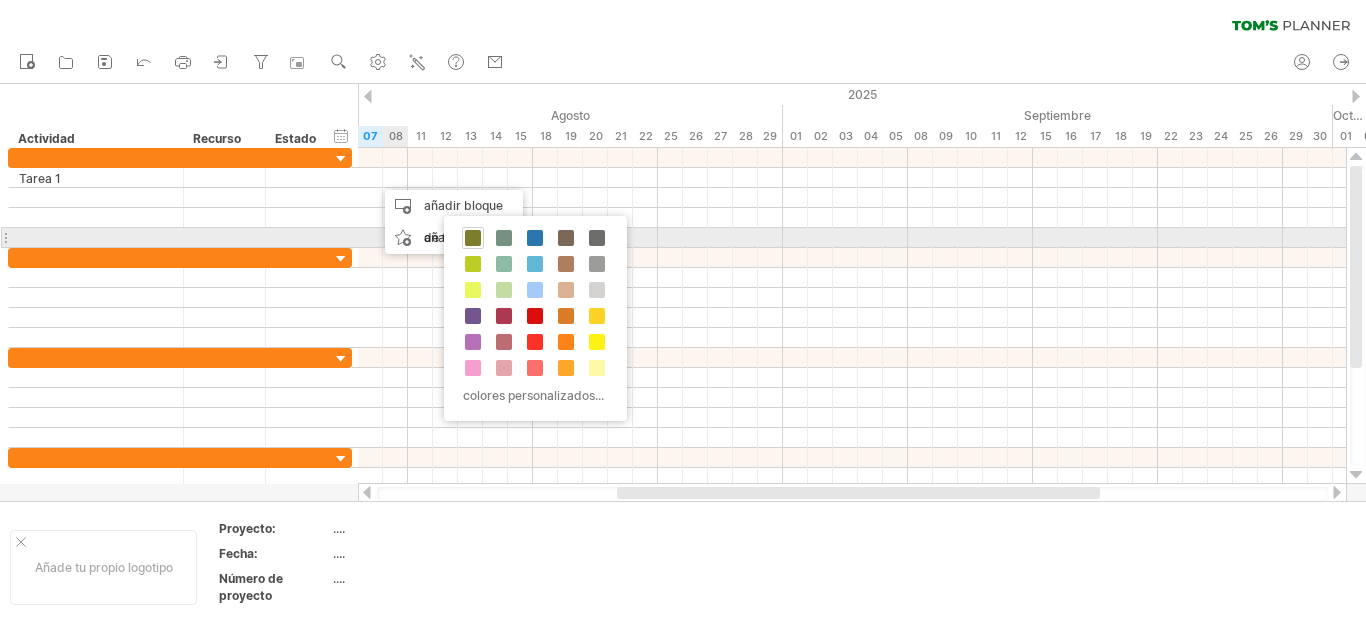 click at bounding box center (473, 238) 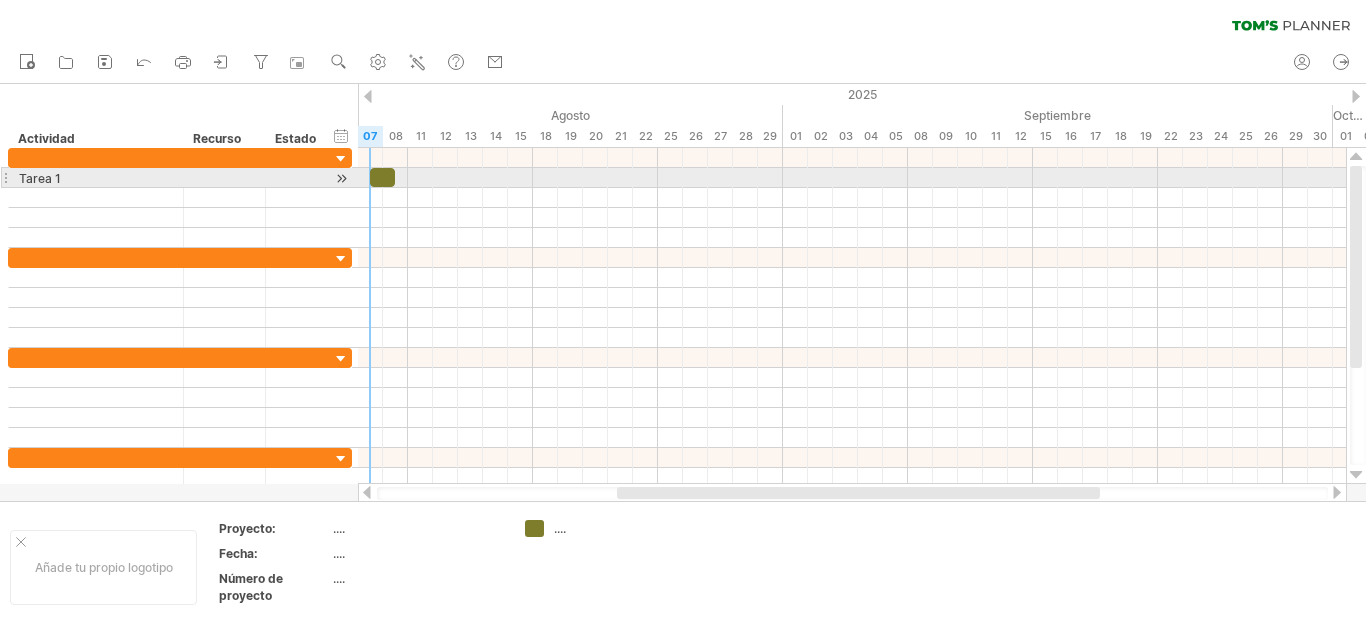 click at bounding box center (382, 177) 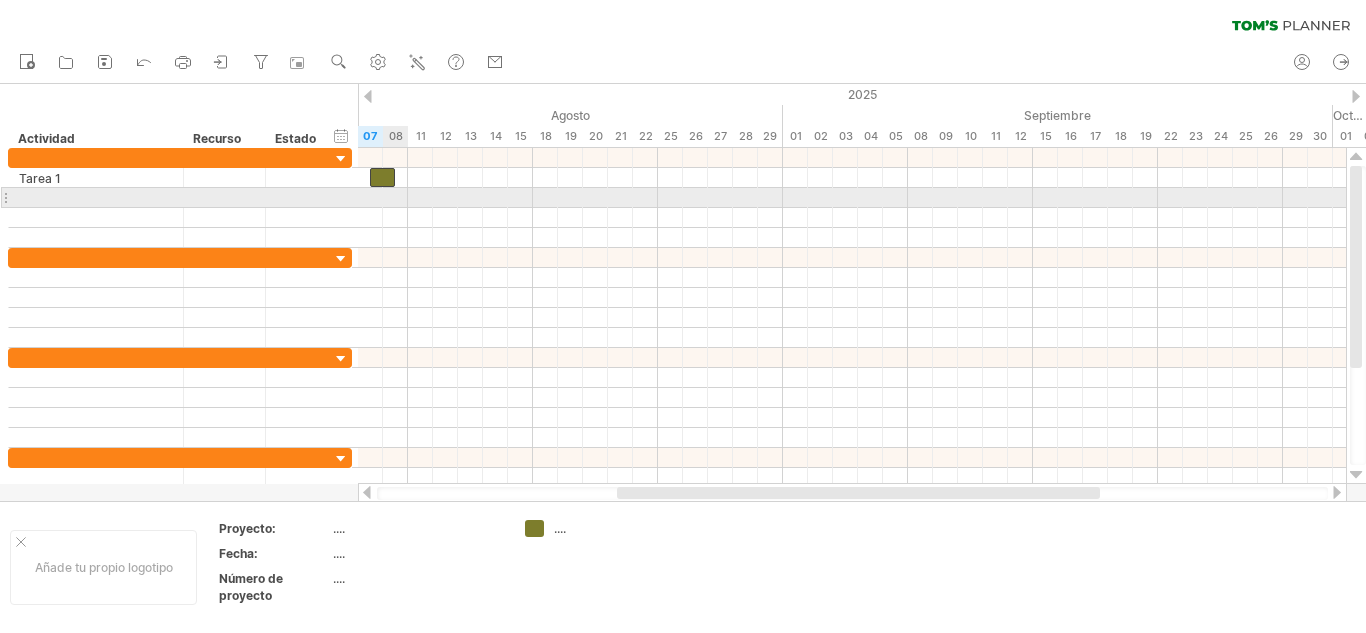 type 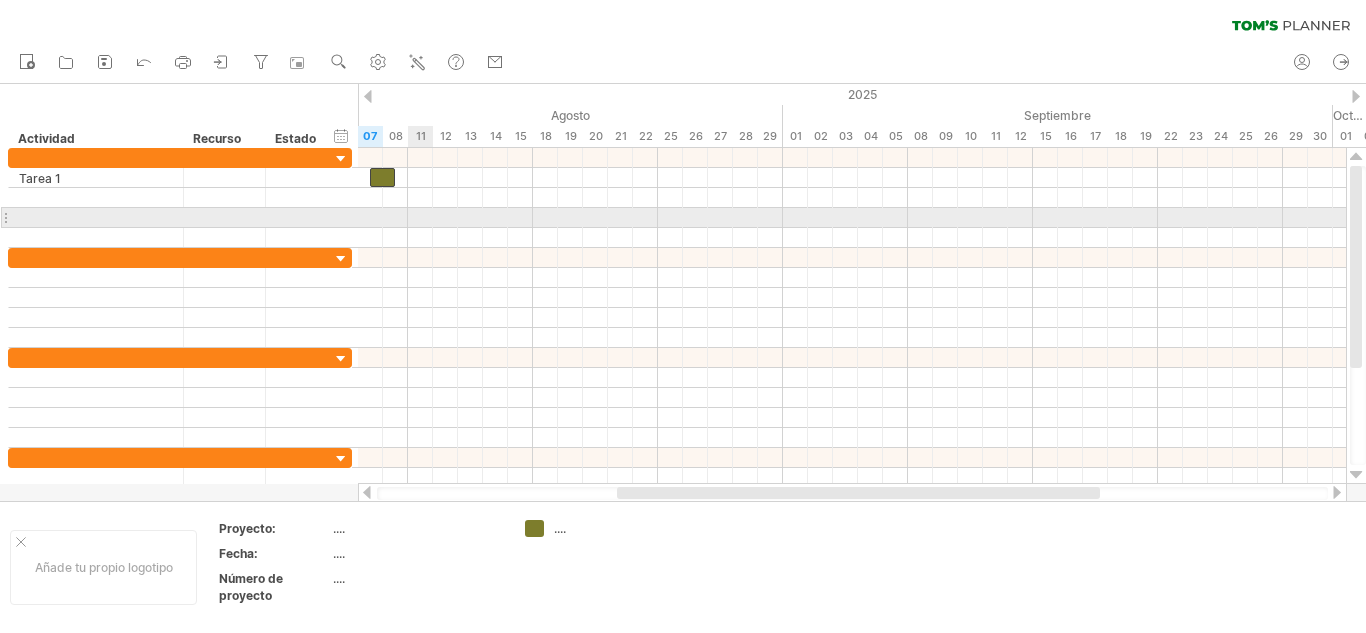 click at bounding box center (852, 218) 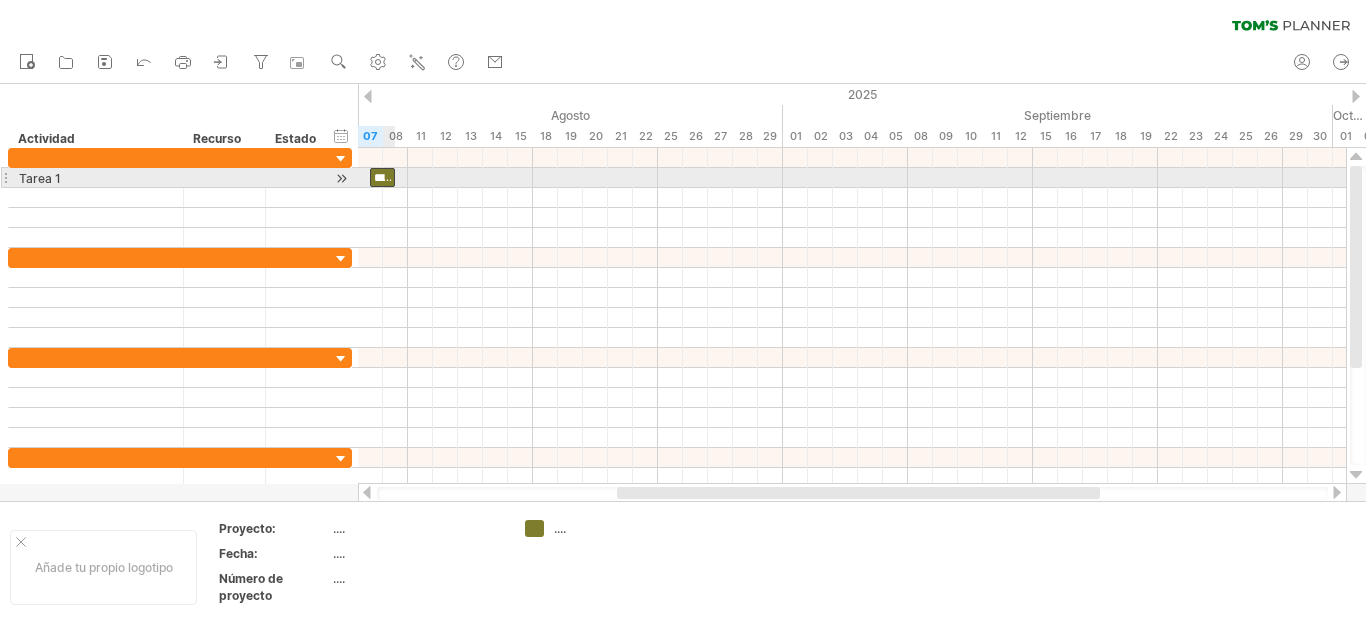 click on "**********" at bounding box center (625, 178) 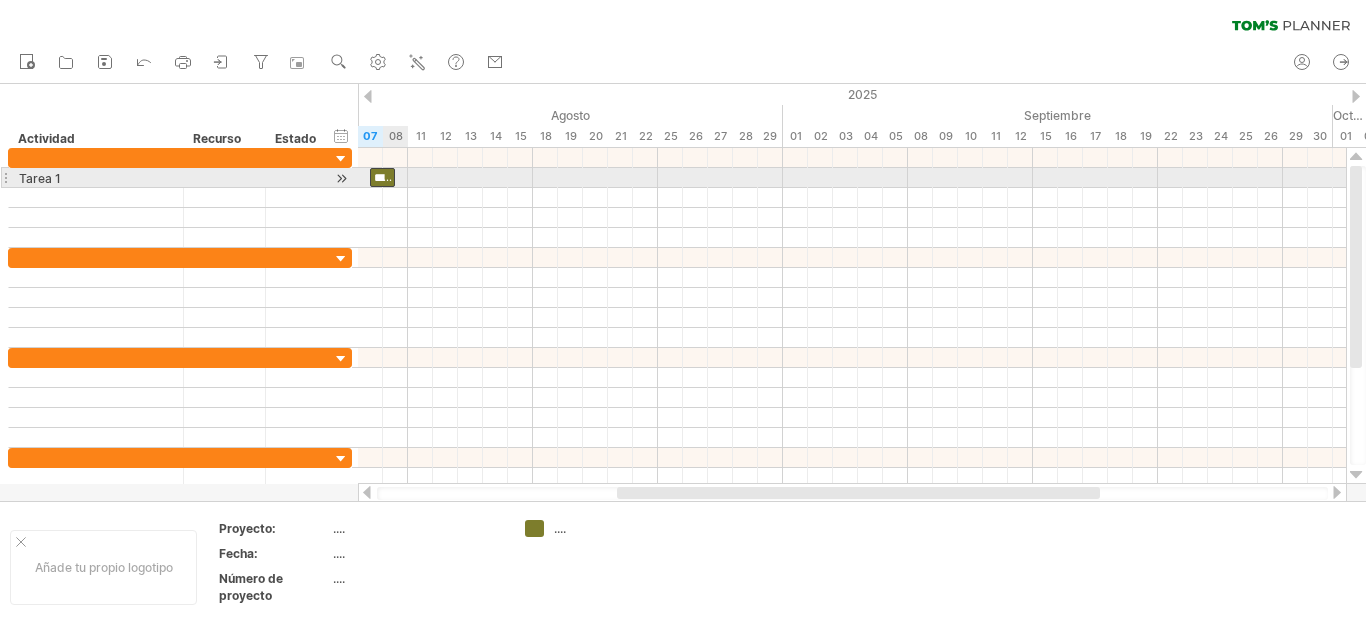 click on "**********" at bounding box center [625, 178] 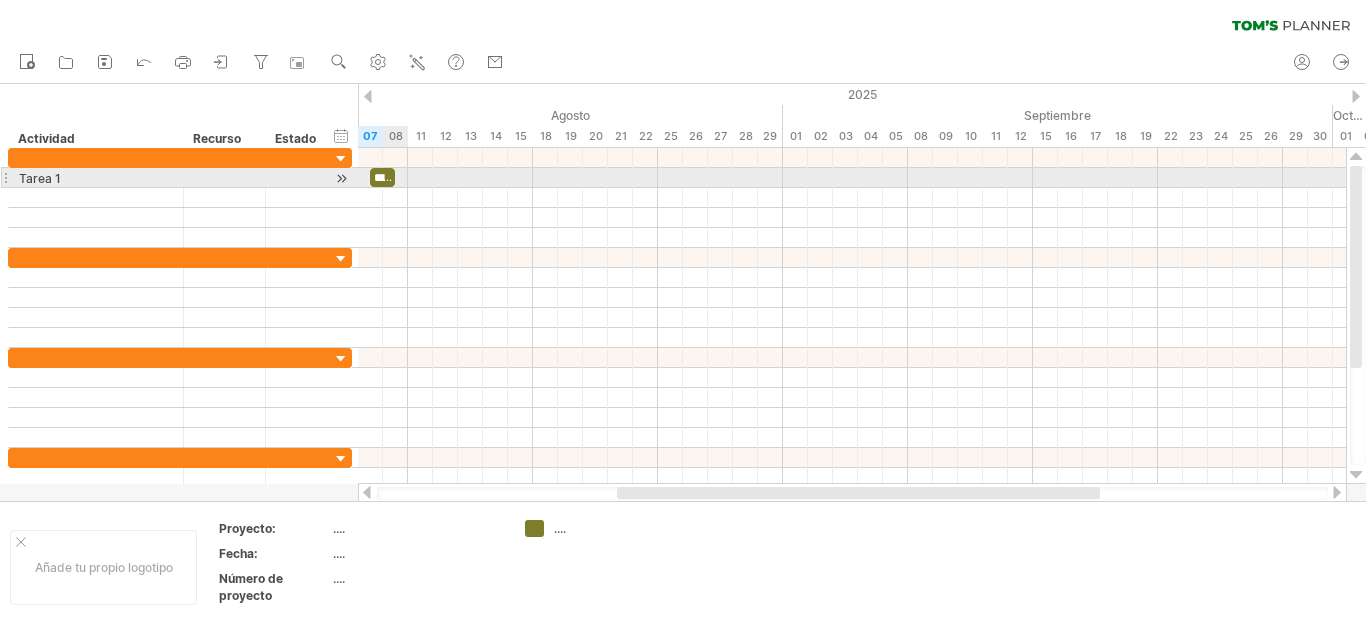 click on "**********" at bounding box center (625, 178) 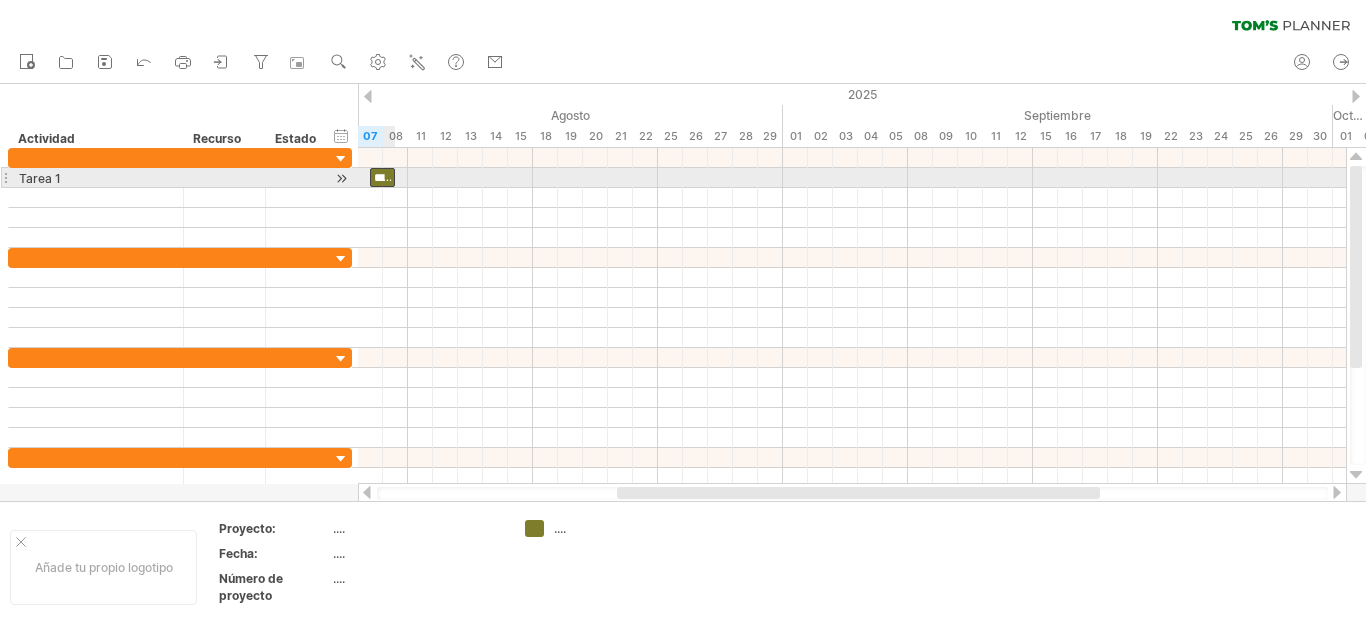 click on "**********" at bounding box center (625, 178) 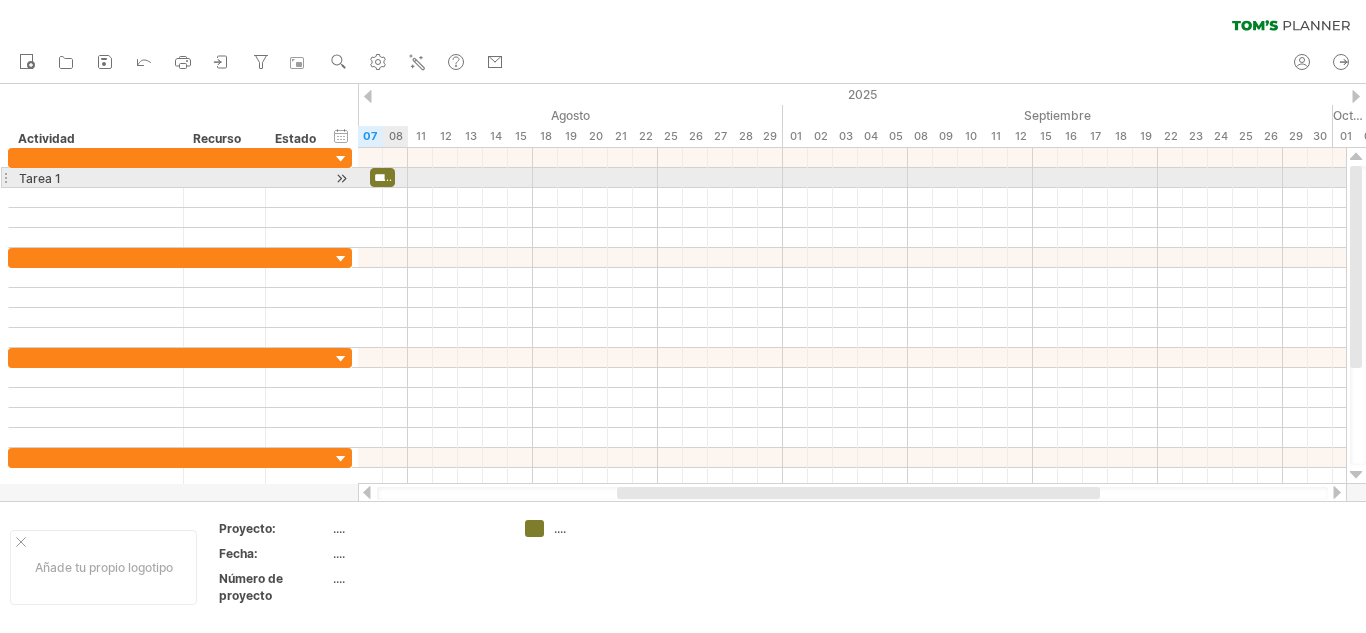 click on "**********" at bounding box center [625, 178] 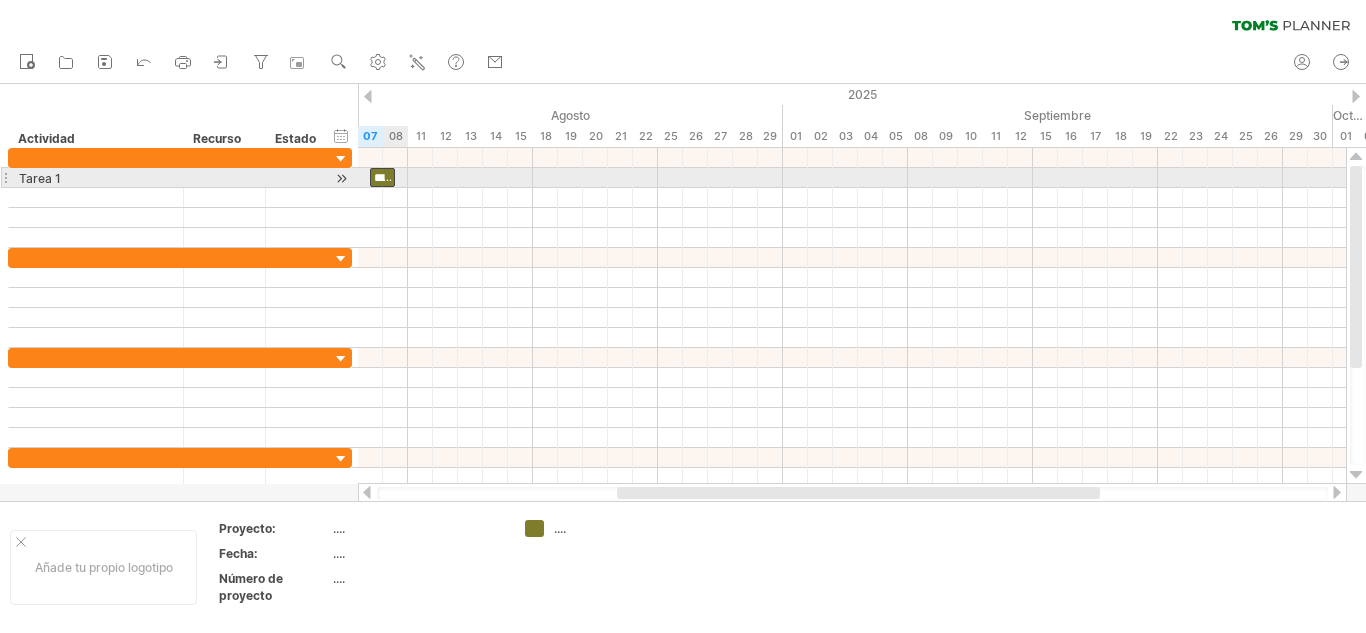 click on "**********" at bounding box center (625, 178) 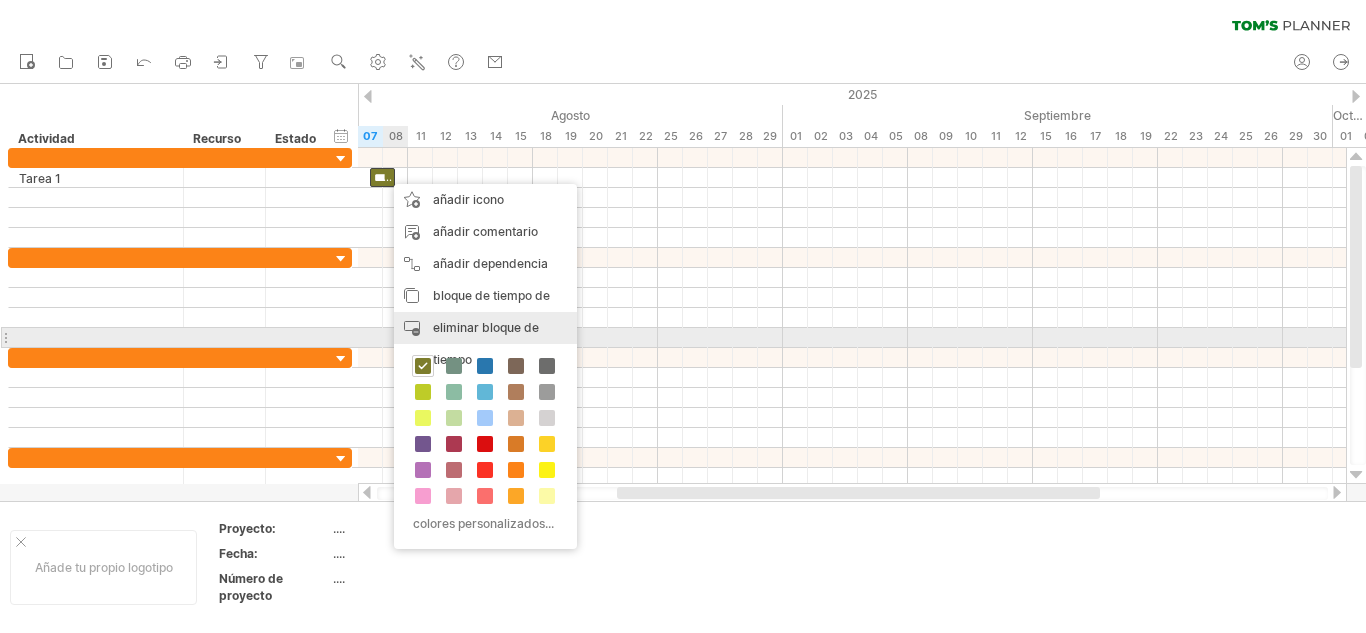 click on "eliminar bloque de tiempo eliminar elementos seleccionados" at bounding box center (485, 344) 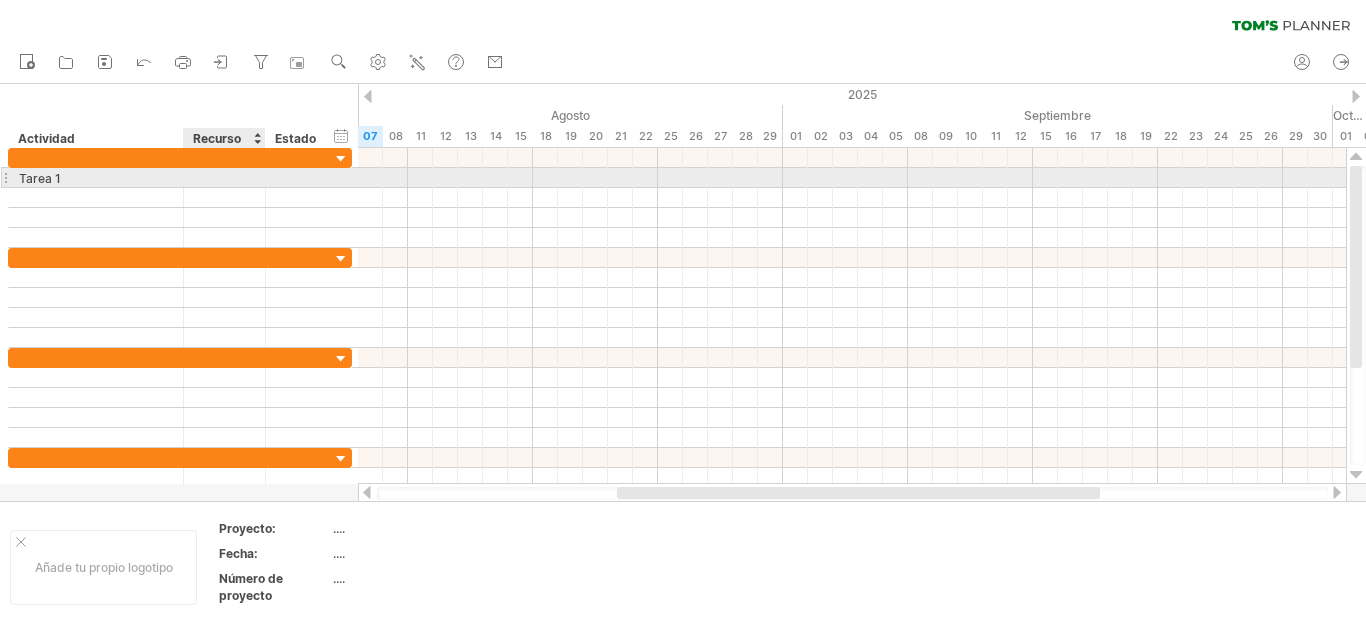 click at bounding box center [224, 177] 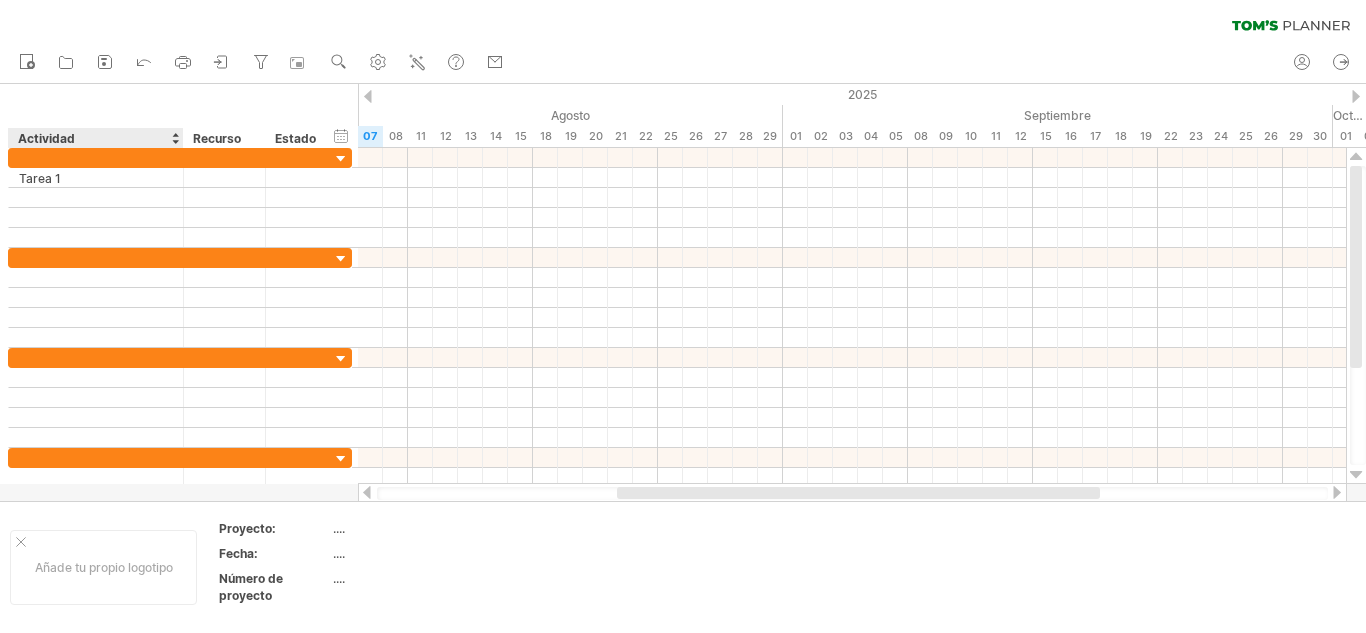 click on "Actividad" at bounding box center (95, 138) 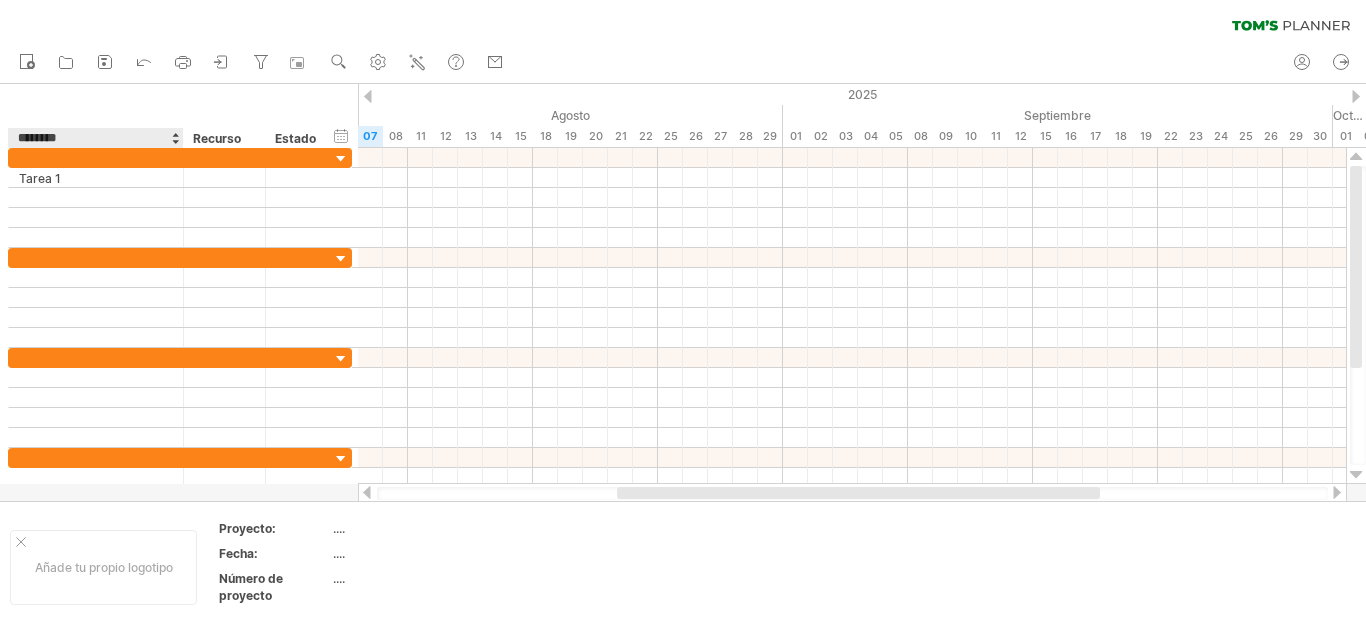 click on "********" at bounding box center (95, 138) 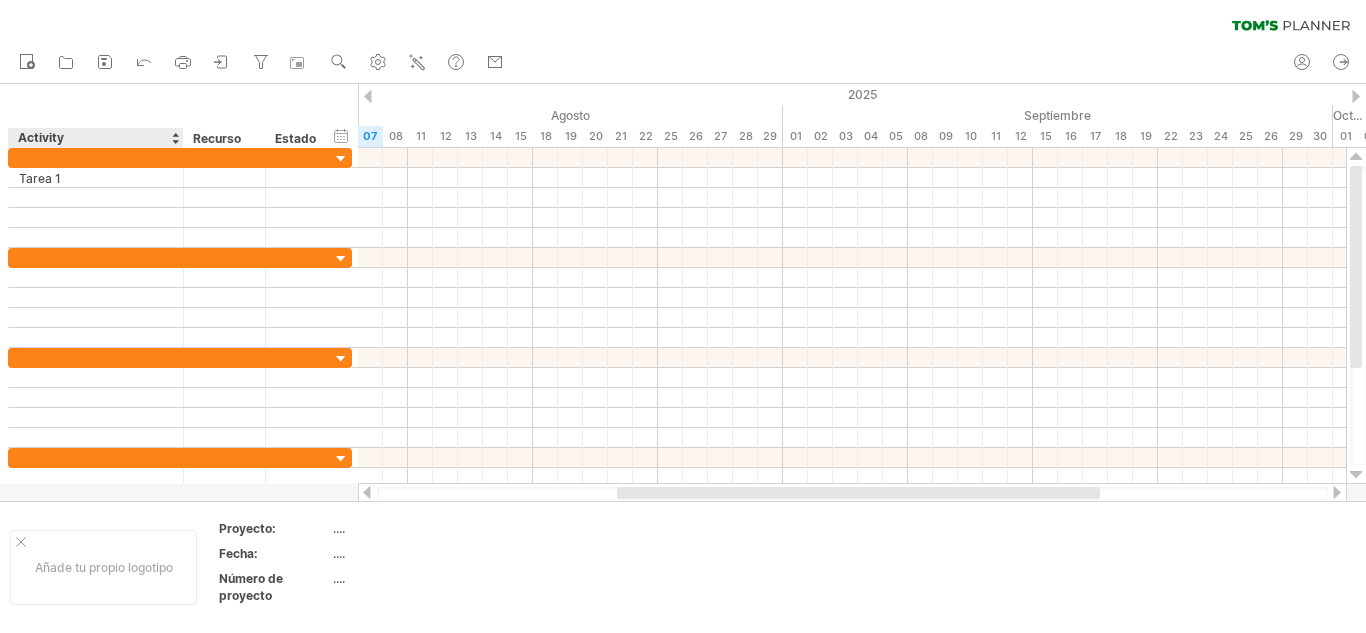click at bounding box center [182, 138] 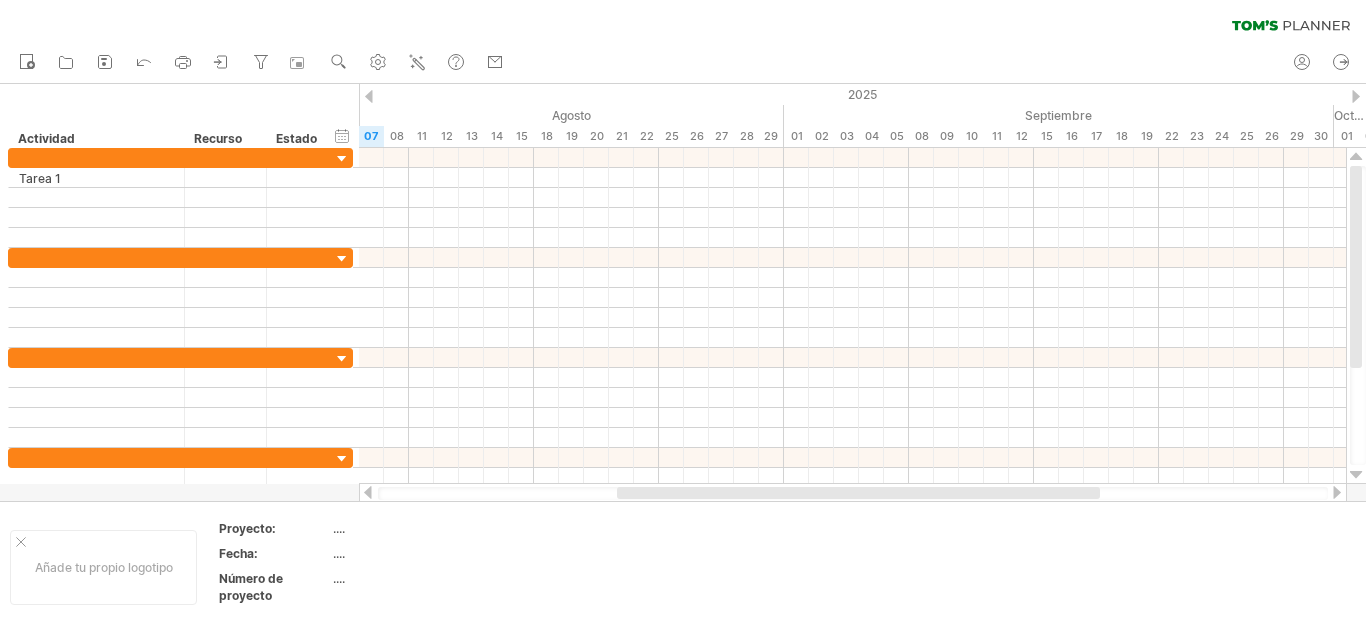 click on "Actividad" at bounding box center (95, 138) 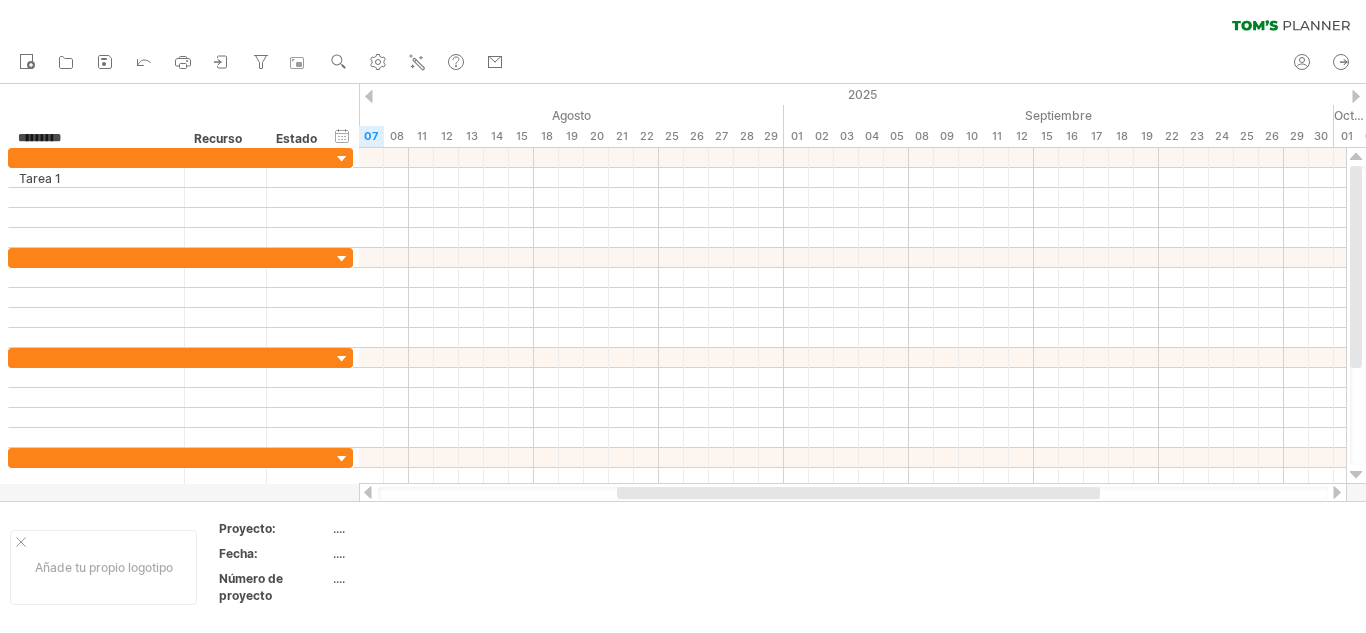 type on "**********" 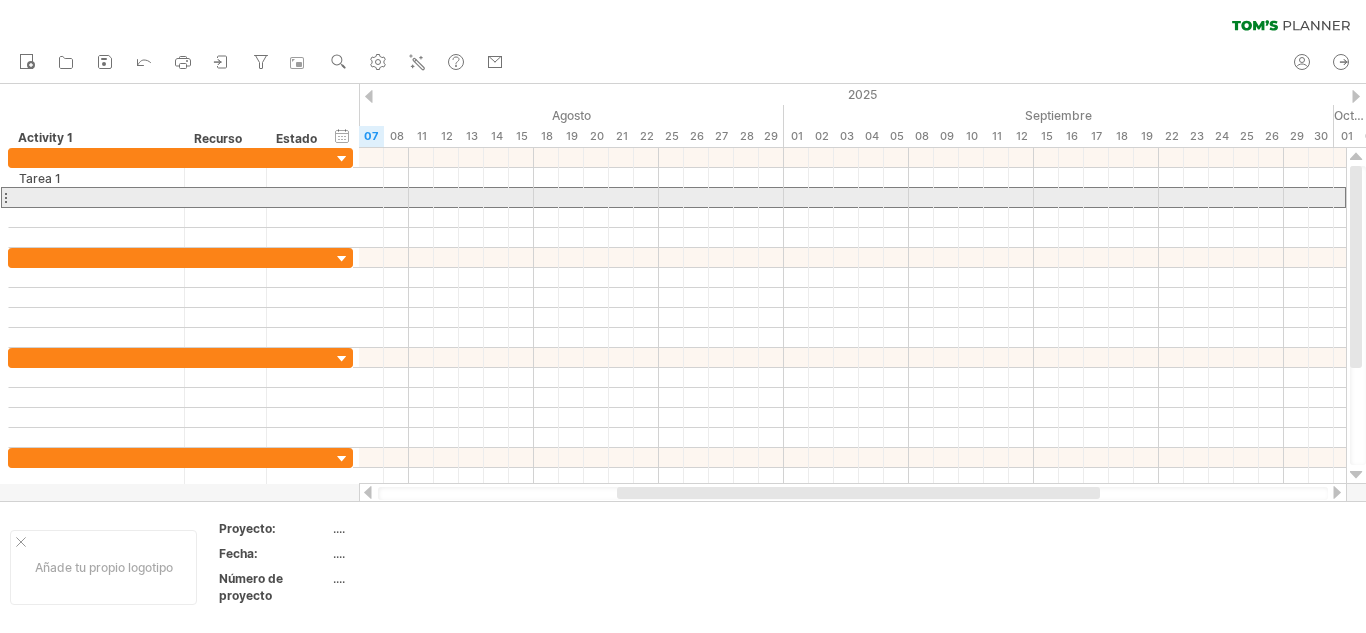 click at bounding box center (96, 197) 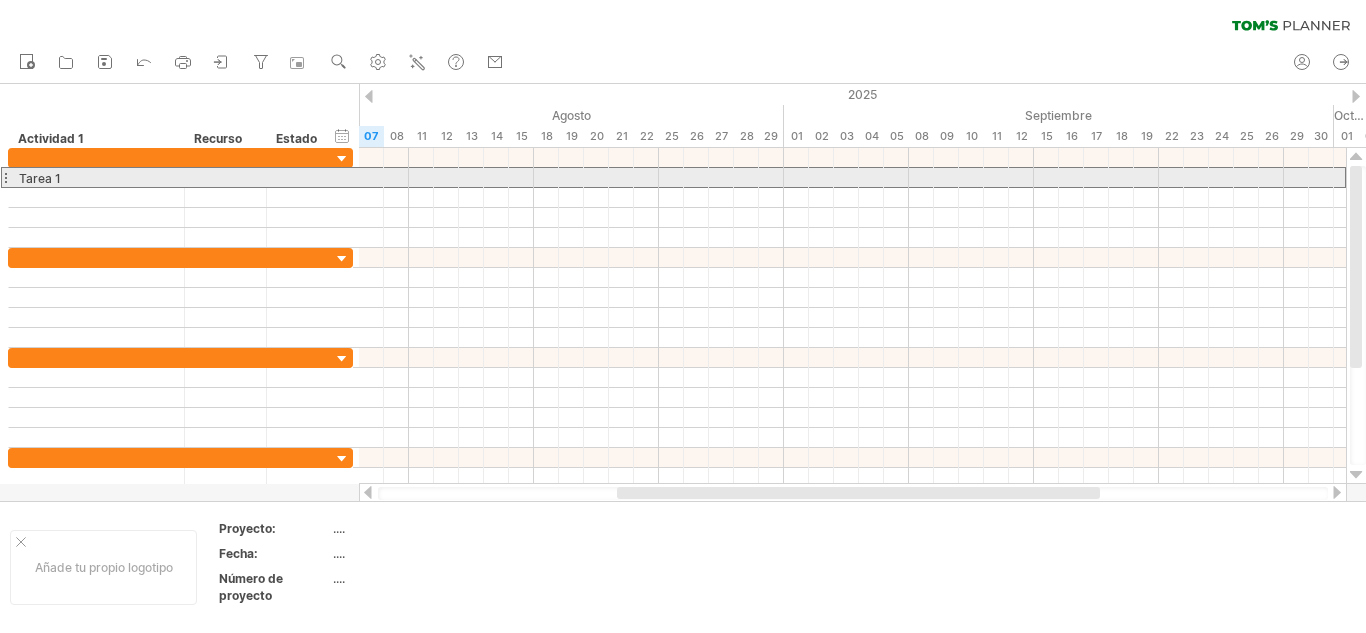 click on "Tarea 1" at bounding box center [96, 177] 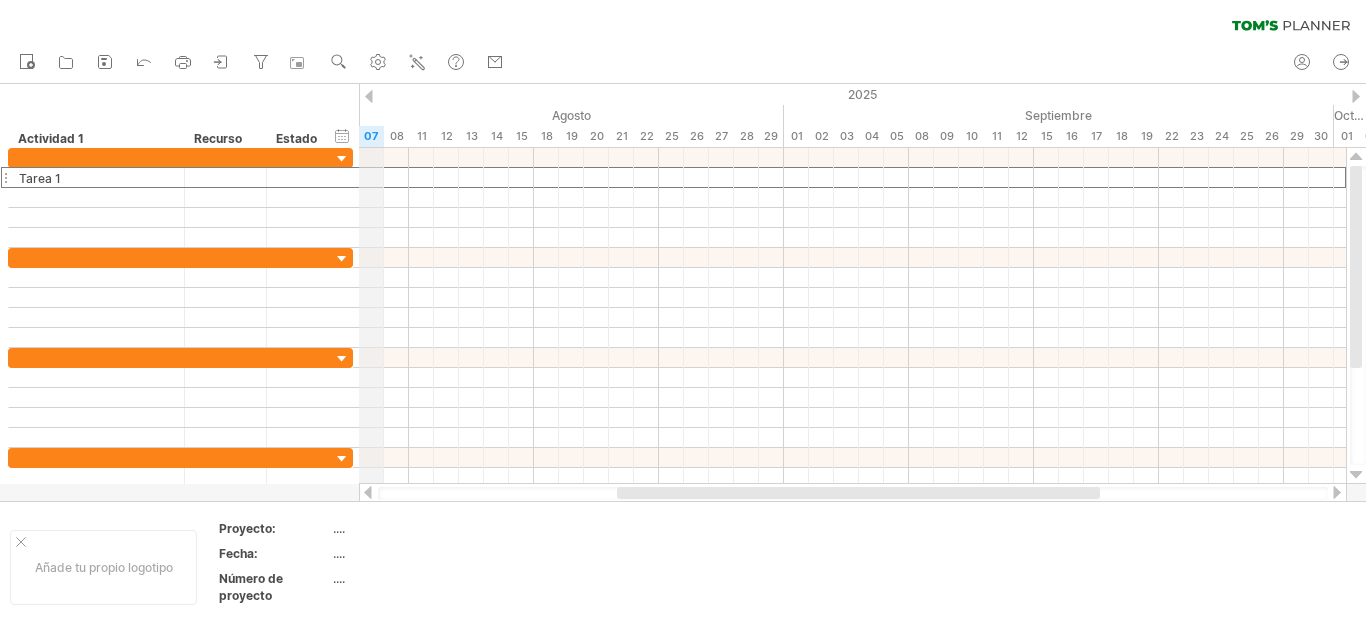 click on "2025" at bounding box center [984, 94] 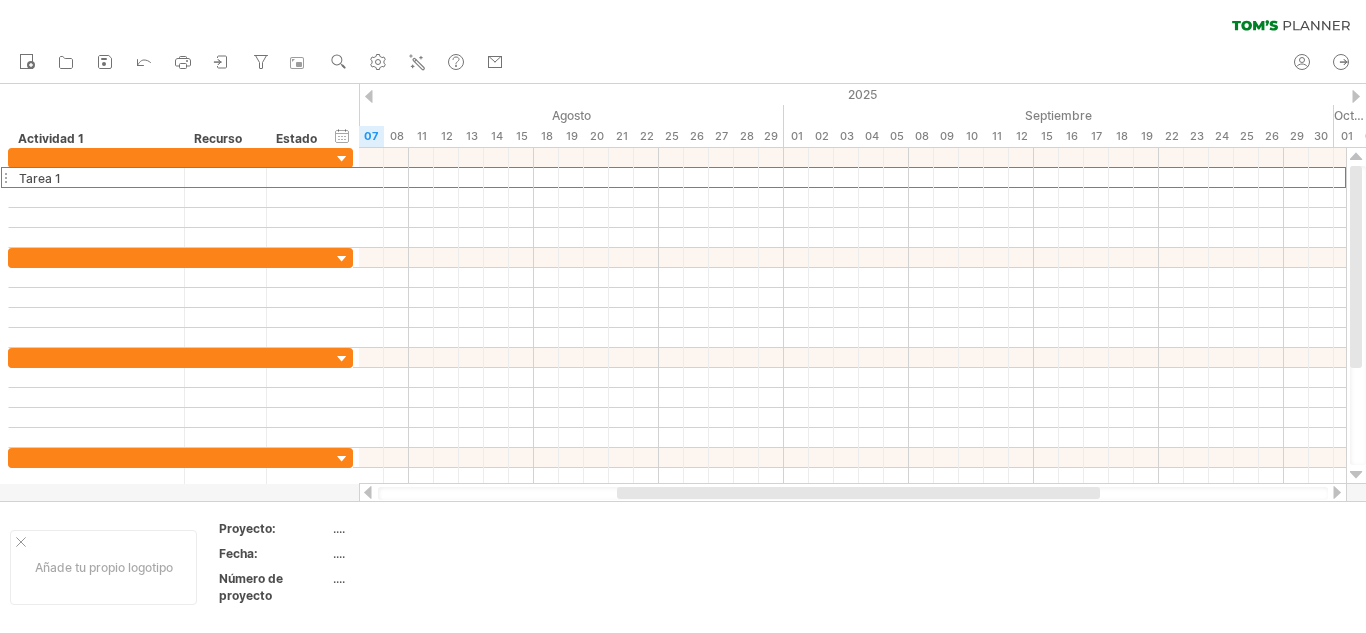 click at bounding box center (369, 96) 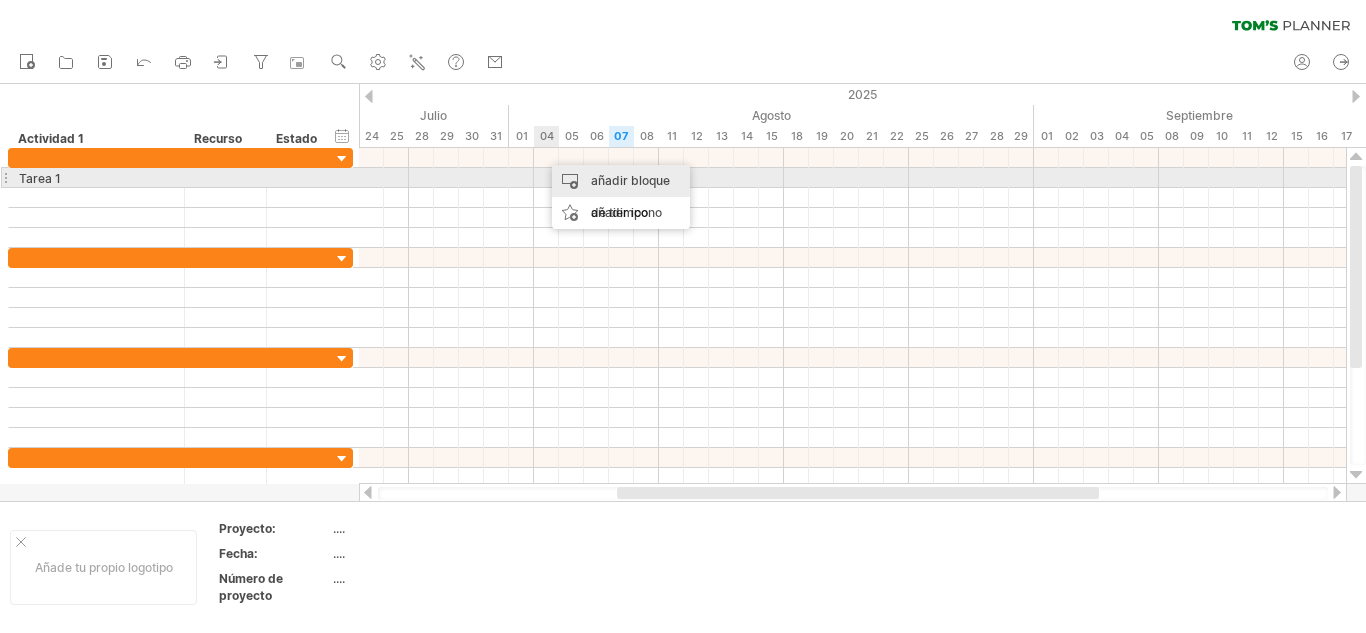 click on "añadir bloque de tiempo" at bounding box center [621, 197] 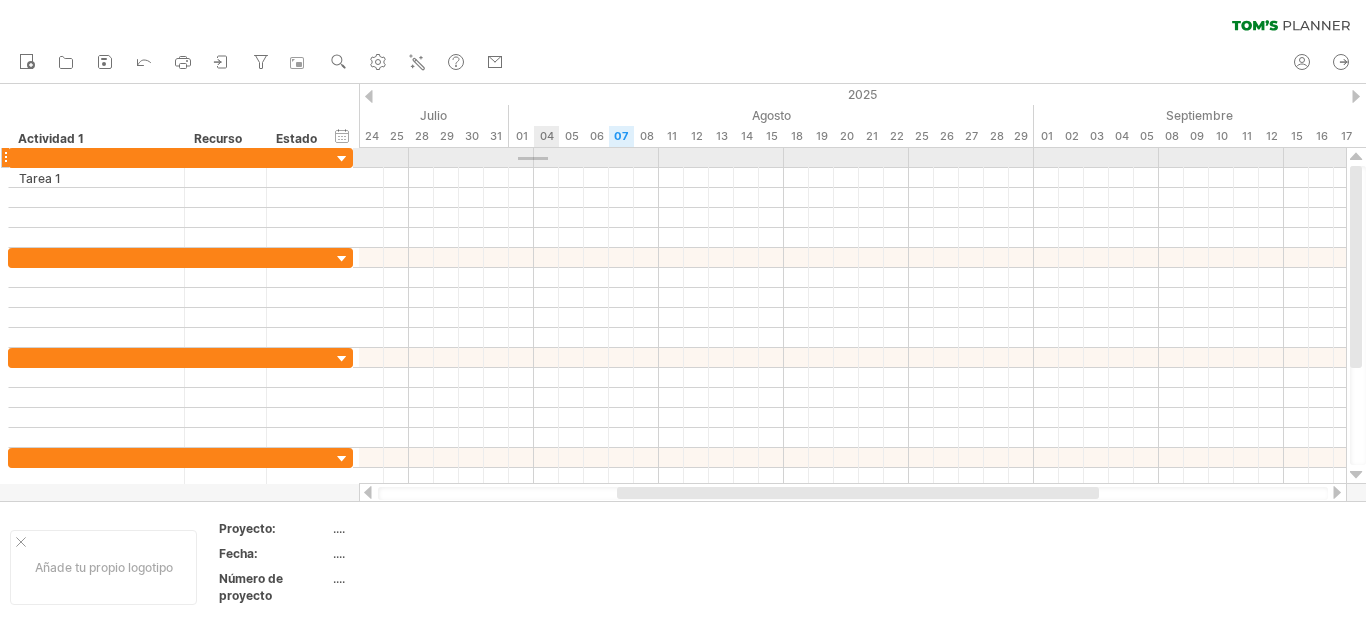 drag, startPoint x: 518, startPoint y: 160, endPoint x: 548, endPoint y: 157, distance: 30.149628 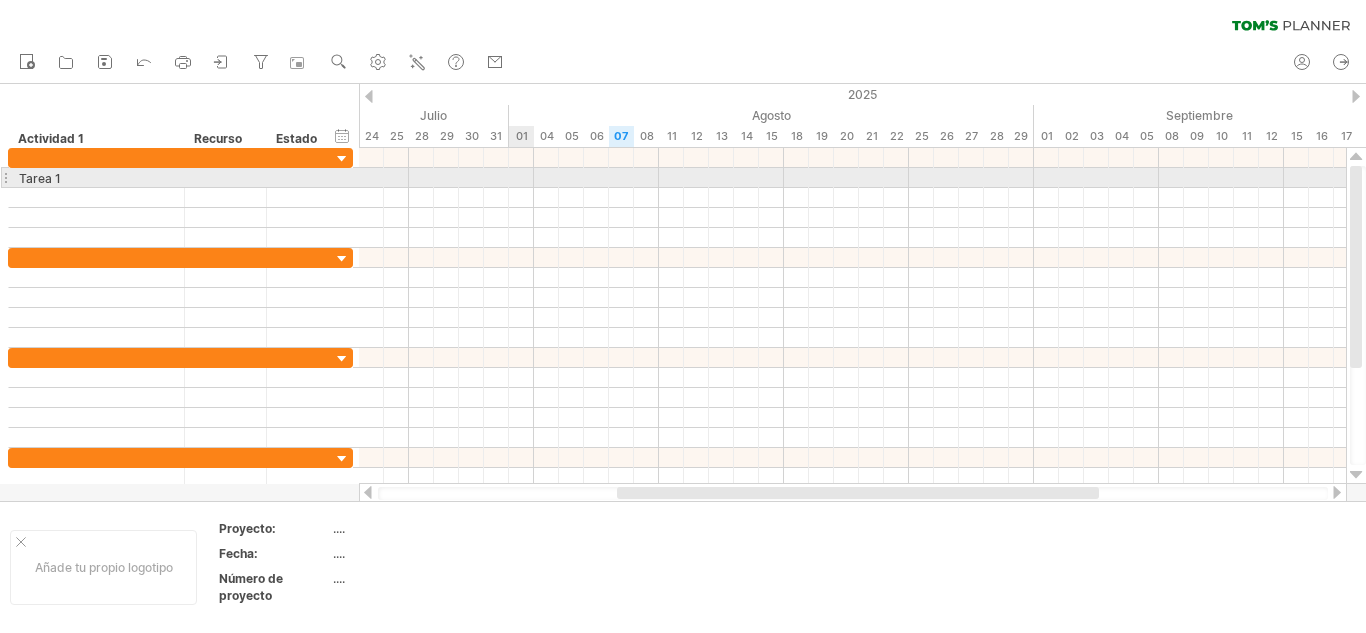 click at bounding box center (852, 178) 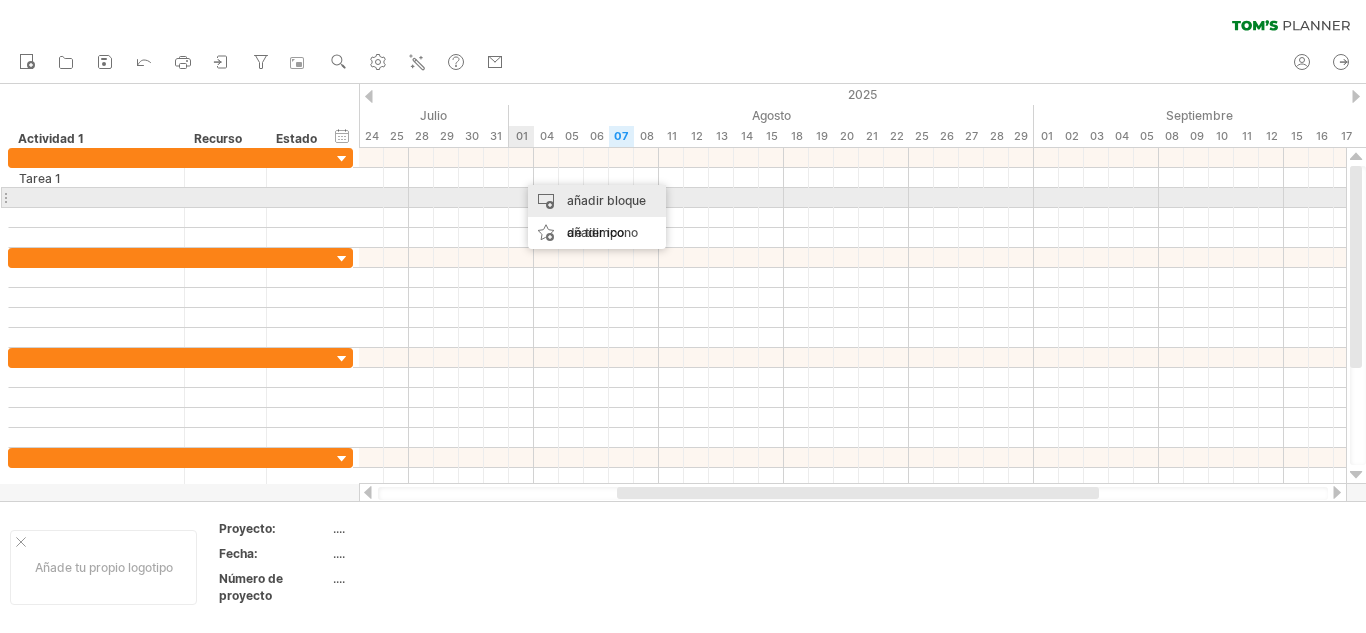 click on "añadir bloque de tiempo" at bounding box center [606, 216] 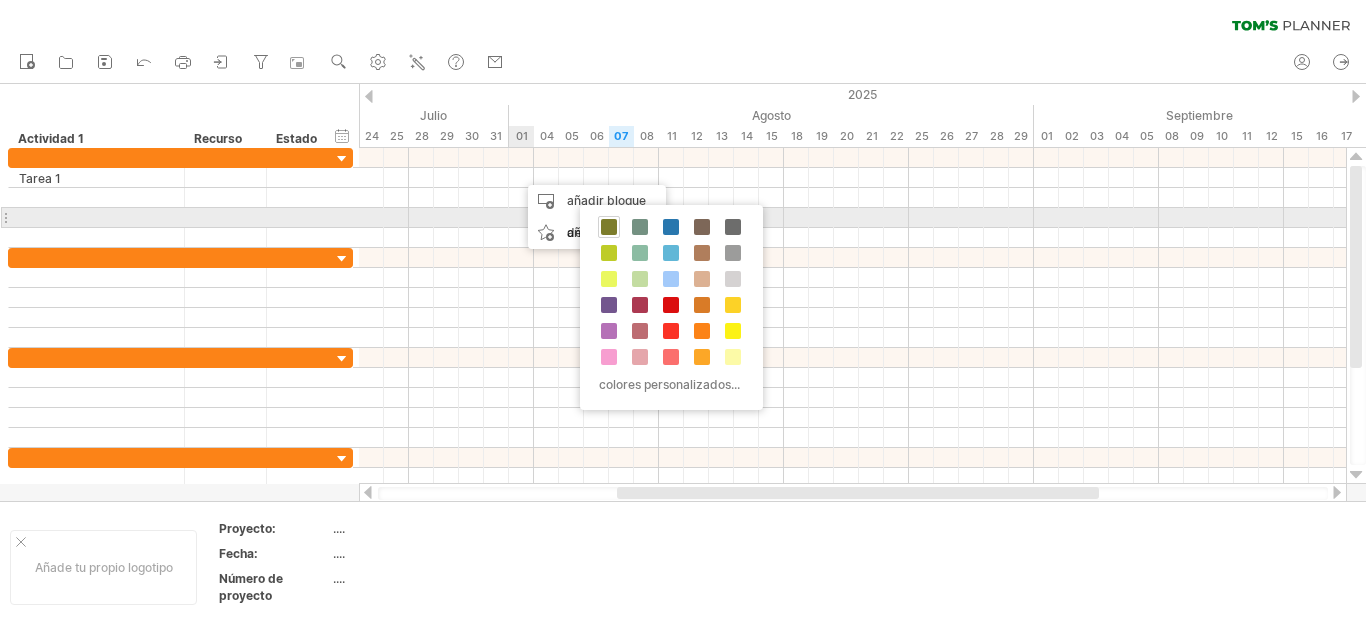 click at bounding box center [609, 227] 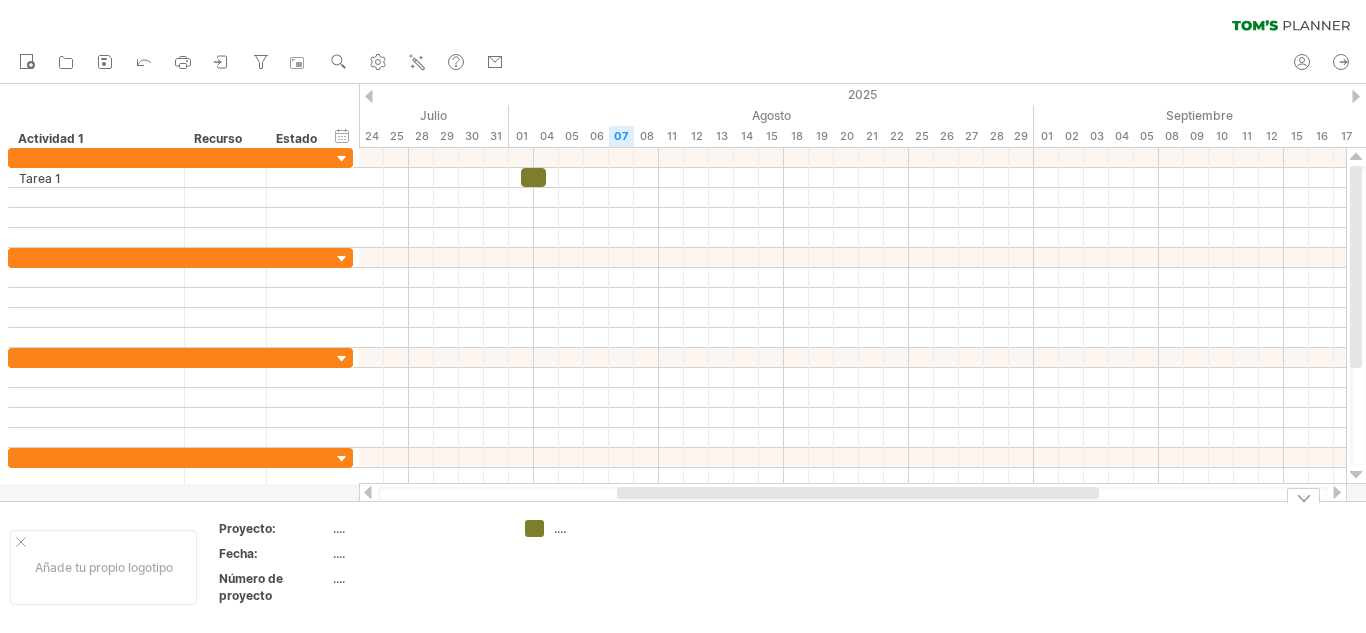 click on "Añade tu propio logotipo Proyecto: .... Fecha: .... Número de proyecto ...." at bounding box center (50000, 567) 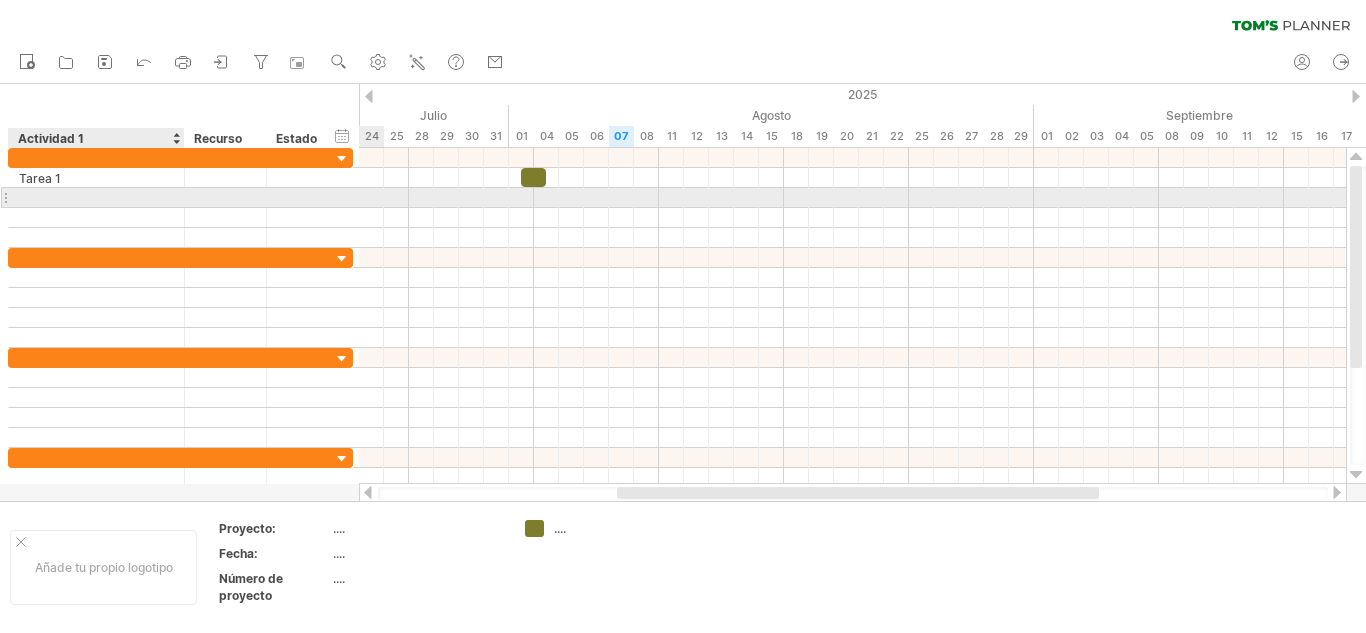 click at bounding box center [96, 197] 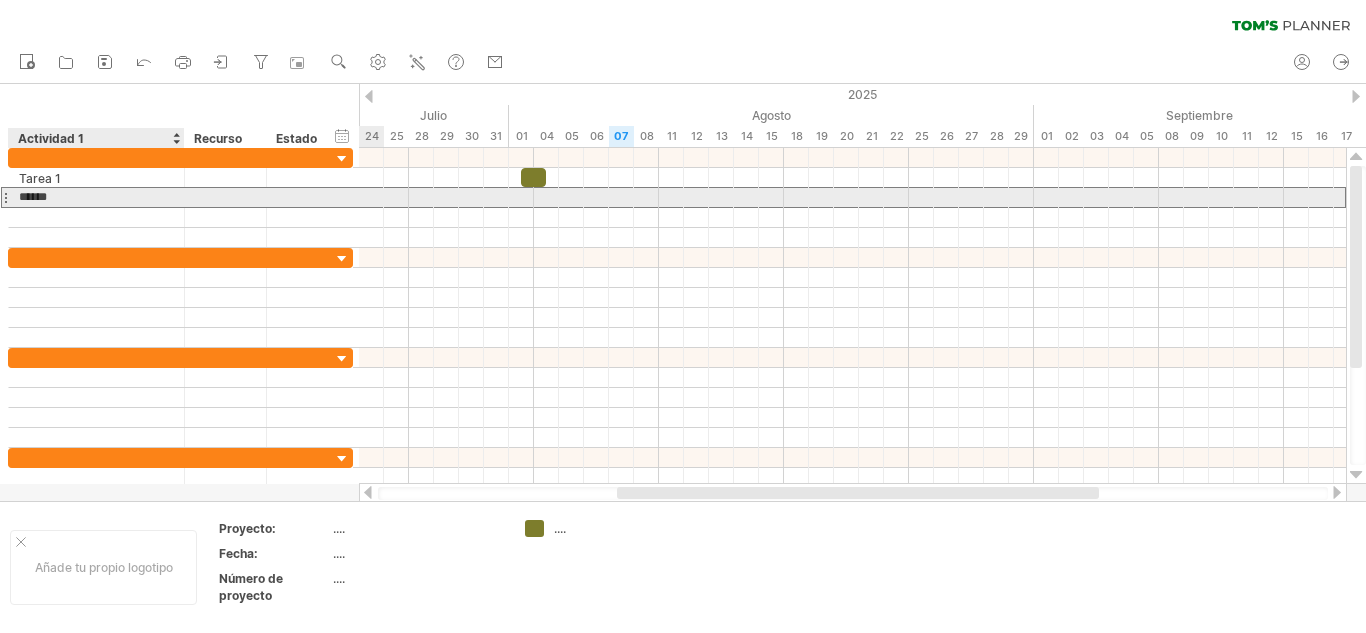 type on "*******" 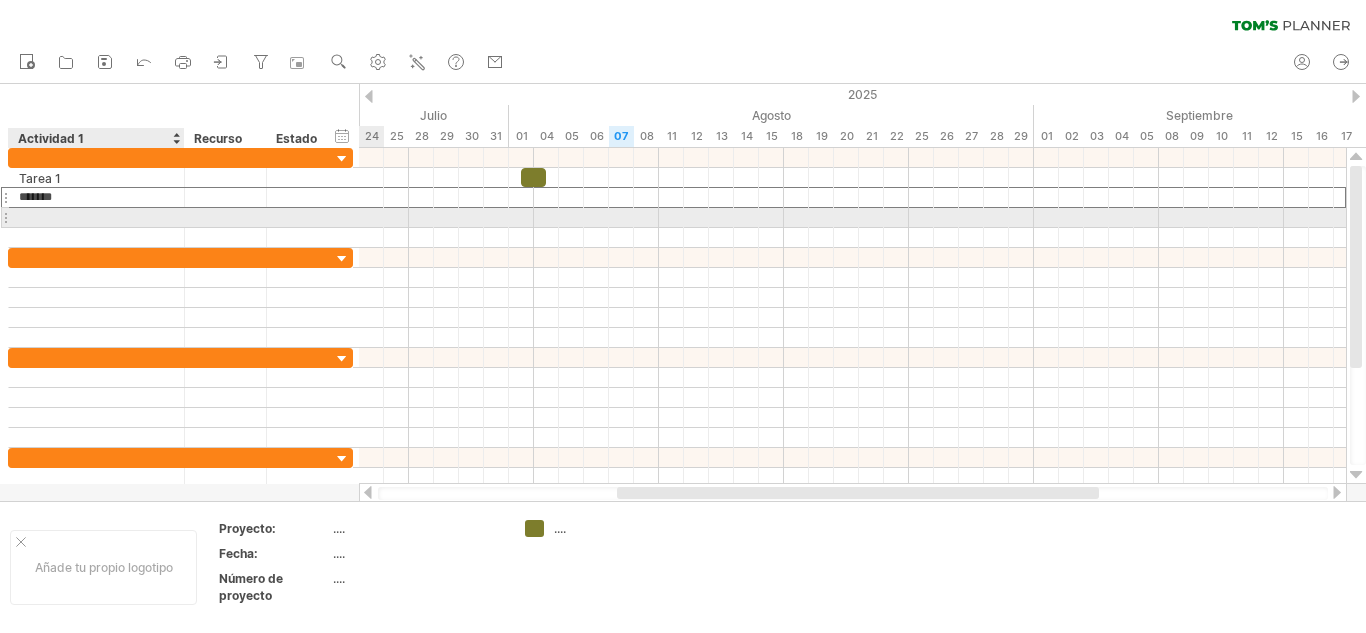 click at bounding box center [96, 217] 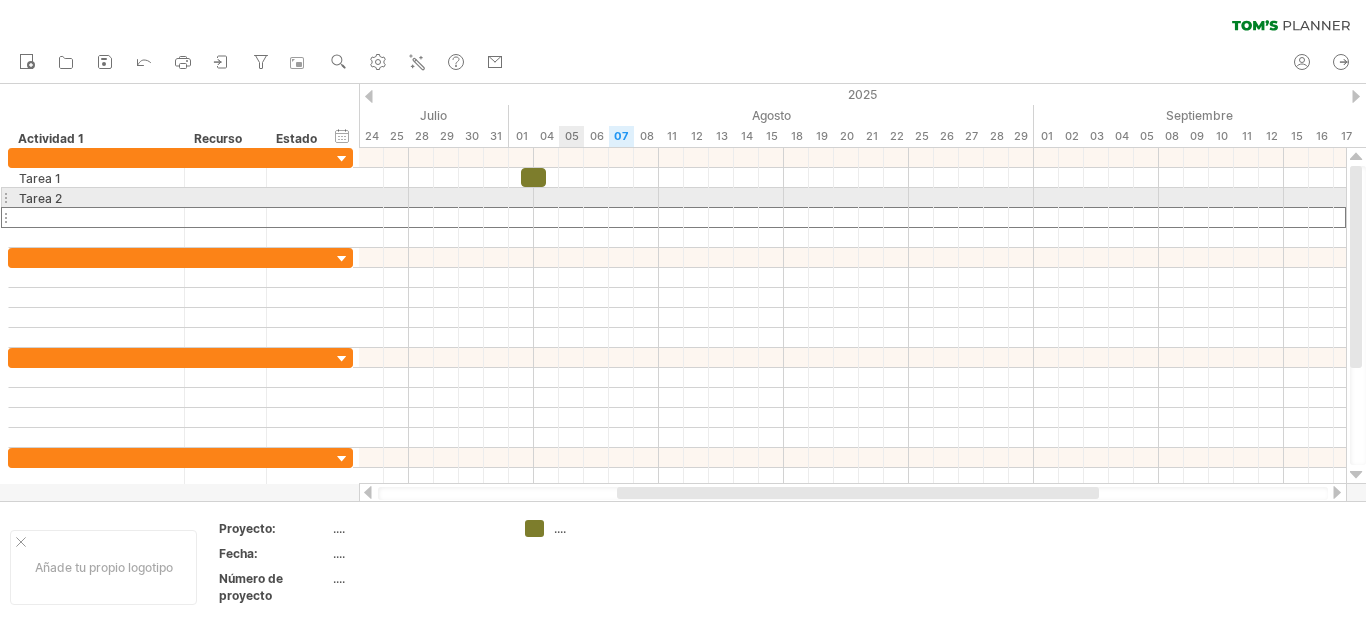 click at bounding box center [852, 198] 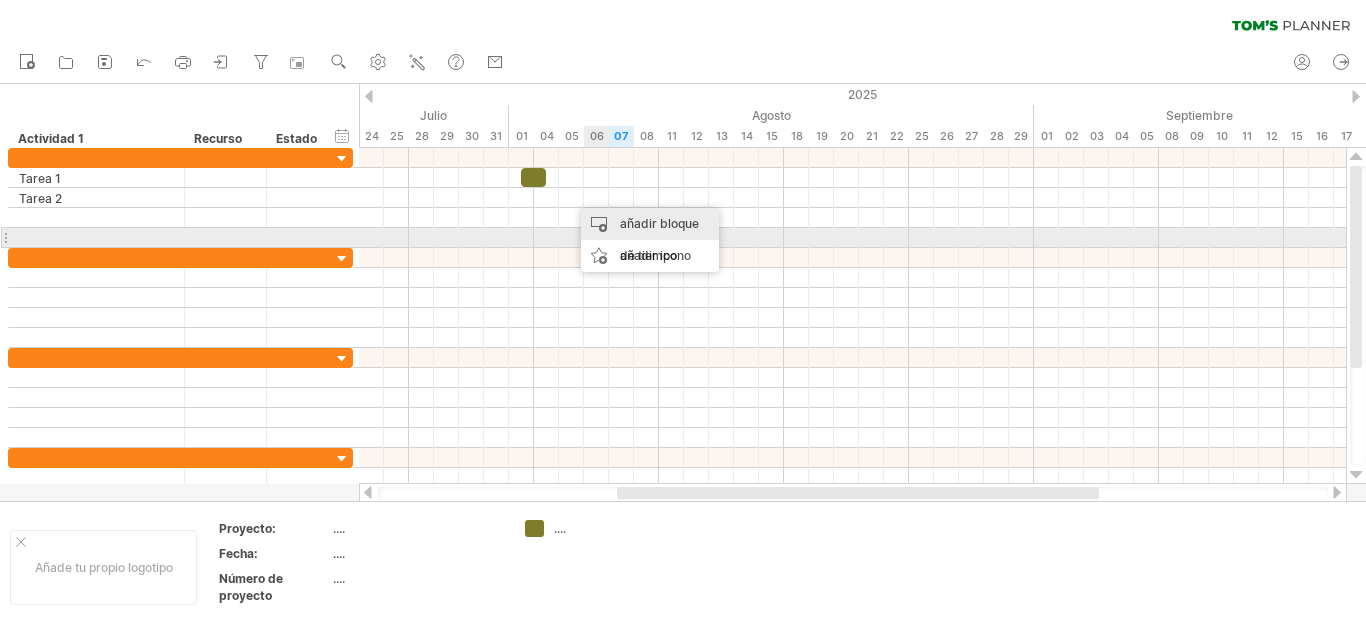 click on "añadir bloque de tiempo" at bounding box center (659, 239) 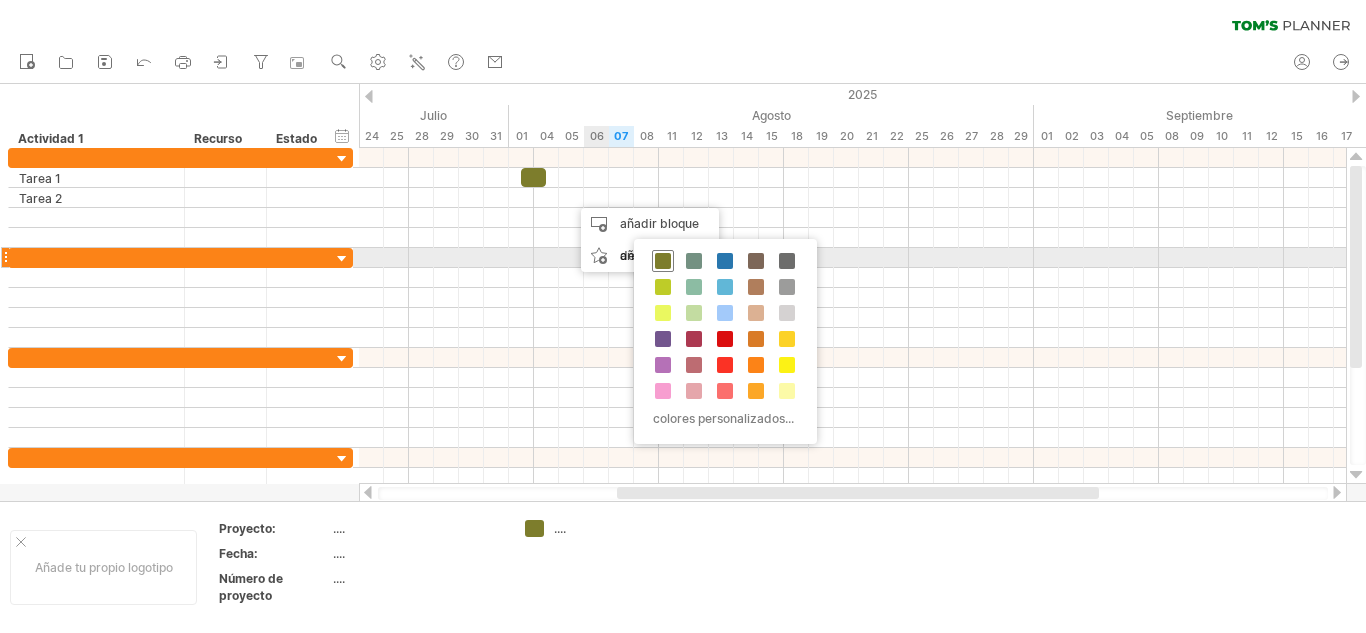 click at bounding box center (663, 261) 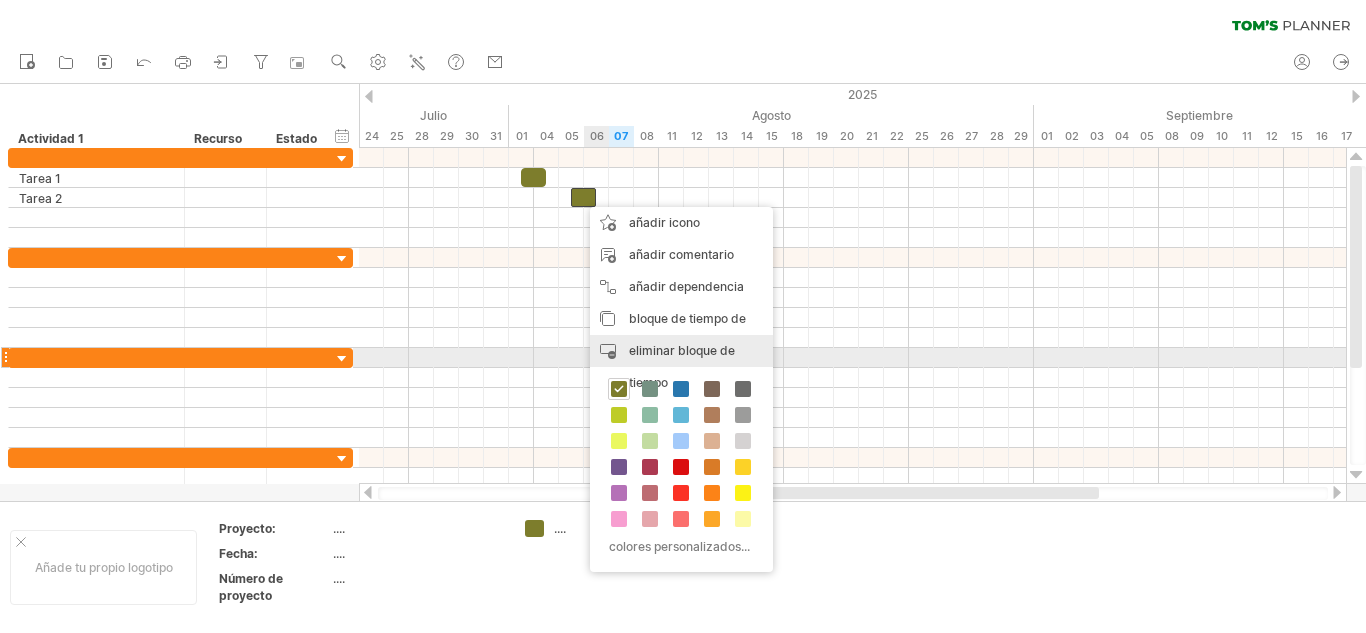 click on "eliminar bloque de tiempo" at bounding box center (682, 366) 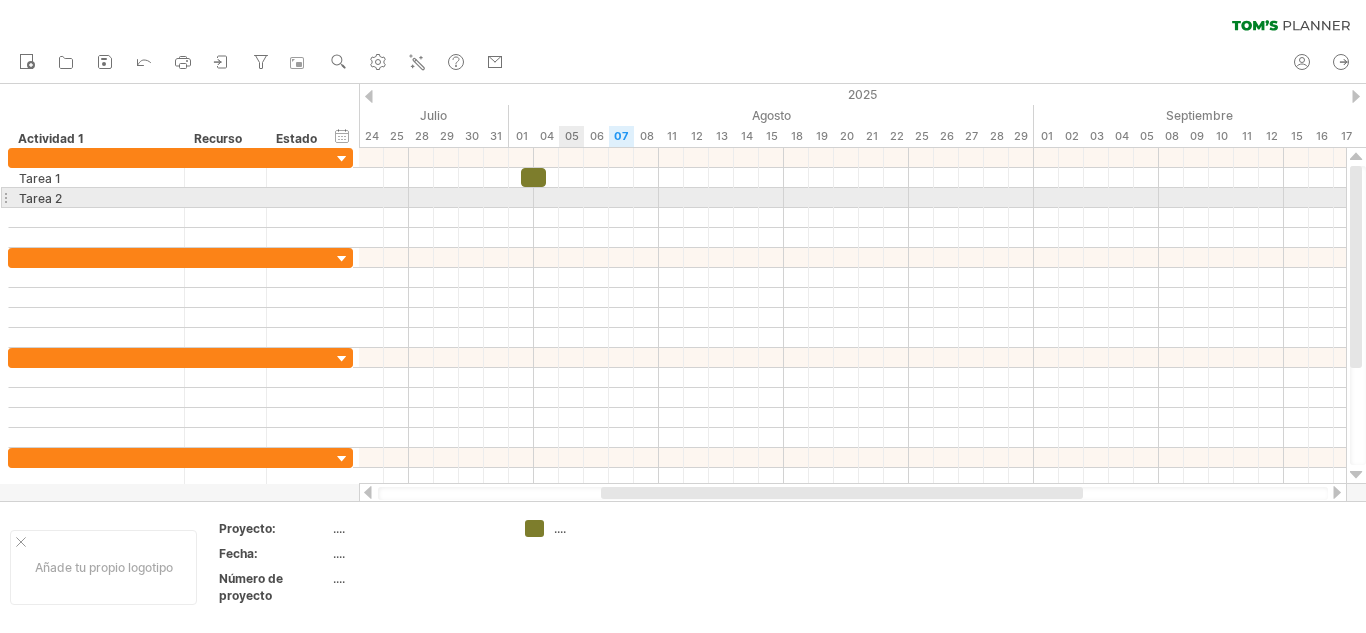 click at bounding box center [852, 198] 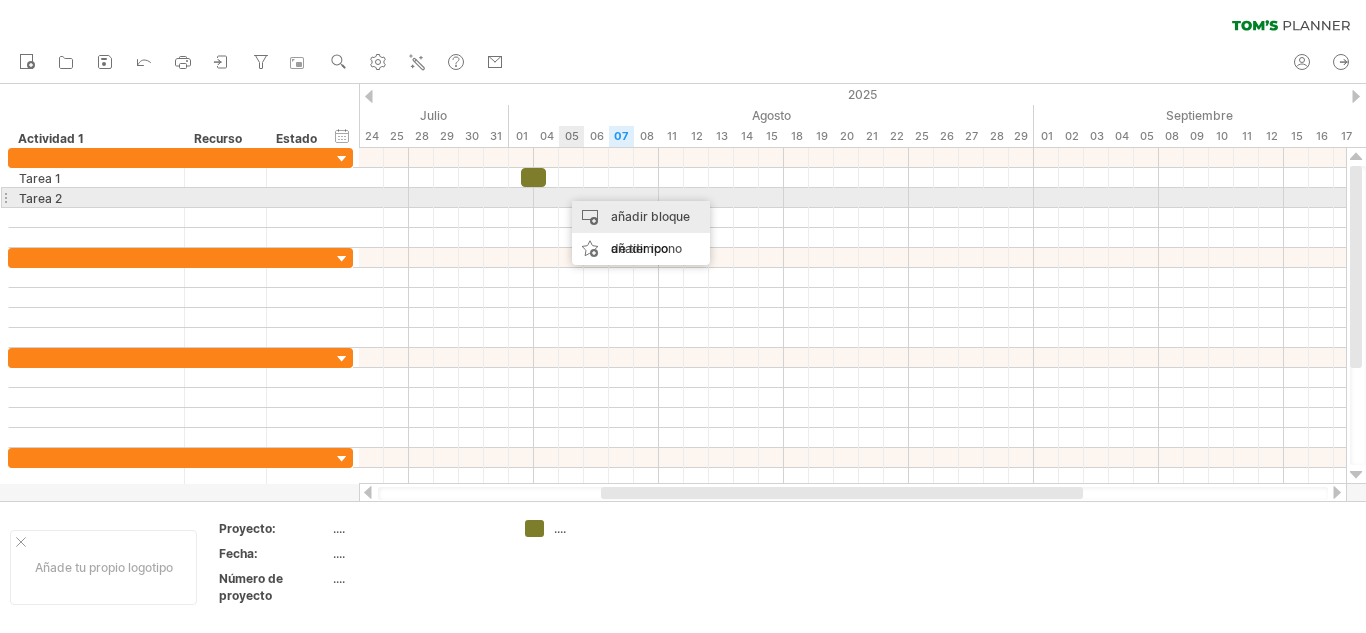 click on "añadir bloque de tiempo" at bounding box center [641, 233] 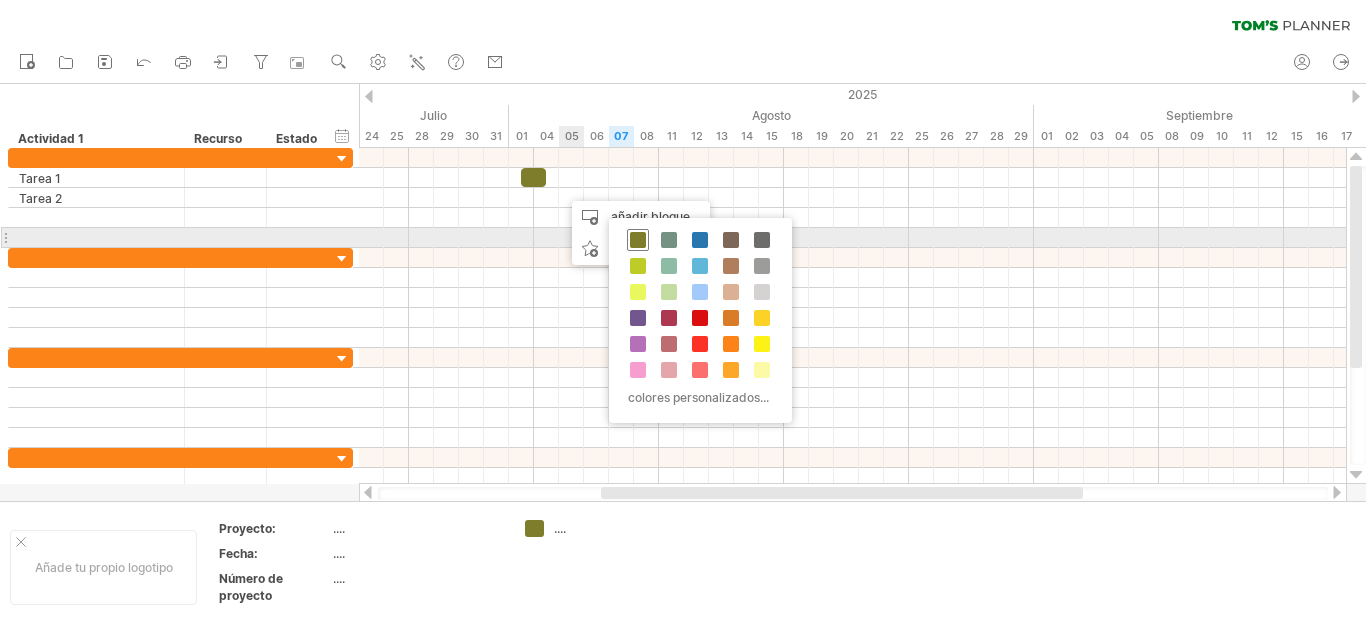 click at bounding box center [638, 240] 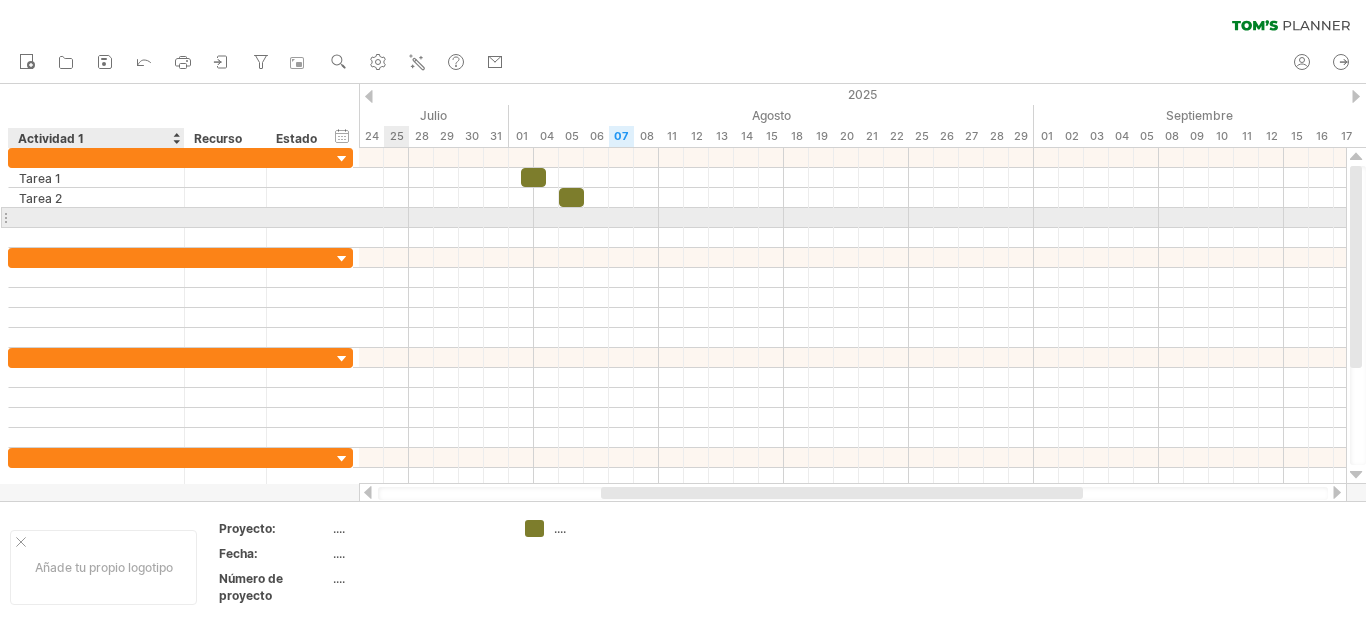 click at bounding box center [96, 217] 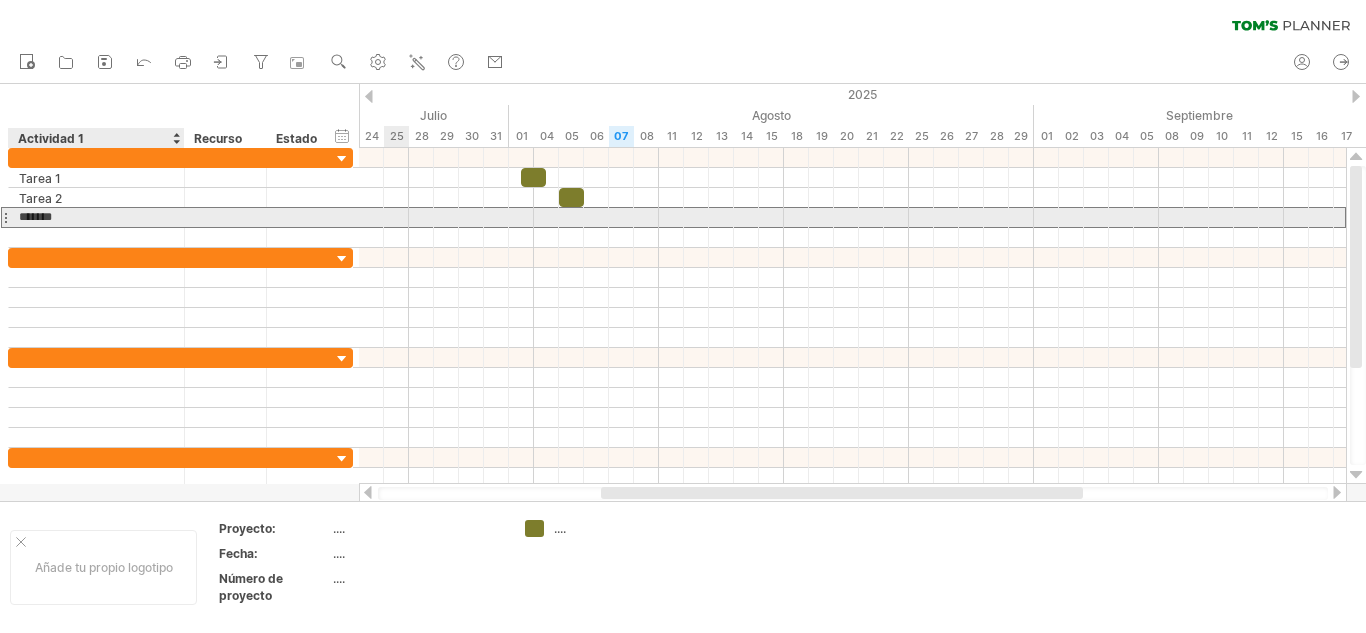 type on "*******" 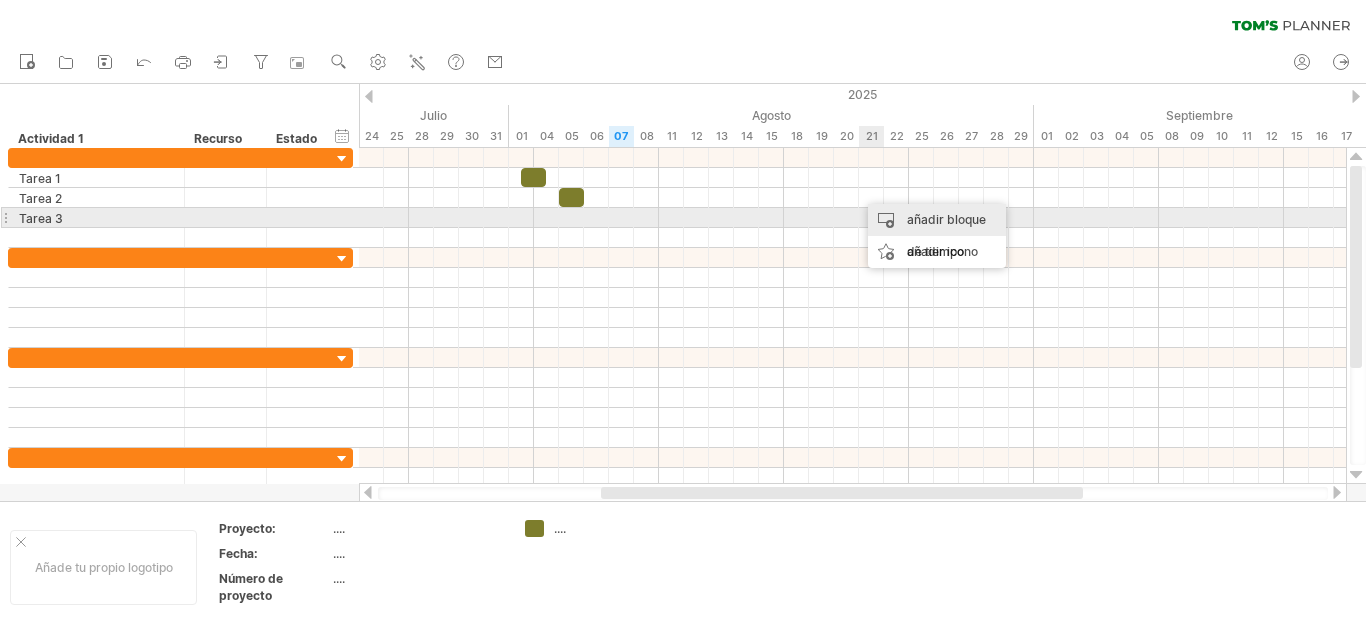 click on "añadir bloque de tiempo" at bounding box center (937, 236) 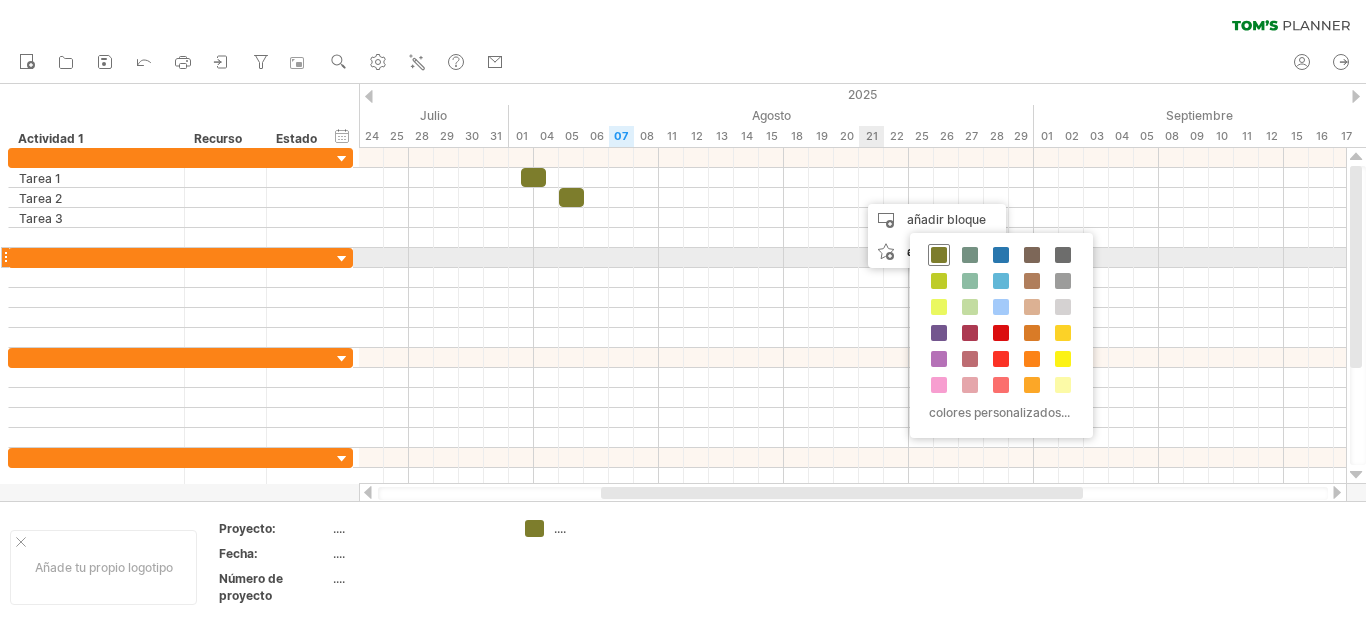 click at bounding box center [939, 255] 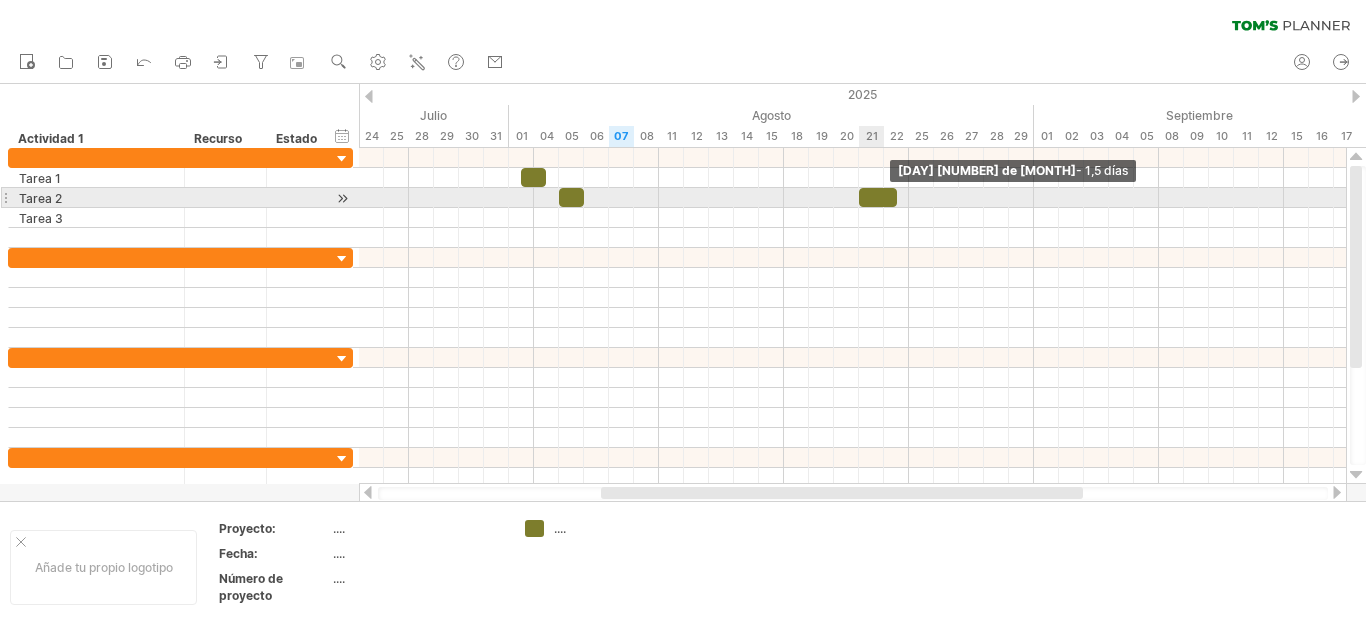 click at bounding box center [897, 197] 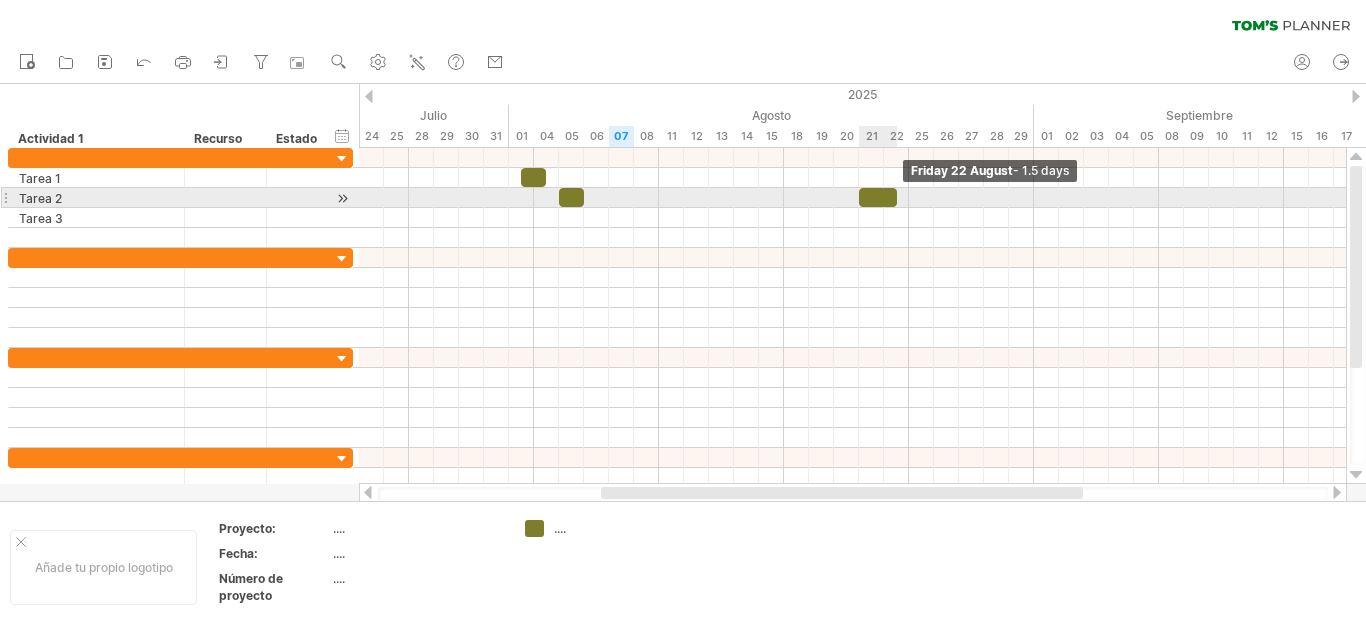click at bounding box center (897, 197) 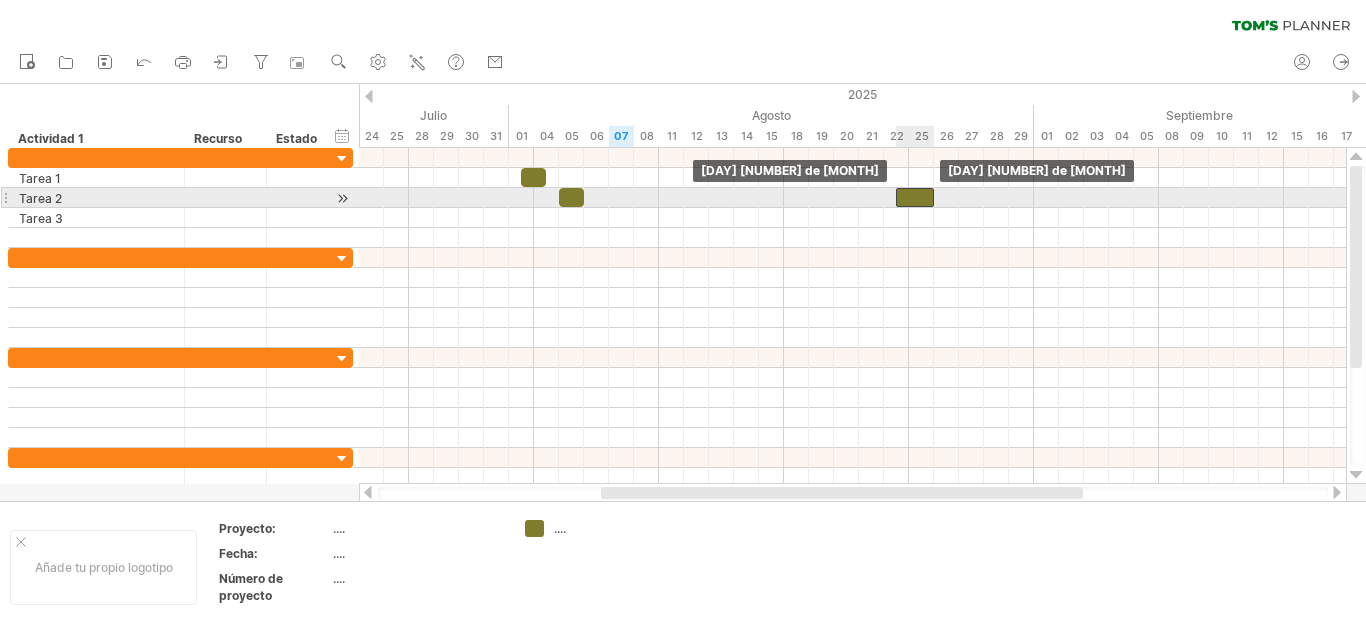 drag, startPoint x: 871, startPoint y: 195, endPoint x: 904, endPoint y: 196, distance: 33.01515 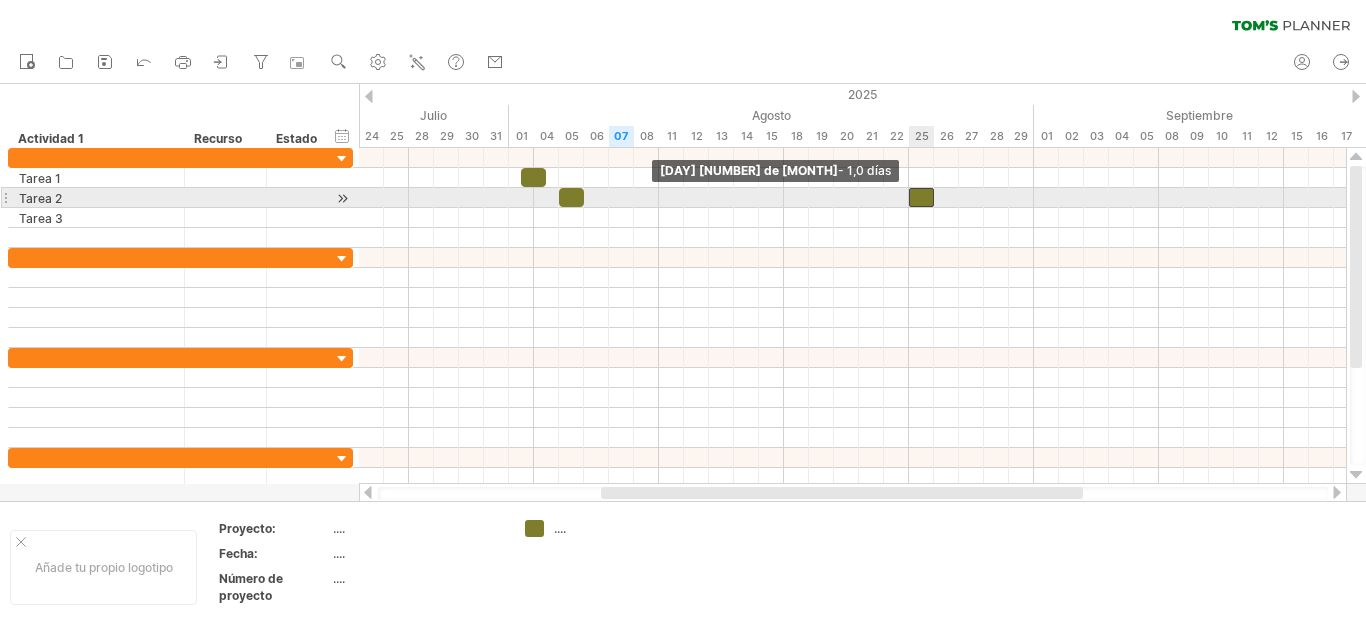 click on "[DAY] [NUMBER] de [MONTH]
[DAY] [NUMBER] de [MONTH]   - 1,0 días" at bounding box center (852, 316) 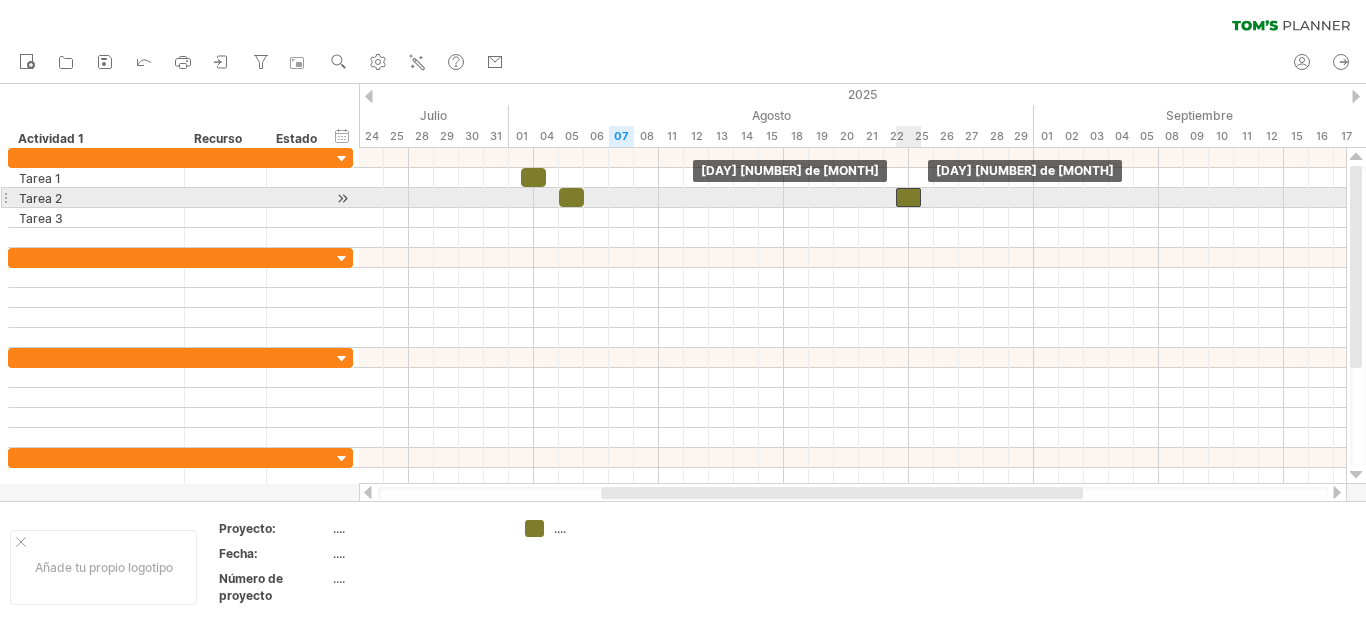 drag, startPoint x: 922, startPoint y: 199, endPoint x: 911, endPoint y: 200, distance: 11.045361 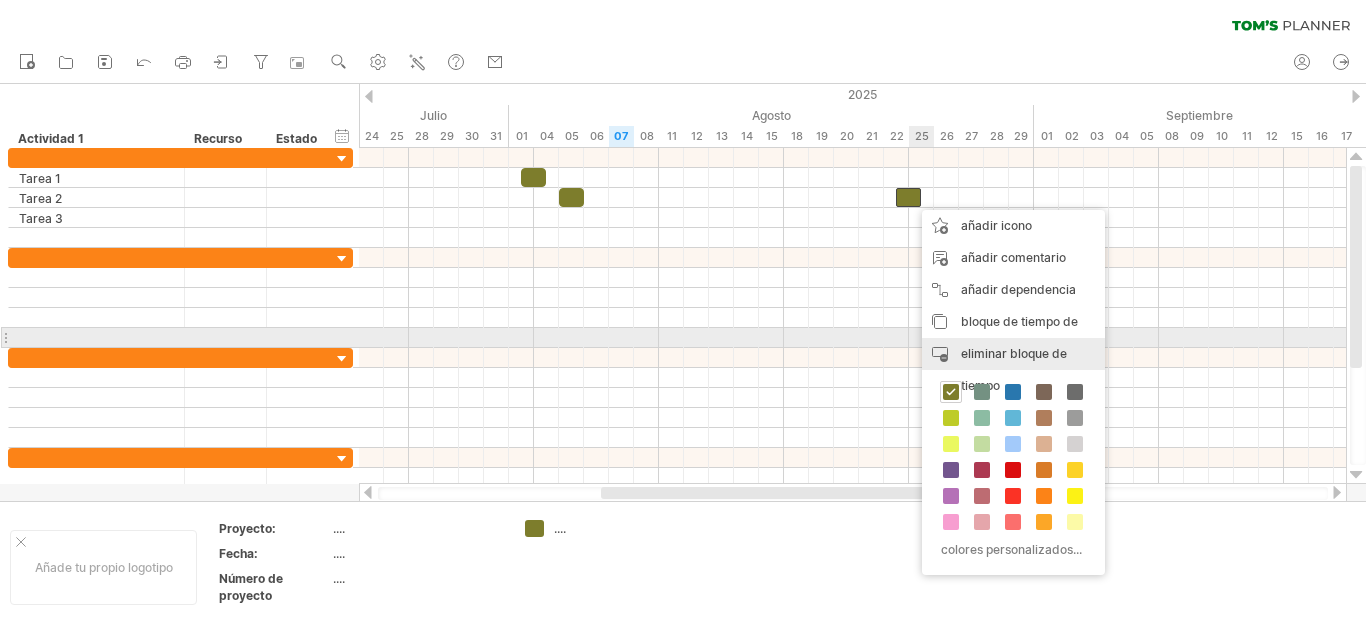 click on "eliminar bloque de tiempo" at bounding box center [1014, 369] 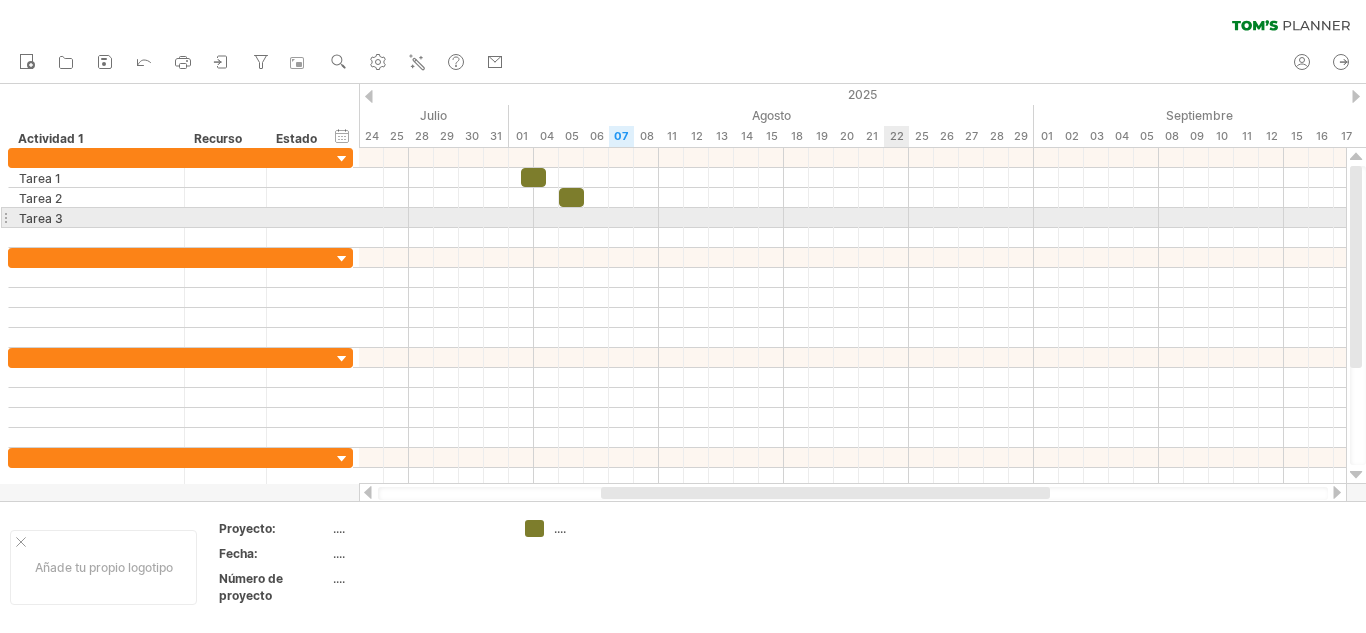 click at bounding box center [852, 218] 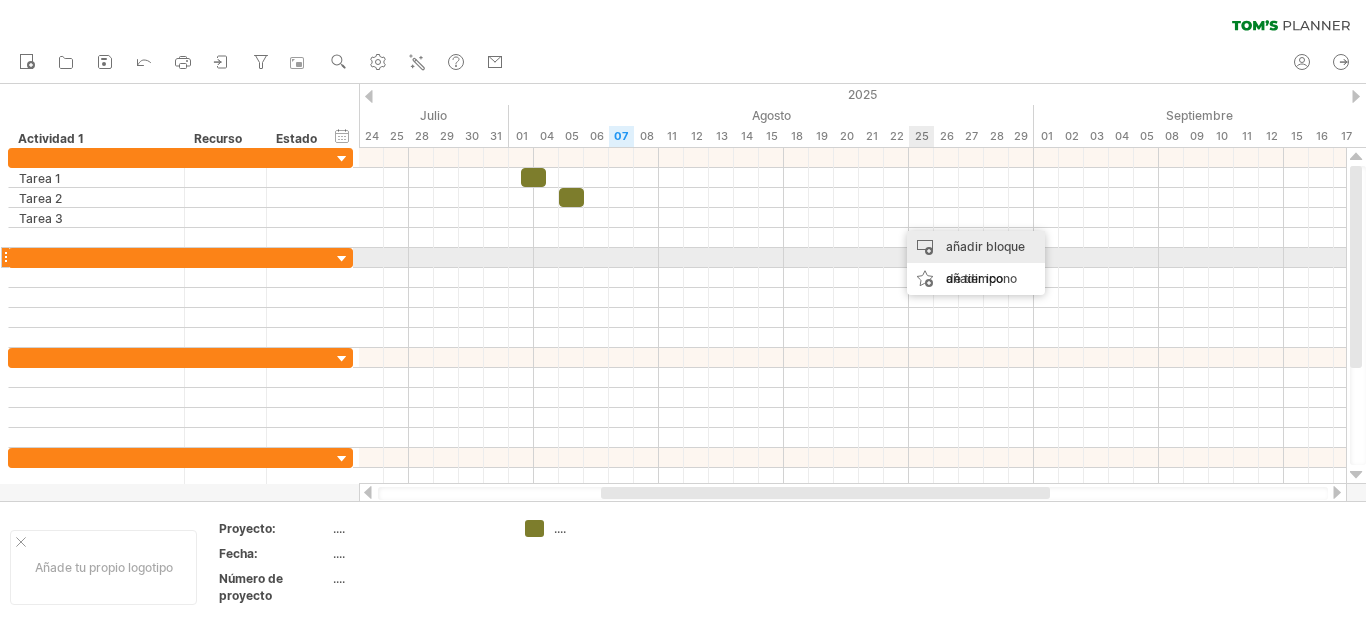 click on "añadir bloque de tiempo" at bounding box center (985, 262) 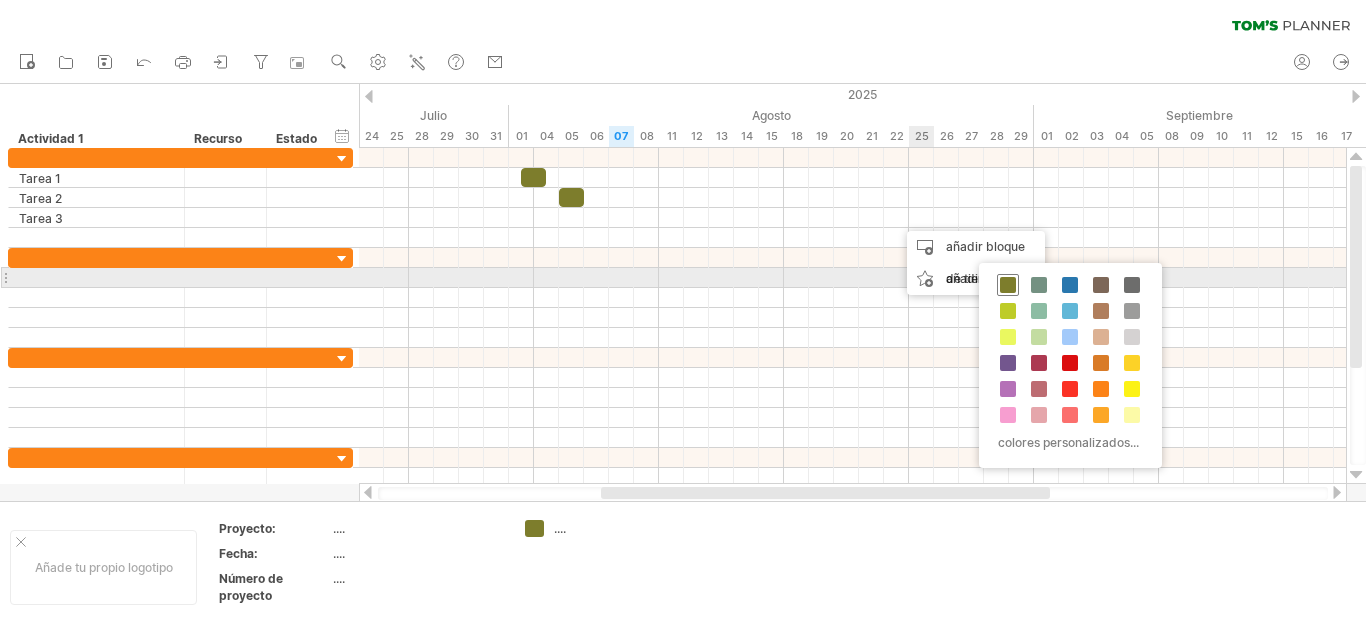 click at bounding box center [1008, 285] 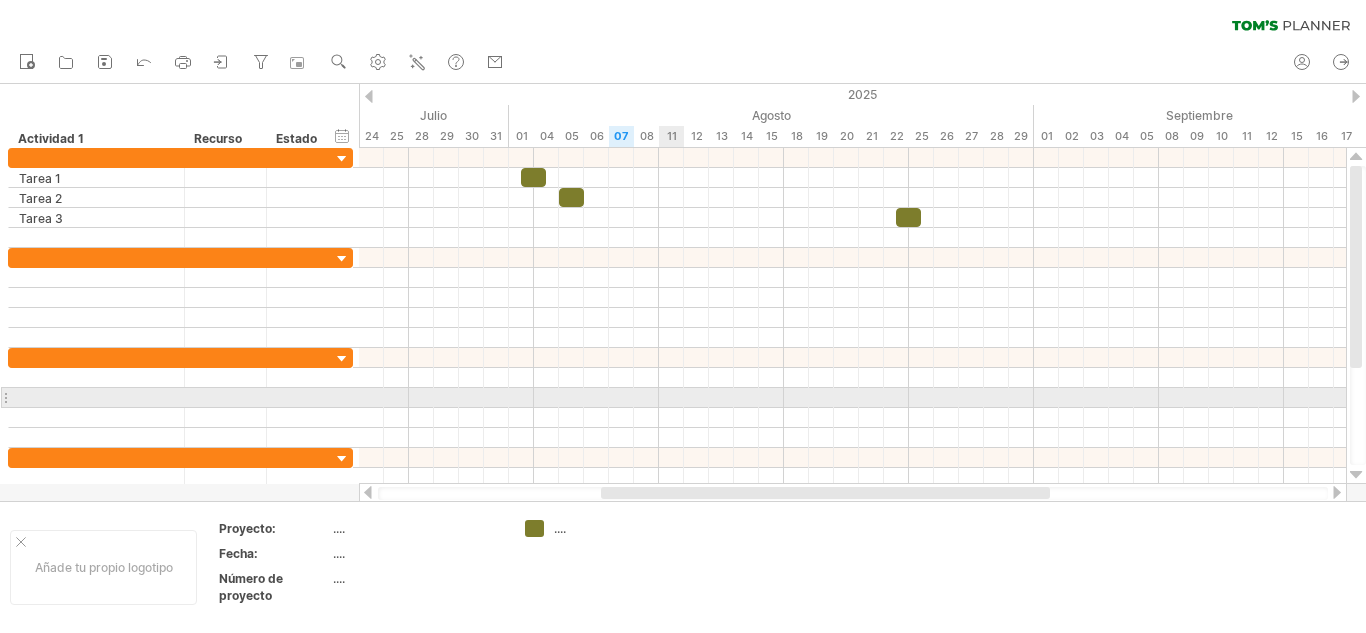 click at bounding box center (852, 398) 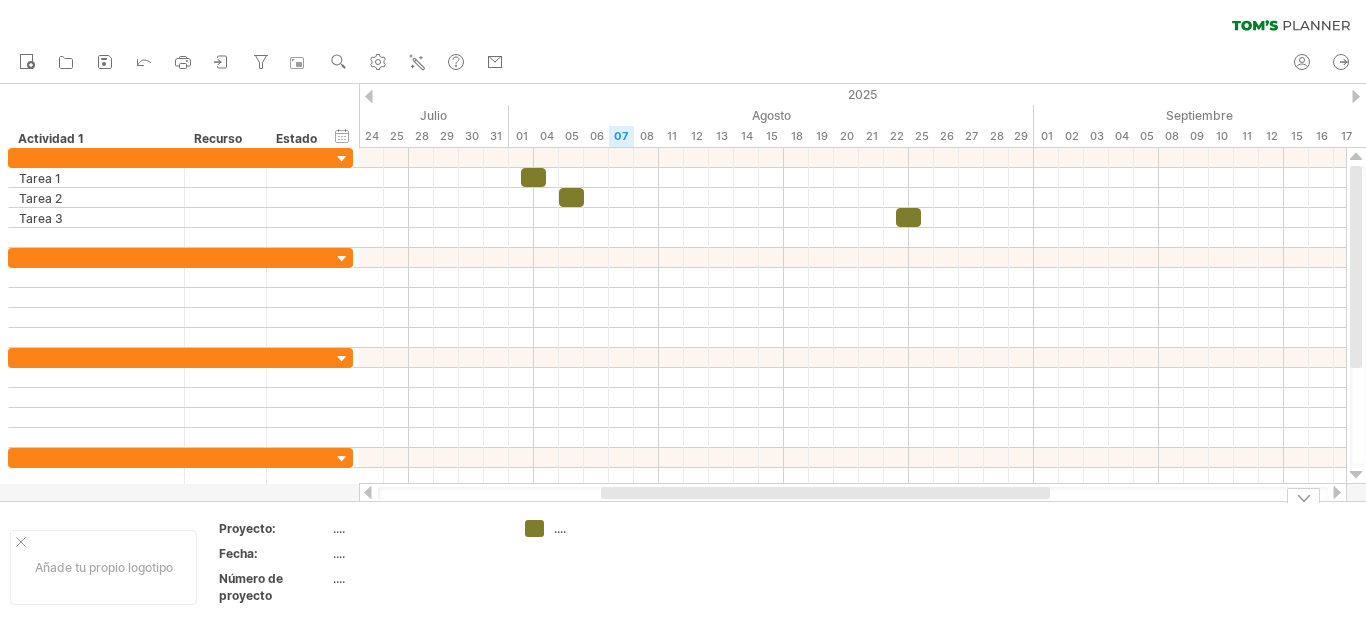 click on "...." at bounding box center [608, 528] 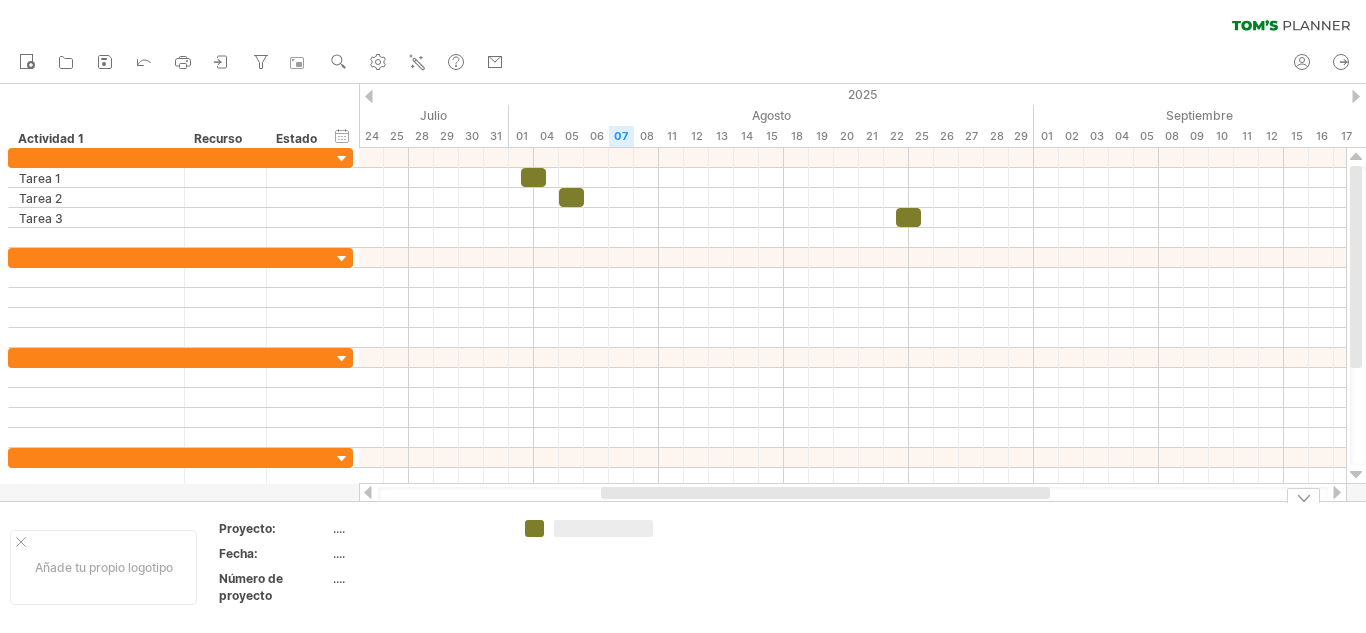 click at bounding box center [594, 567] 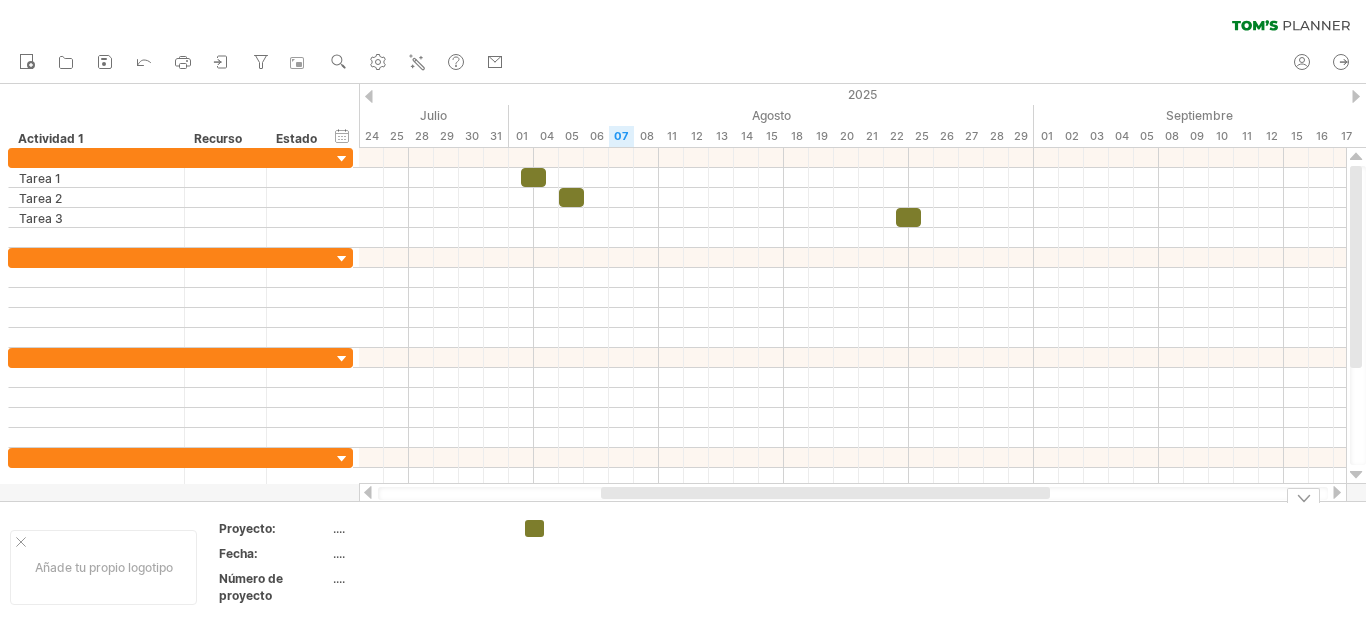 click at bounding box center (594, 528) 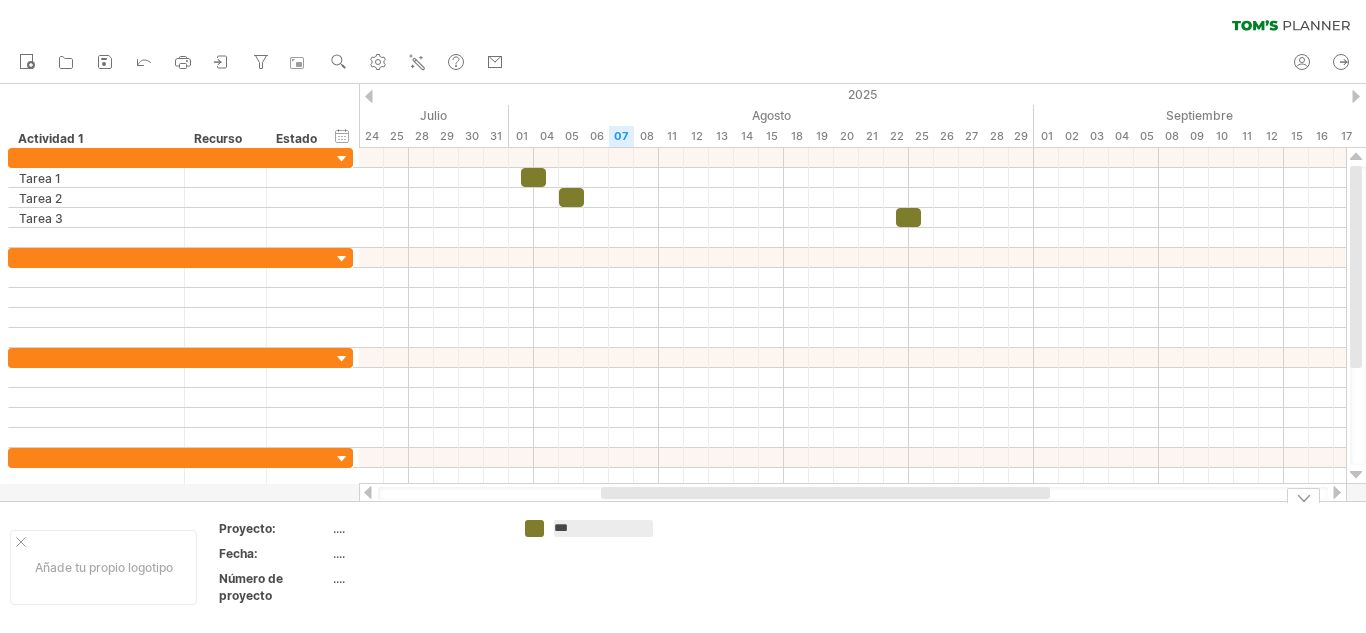 type on "*" 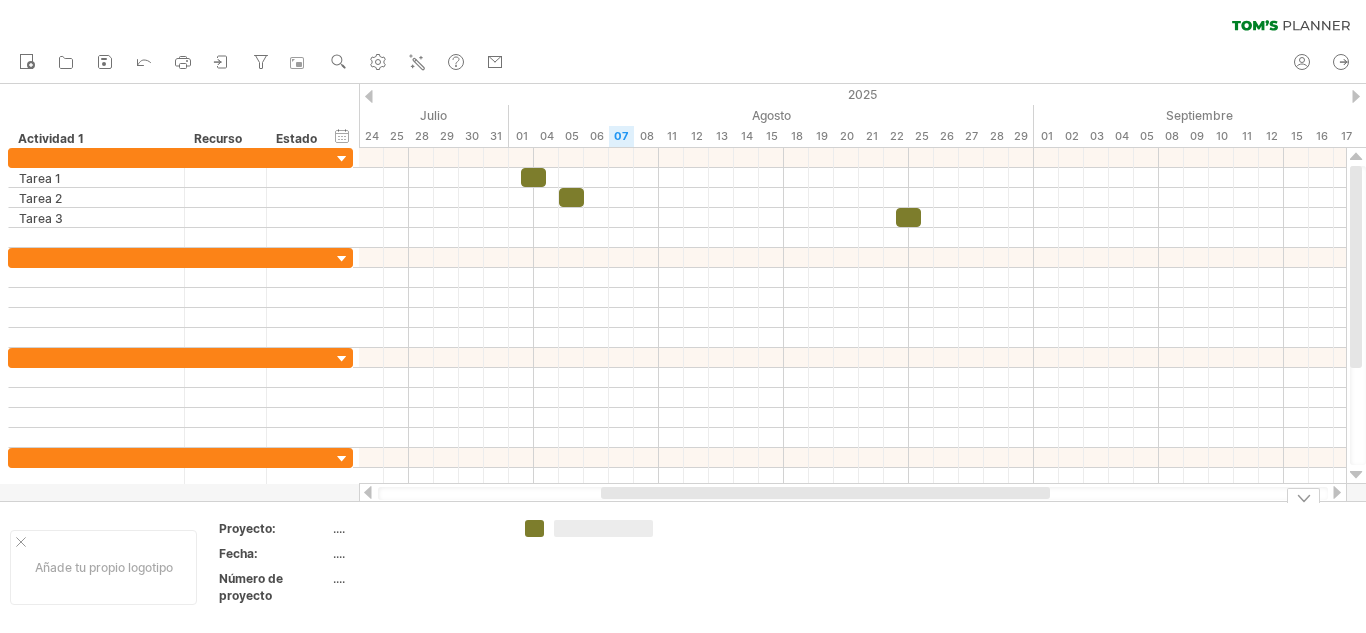 type 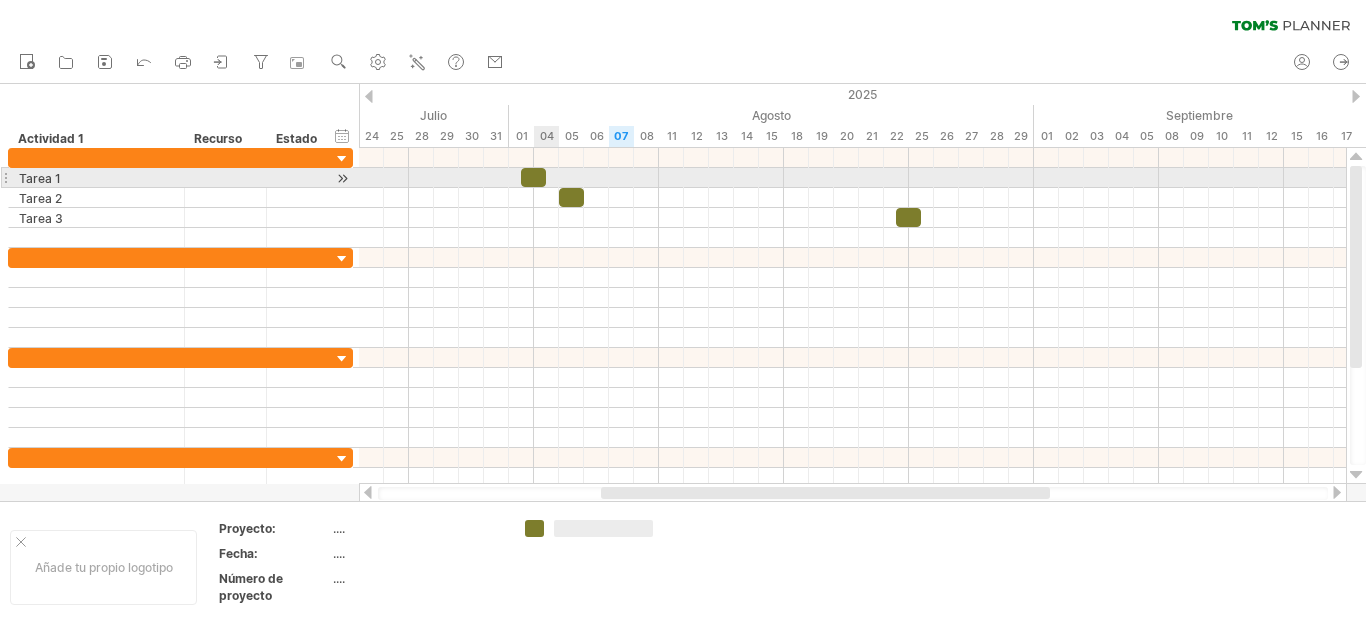 click at bounding box center [533, 177] 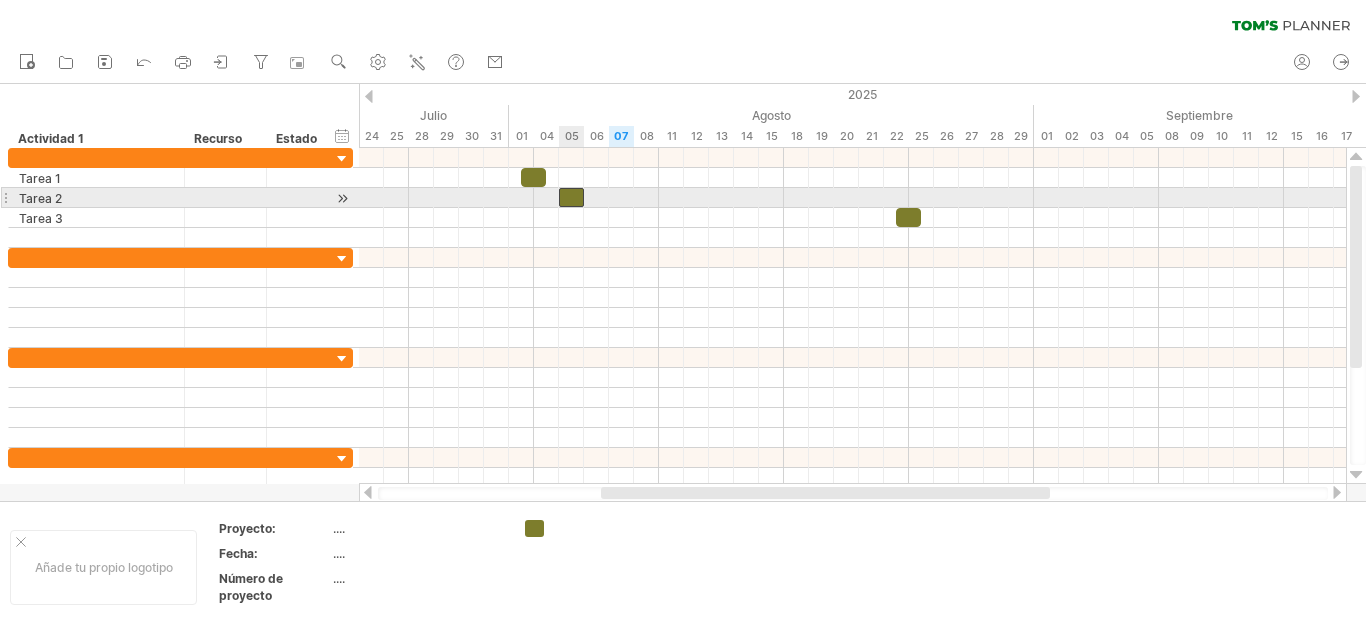 click at bounding box center [571, 197] 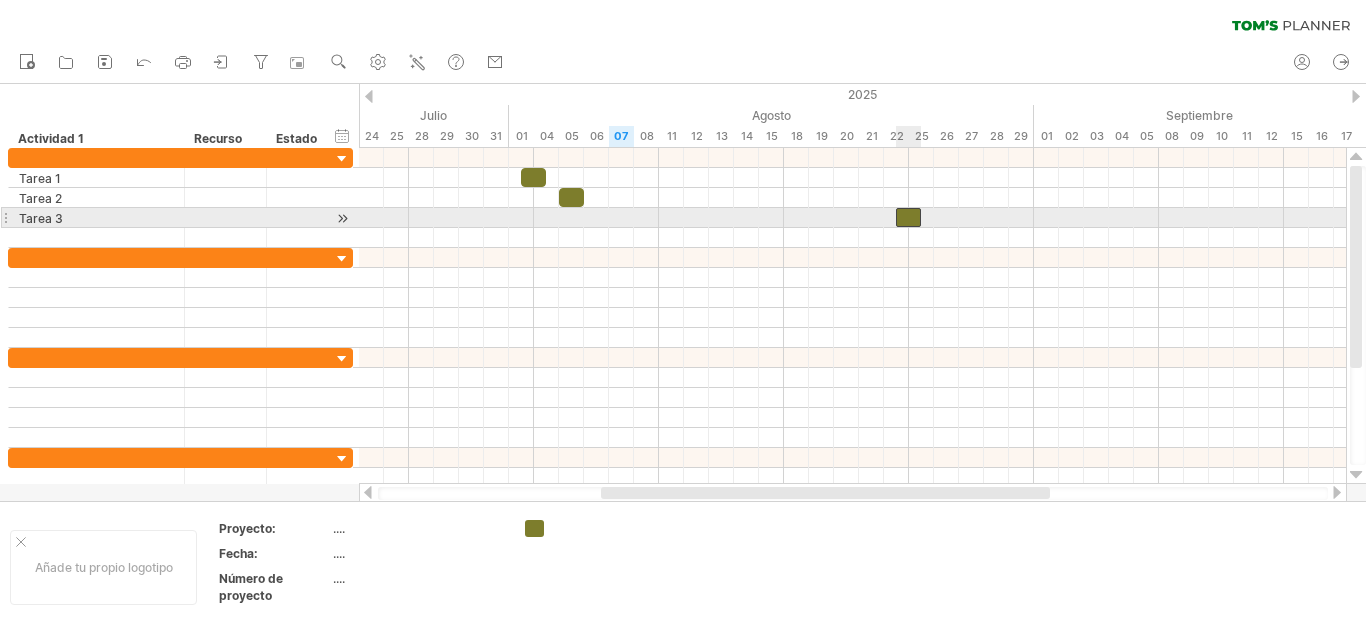 click at bounding box center [908, 217] 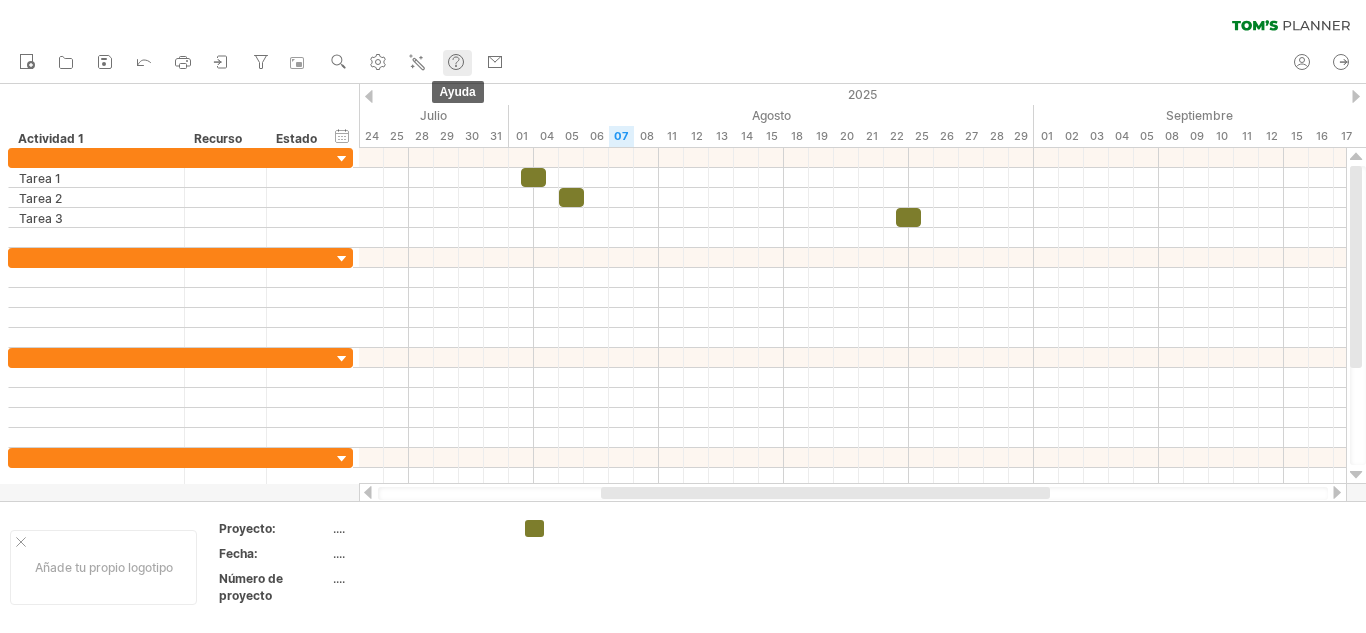 click 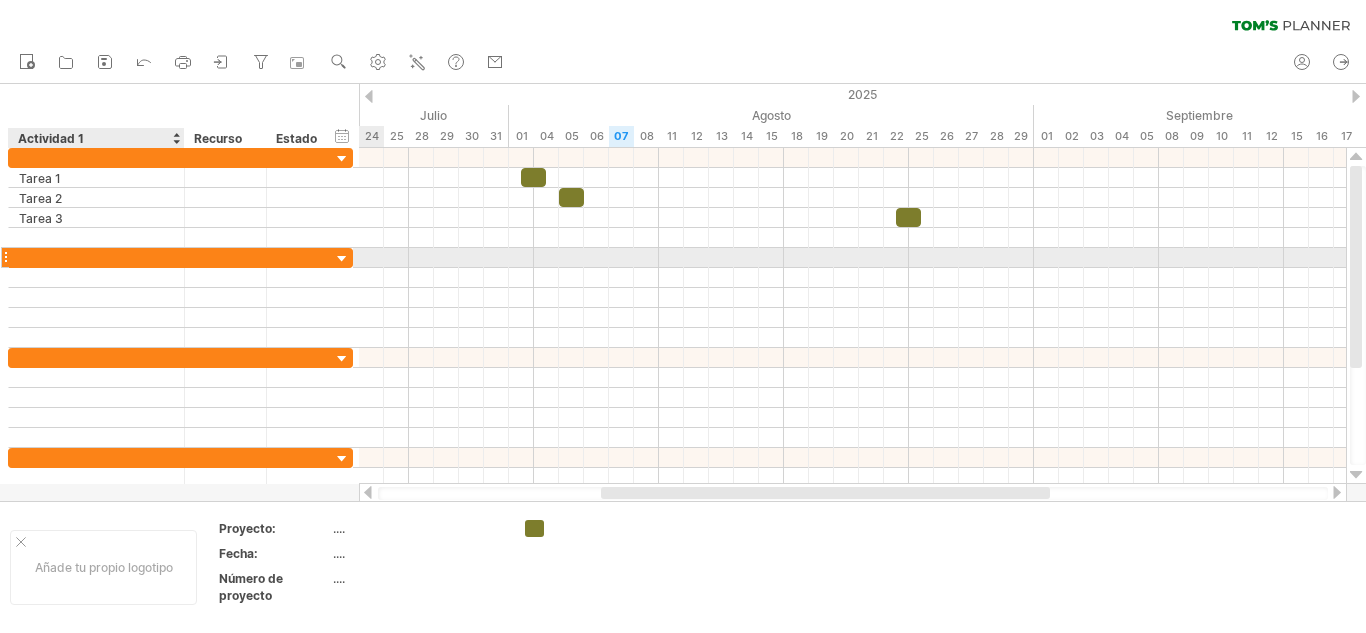 click at bounding box center [96, 257] 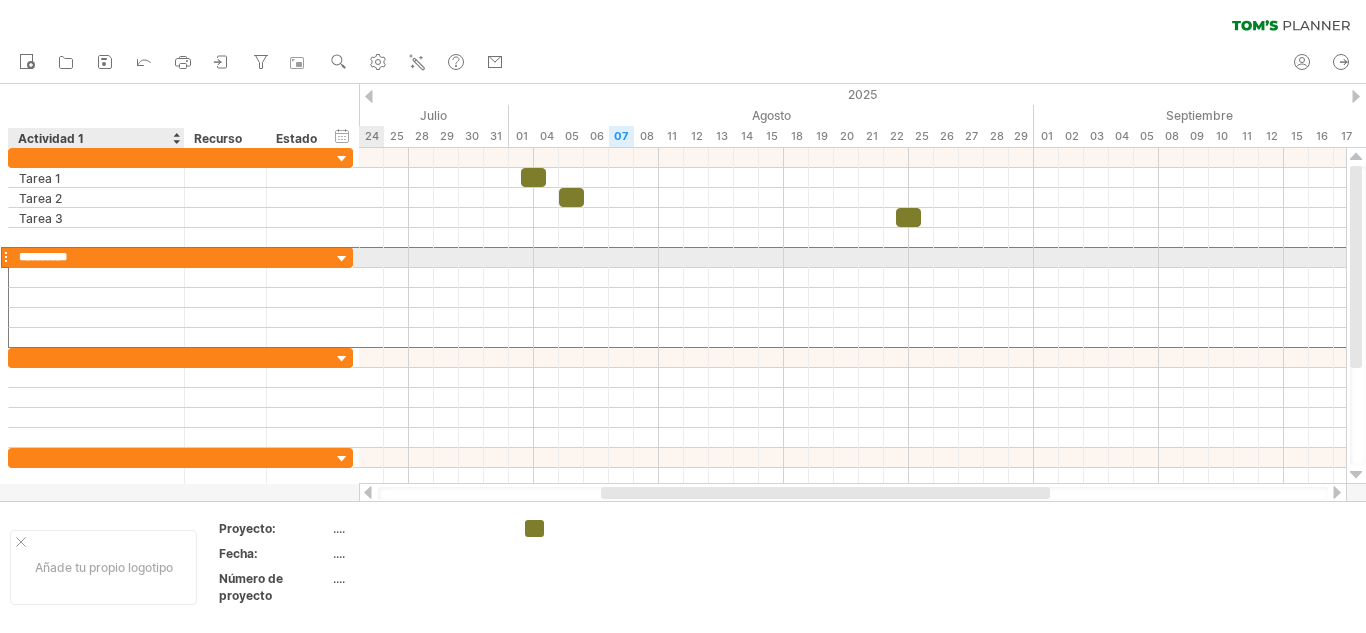 type on "**********" 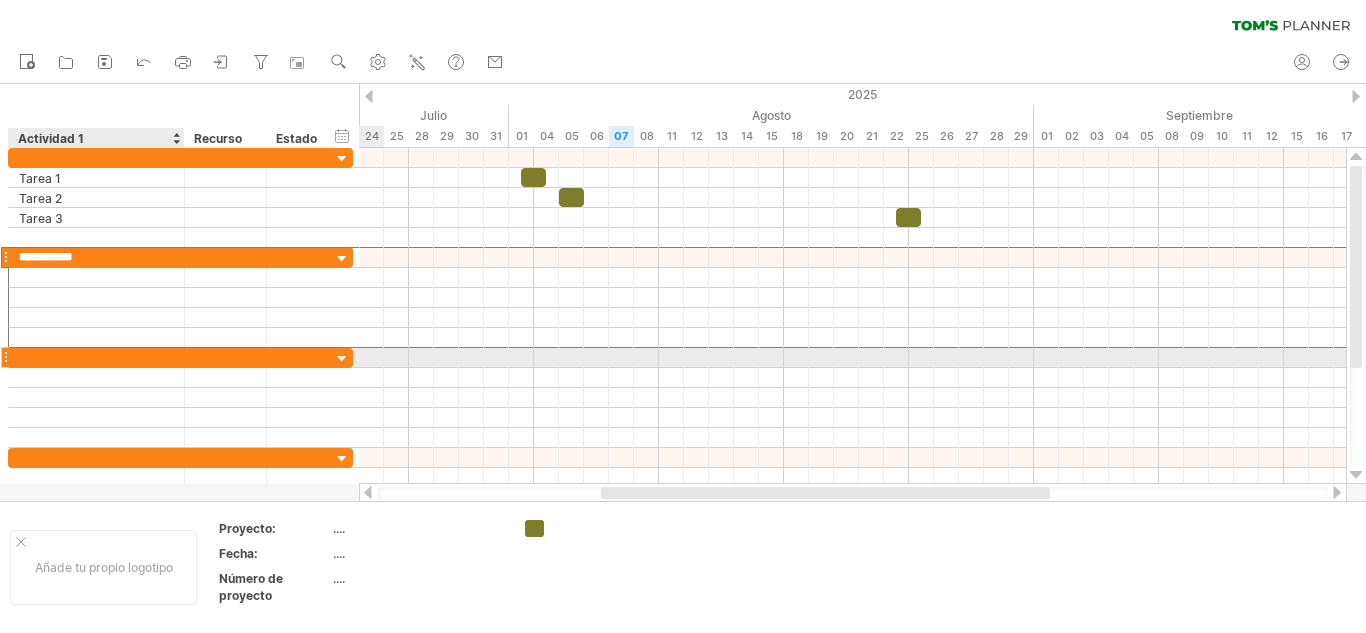 click at bounding box center [96, 357] 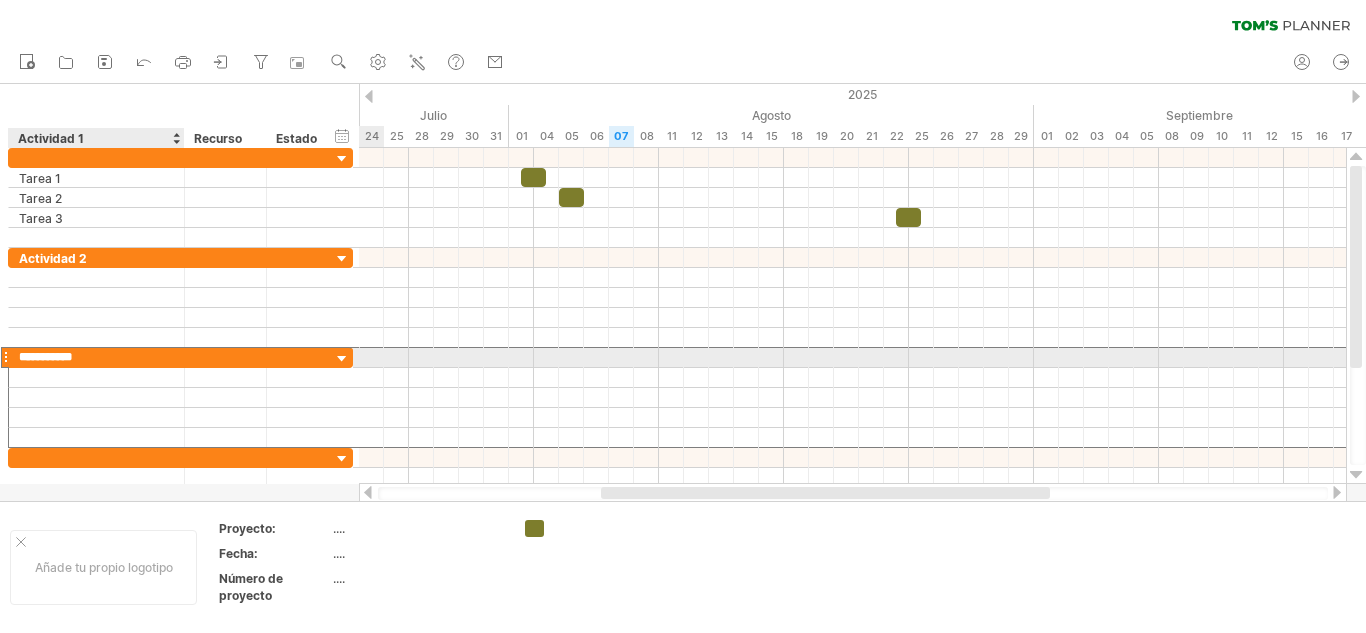 type on "**********" 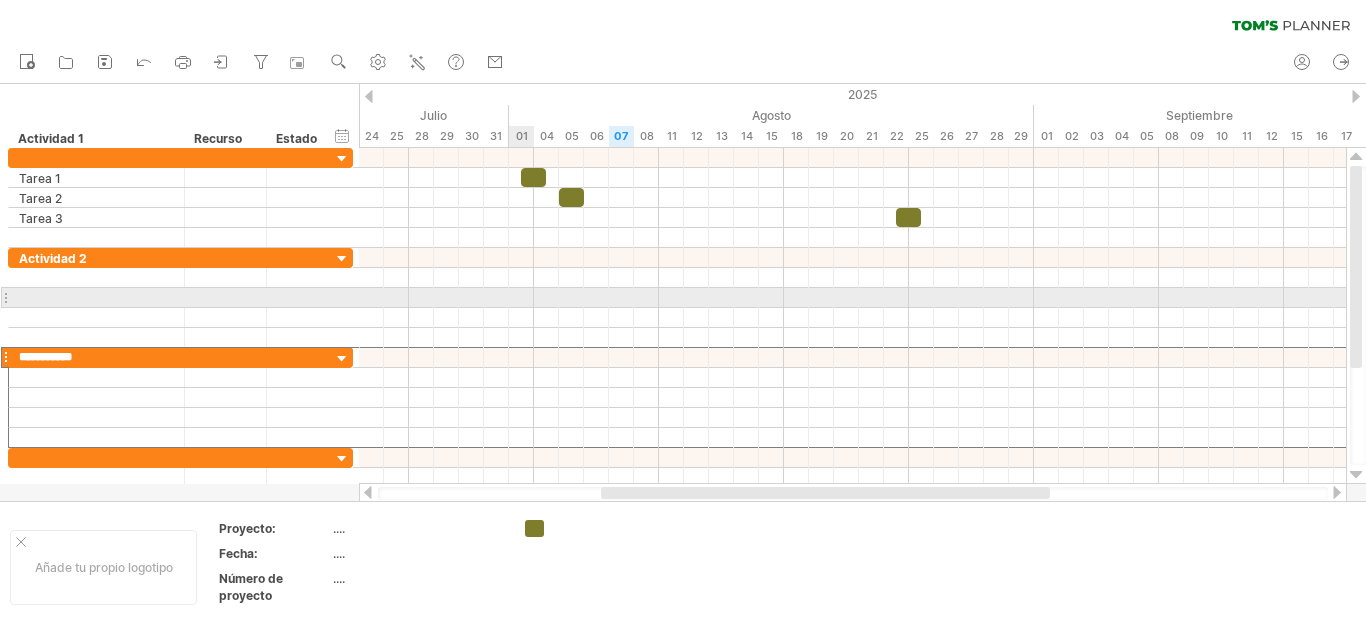 click at bounding box center (852, 298) 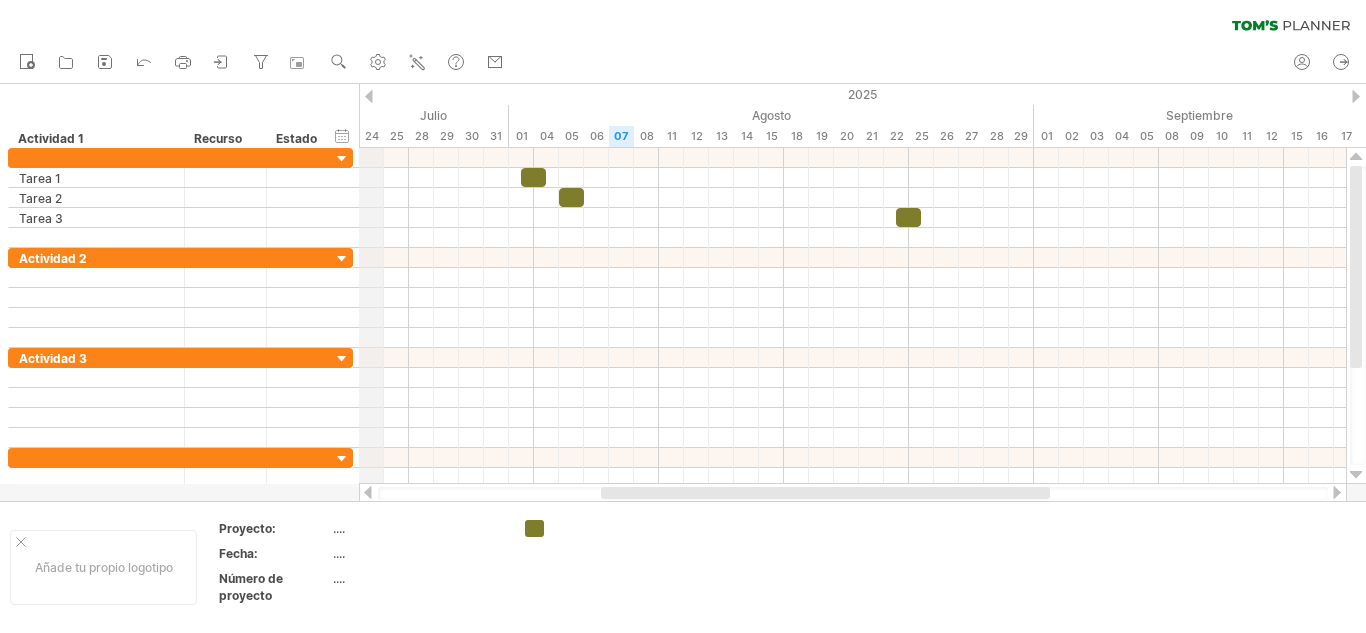 click on "2025" at bounding box center (1234, 94) 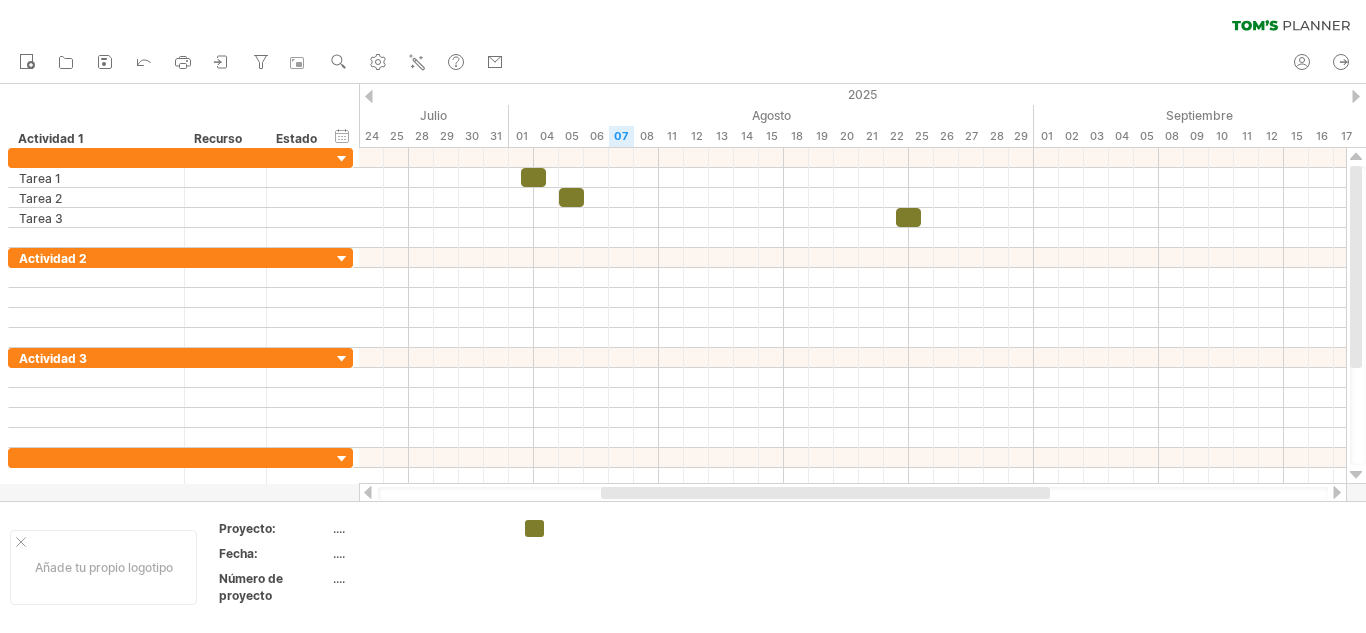 click at bounding box center (369, 96) 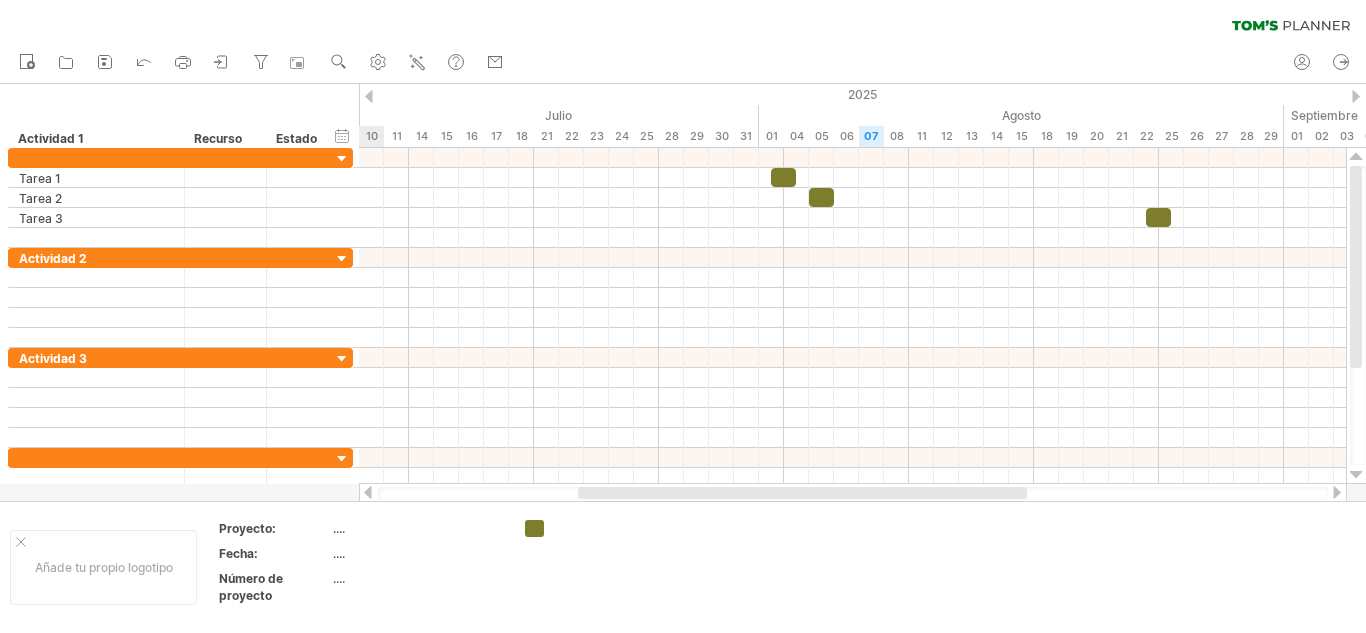 click at bounding box center [1356, 96] 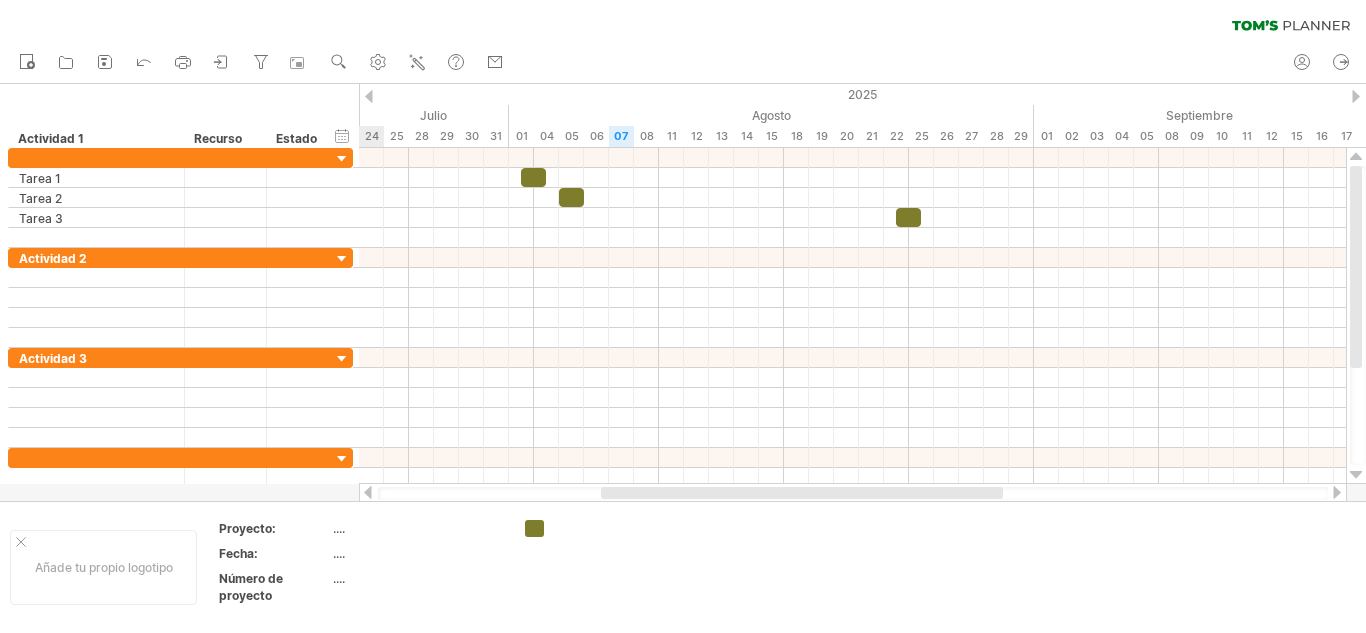 click at bounding box center (1356, 96) 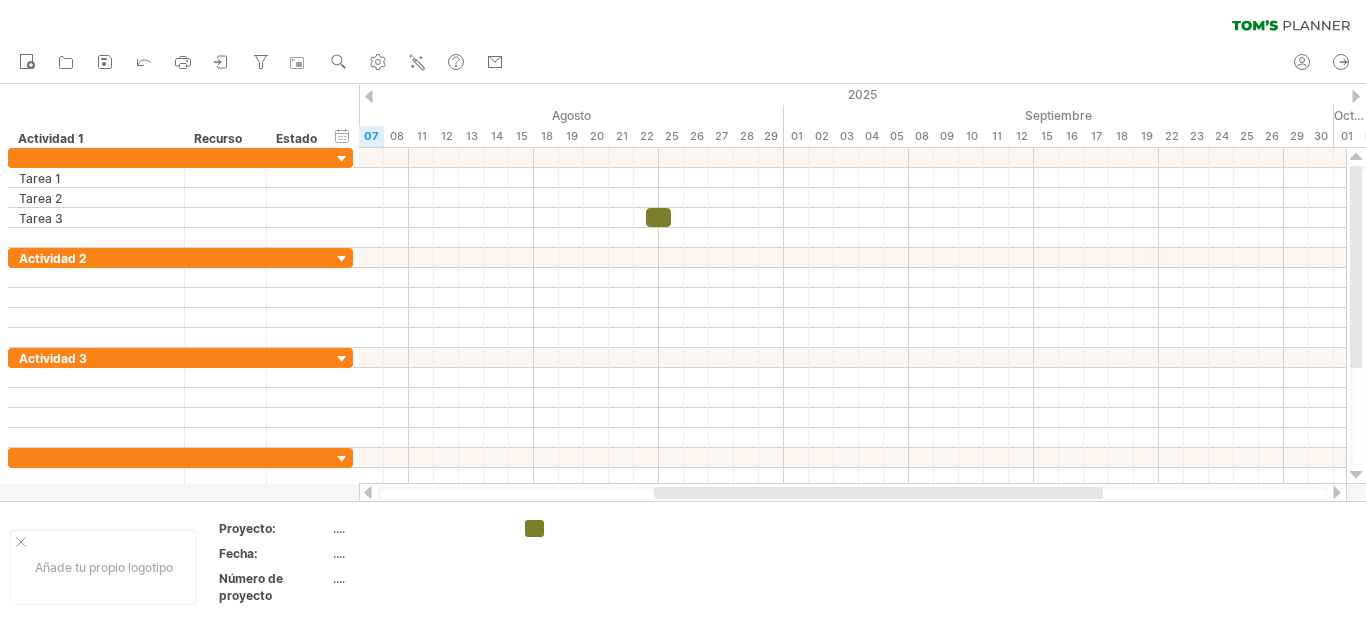 click at bounding box center (369, 96) 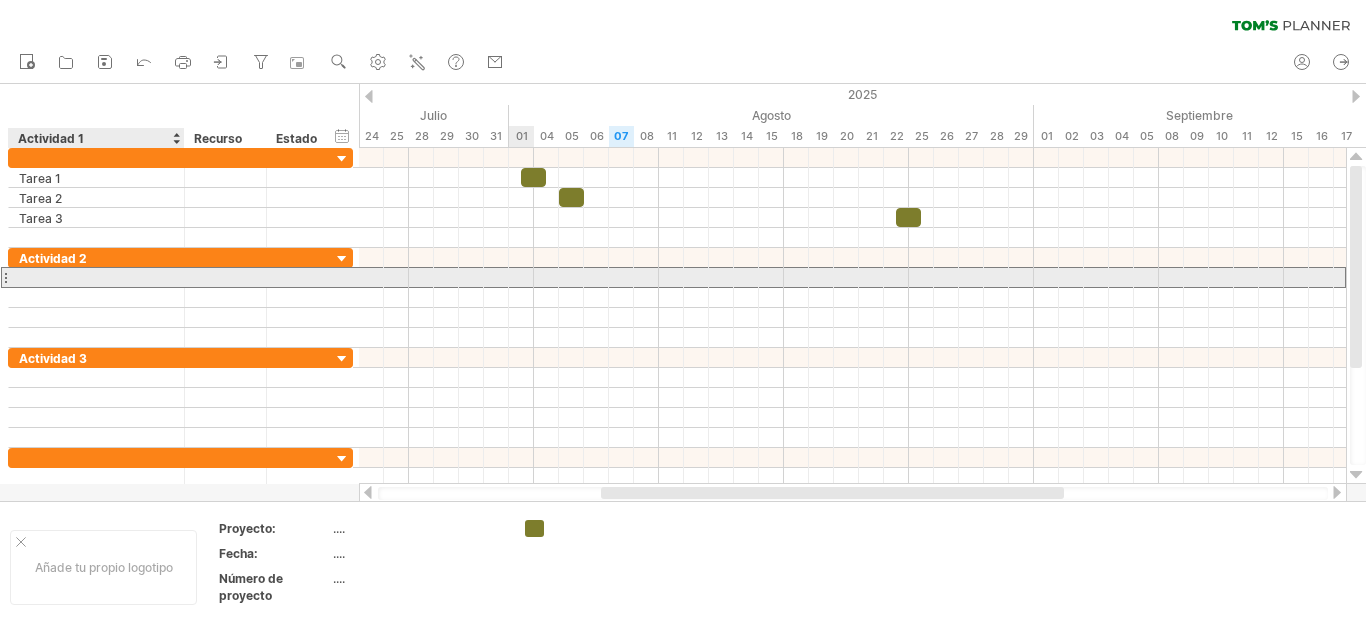 click at bounding box center (96, 277) 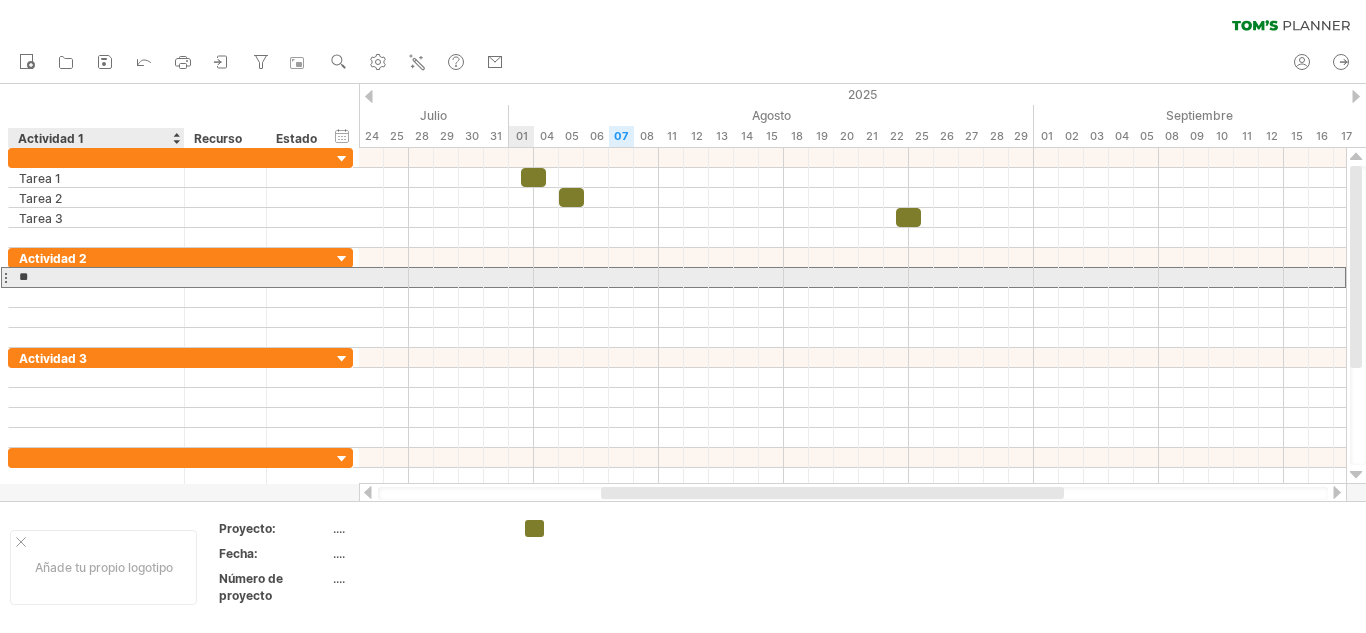 type on "*******" 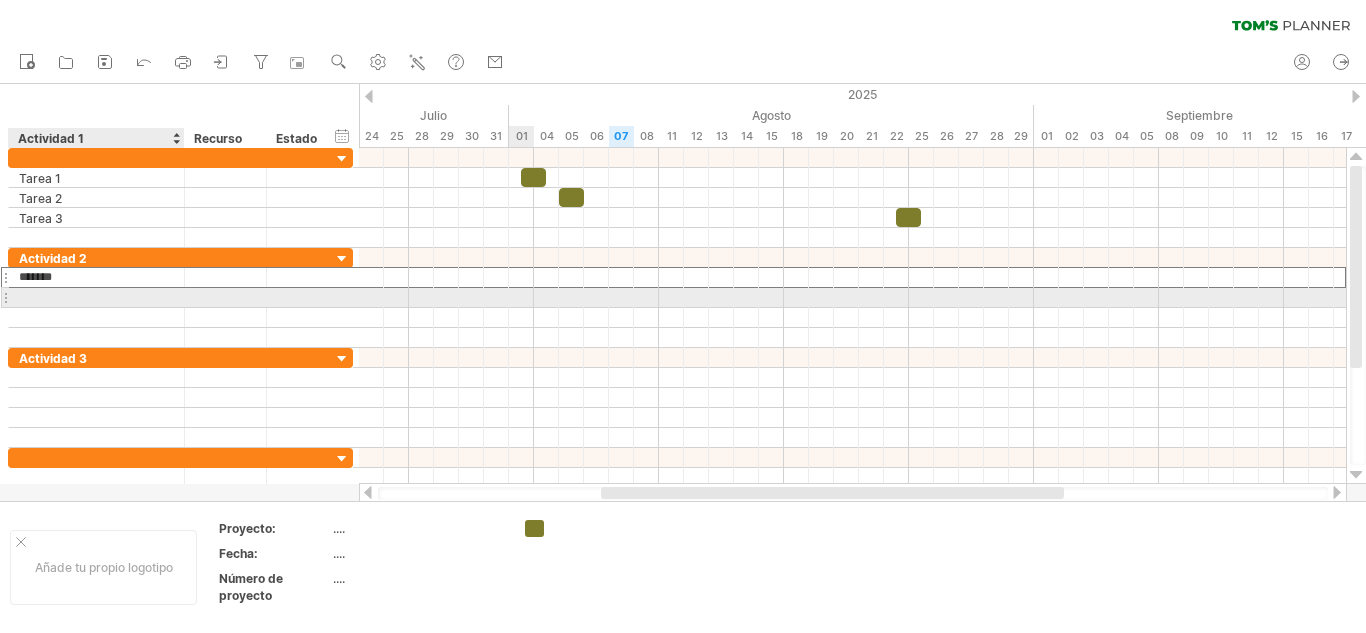 click at bounding box center (96, 297) 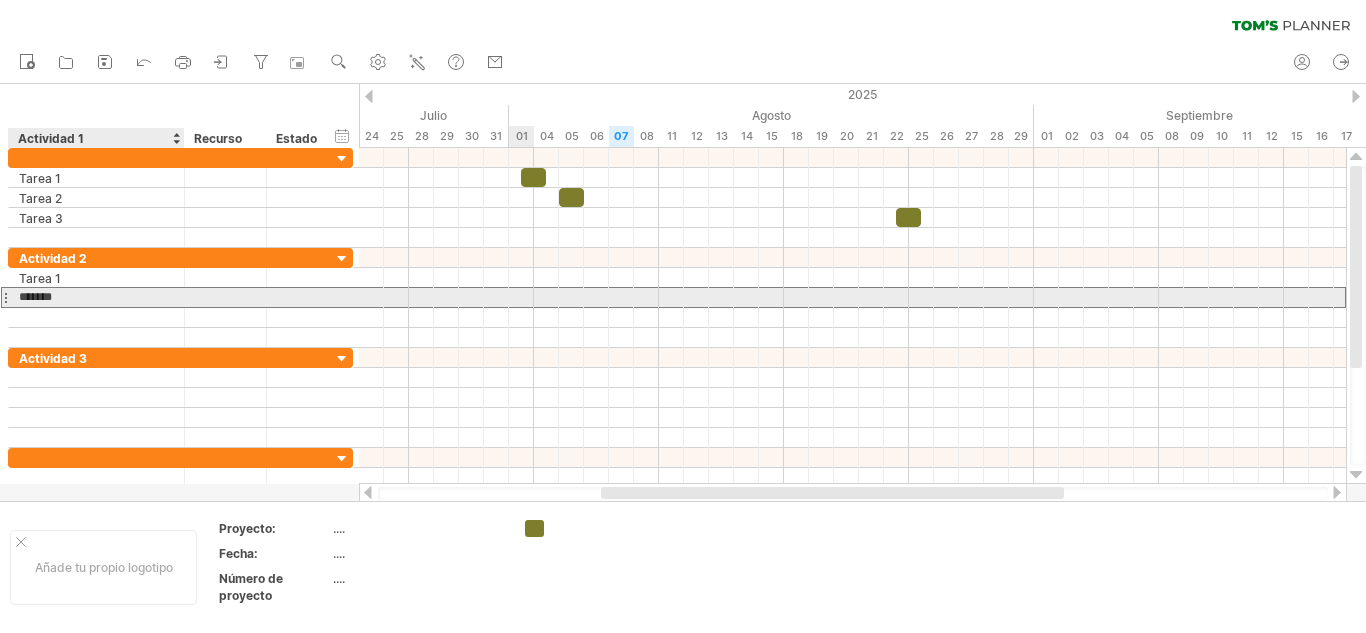 type on "*******" 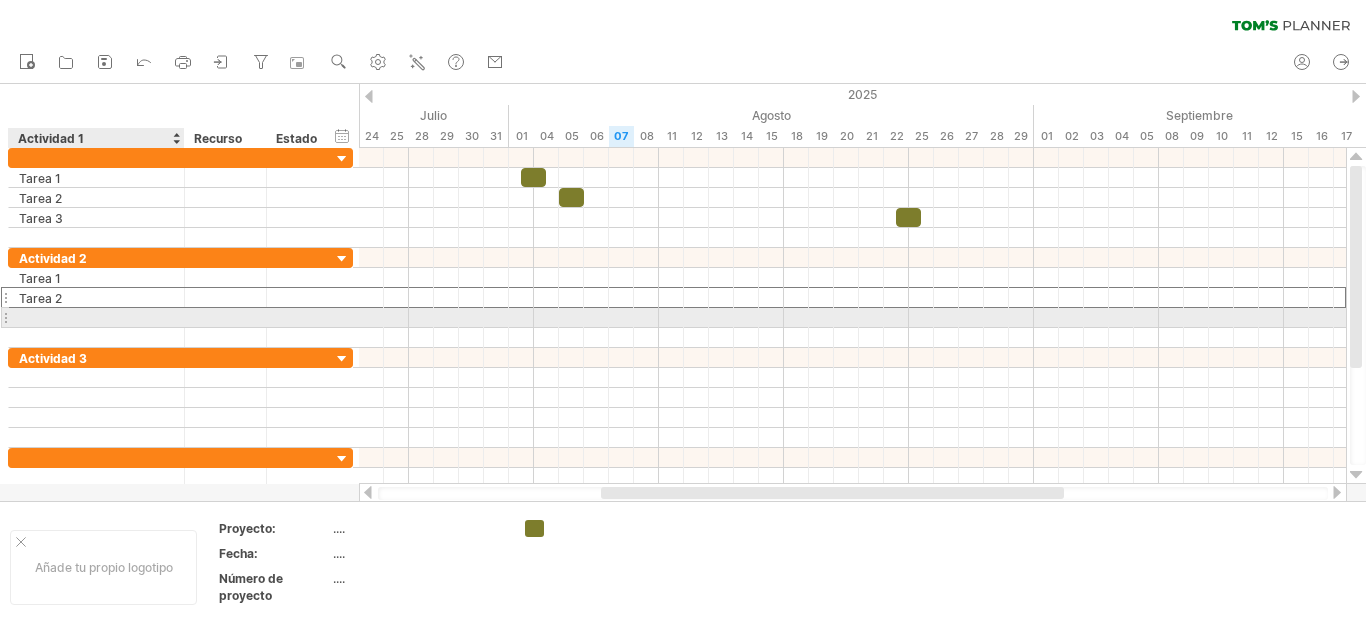 click at bounding box center (96, 317) 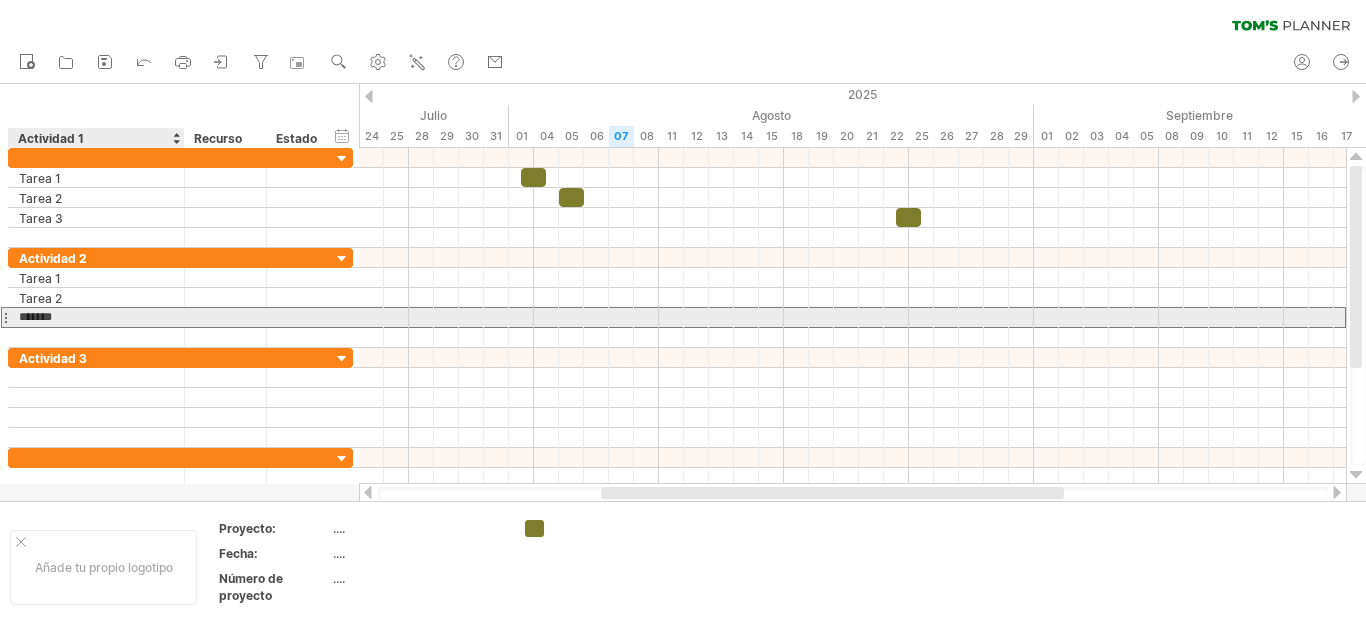type on "*******" 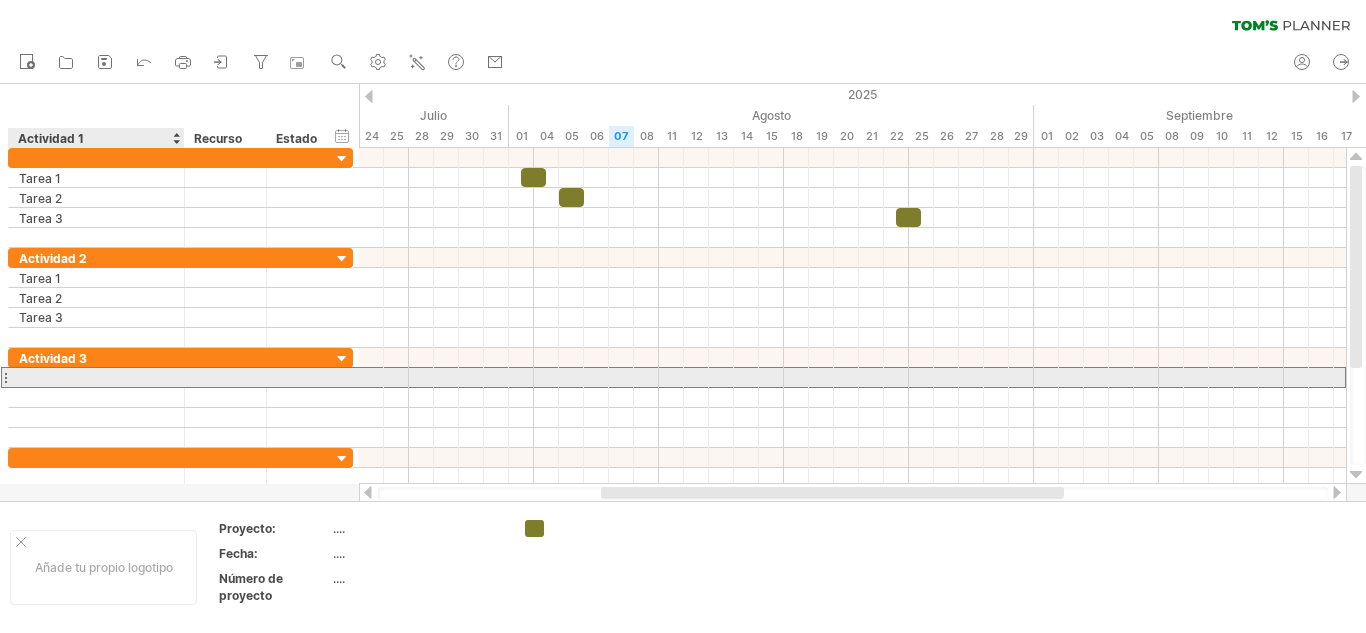 click at bounding box center (96, 377) 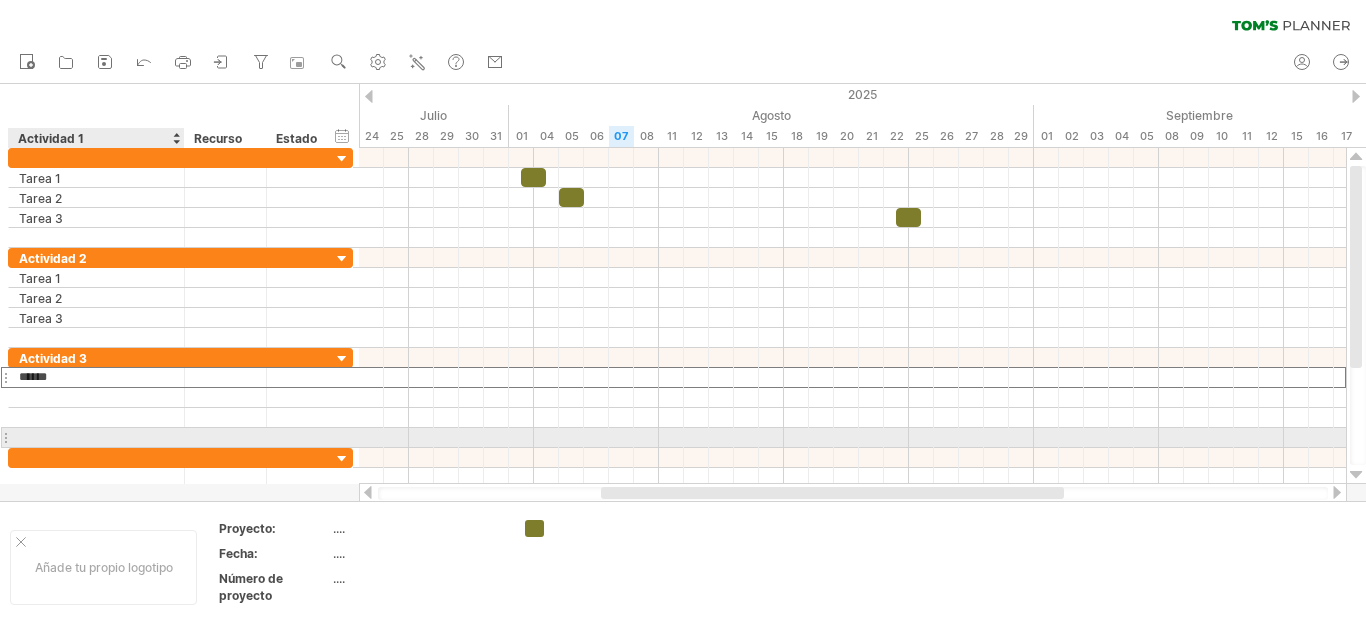 type on "*******" 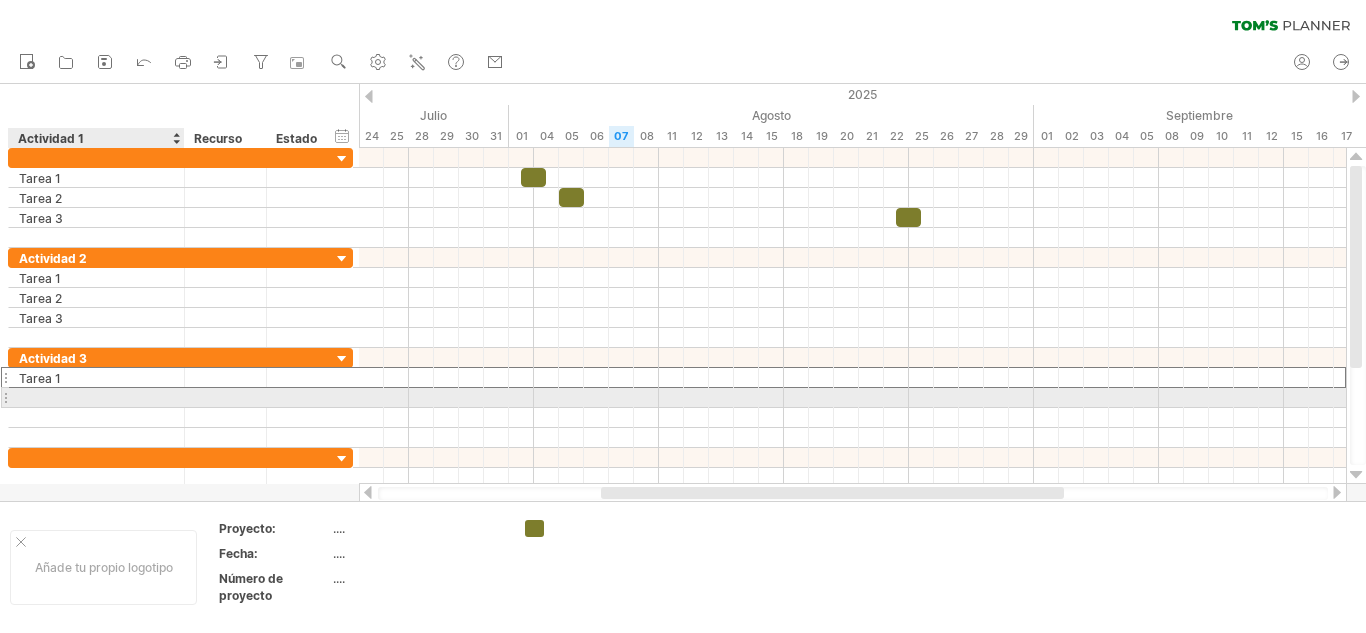 click at bounding box center (96, 397) 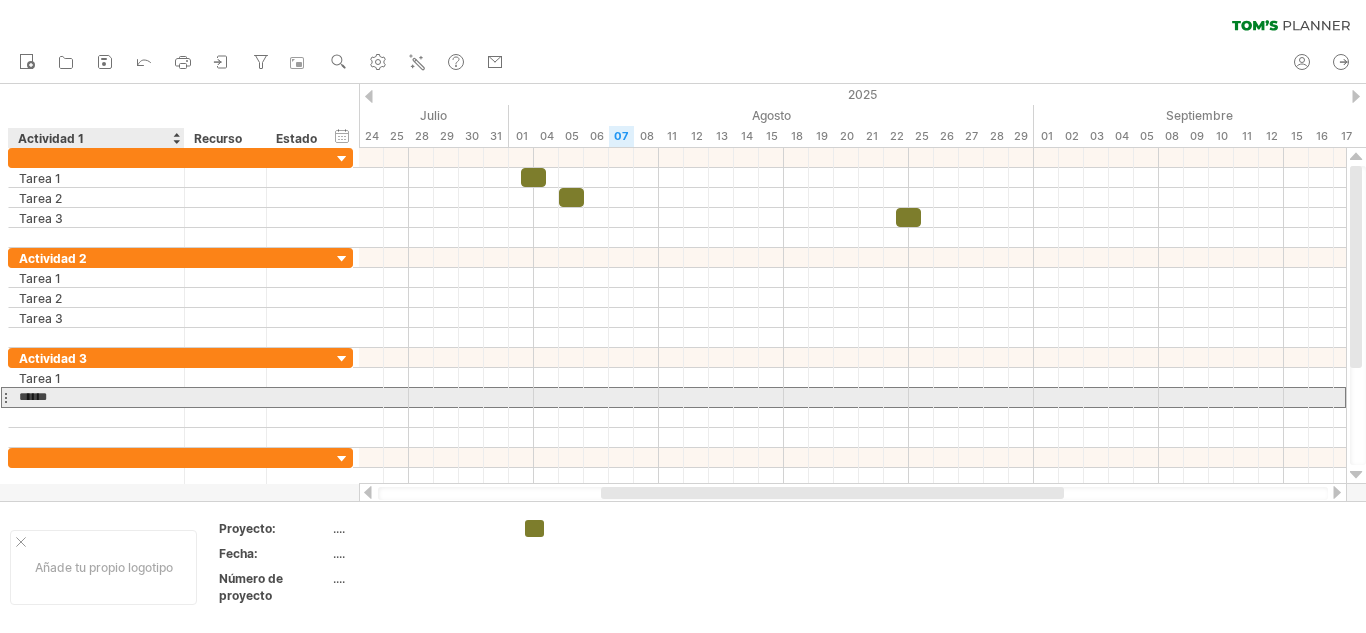 type on "*******" 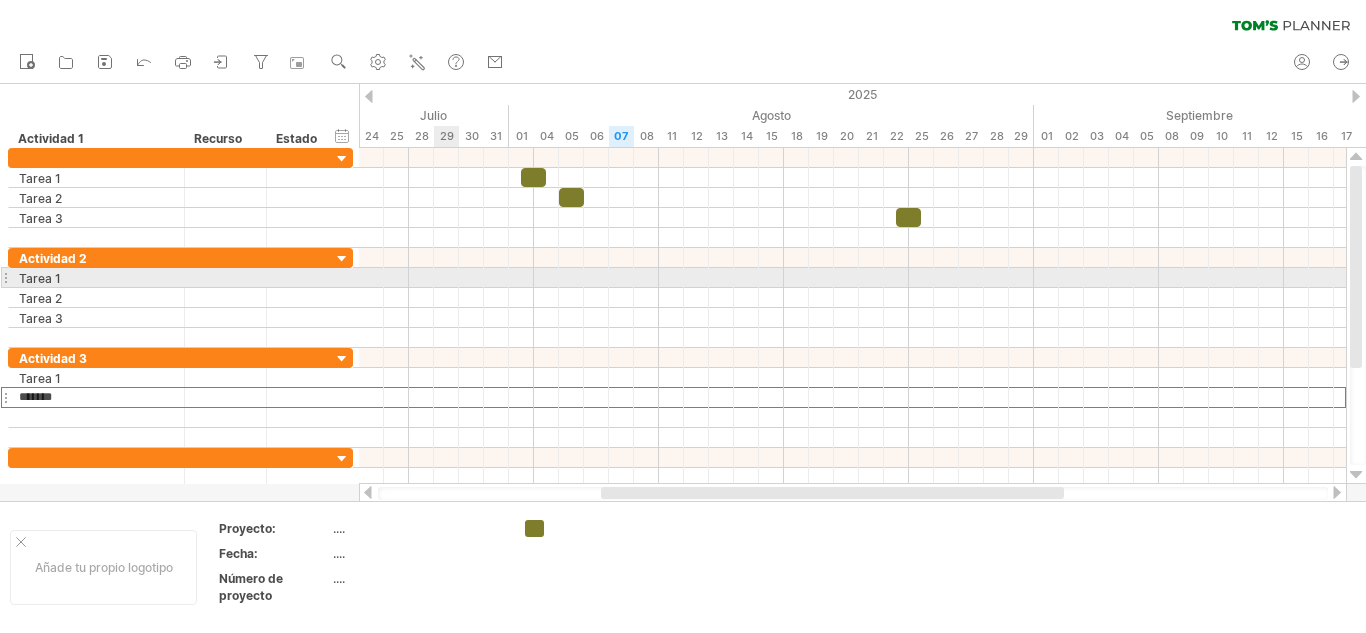 click at bounding box center [852, 298] 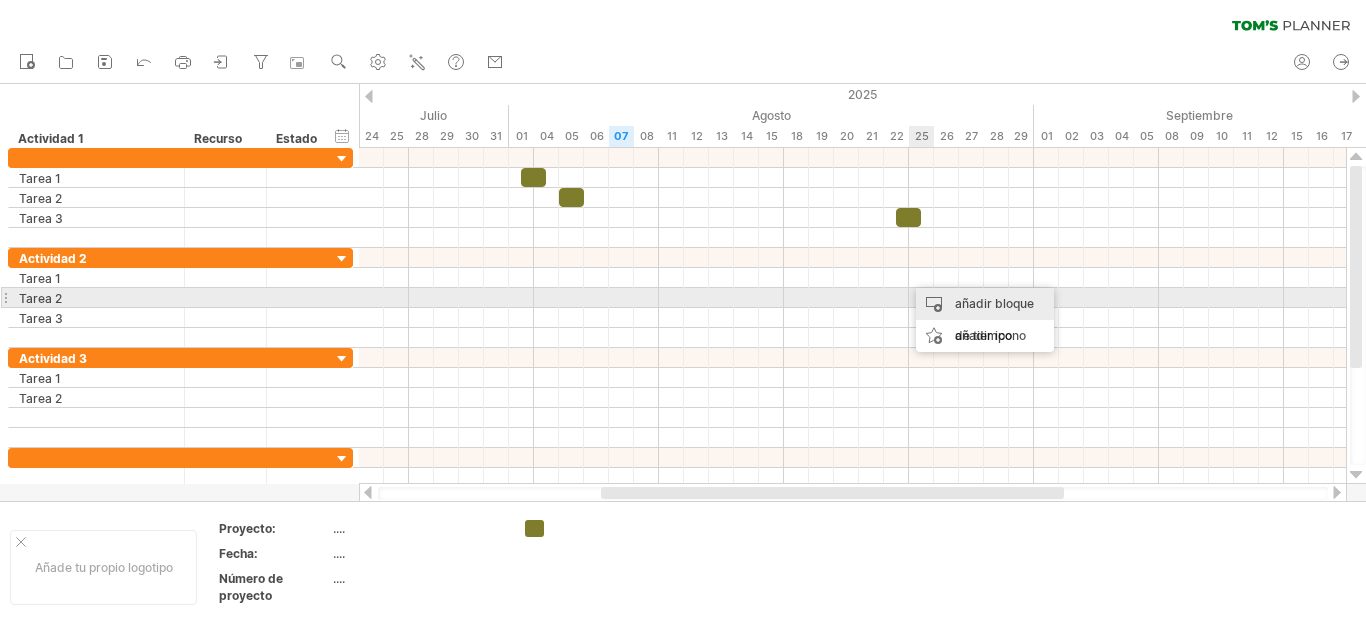 click on "añadir bloque de tiempo" at bounding box center (985, 320) 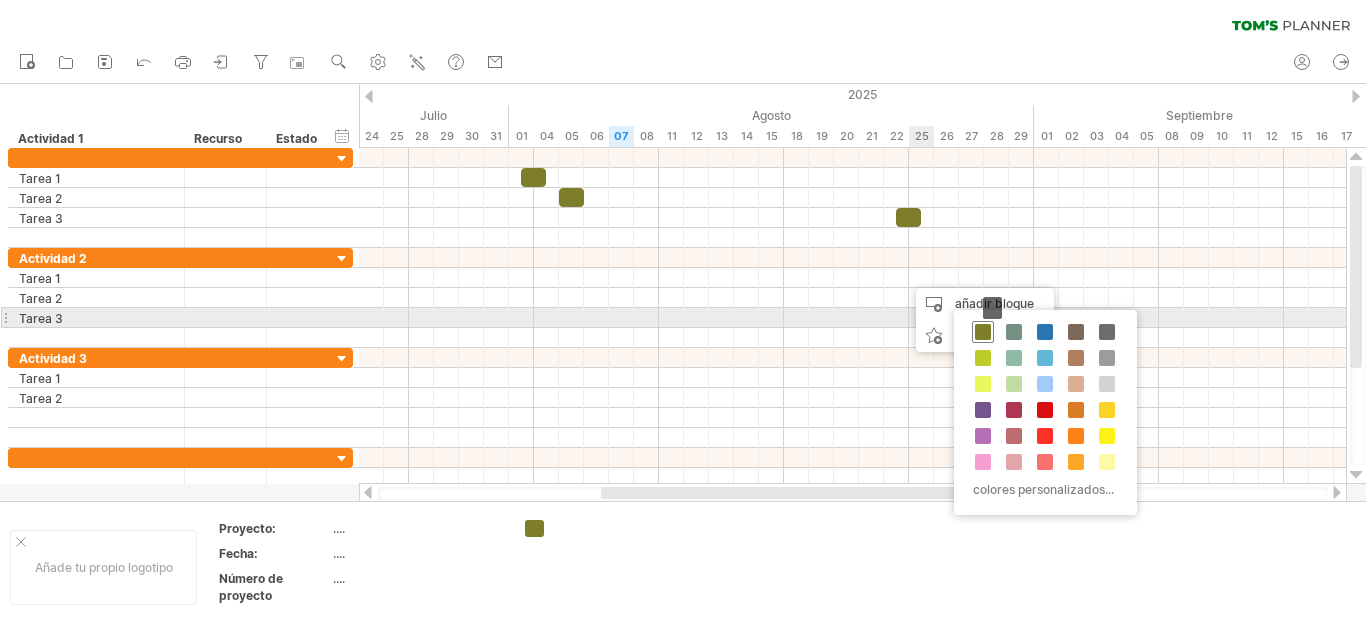 click at bounding box center (983, 332) 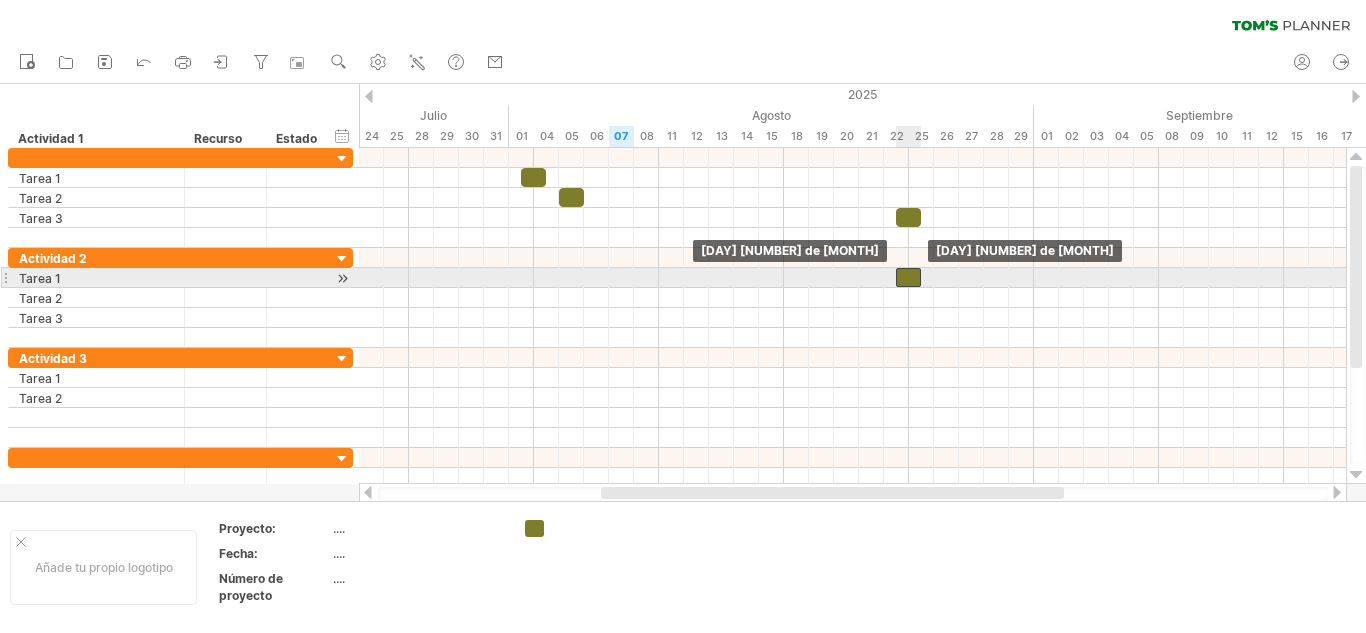 drag, startPoint x: 924, startPoint y: 277, endPoint x: 911, endPoint y: 282, distance: 13.928389 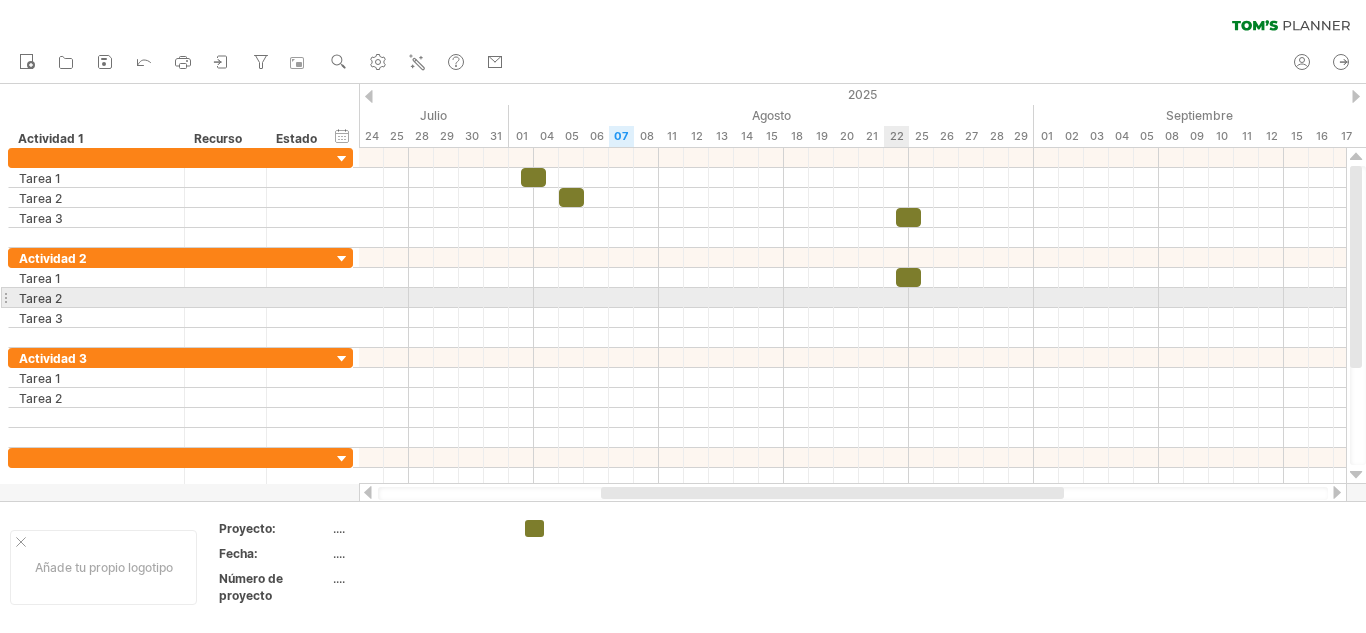 click at bounding box center (852, 298) 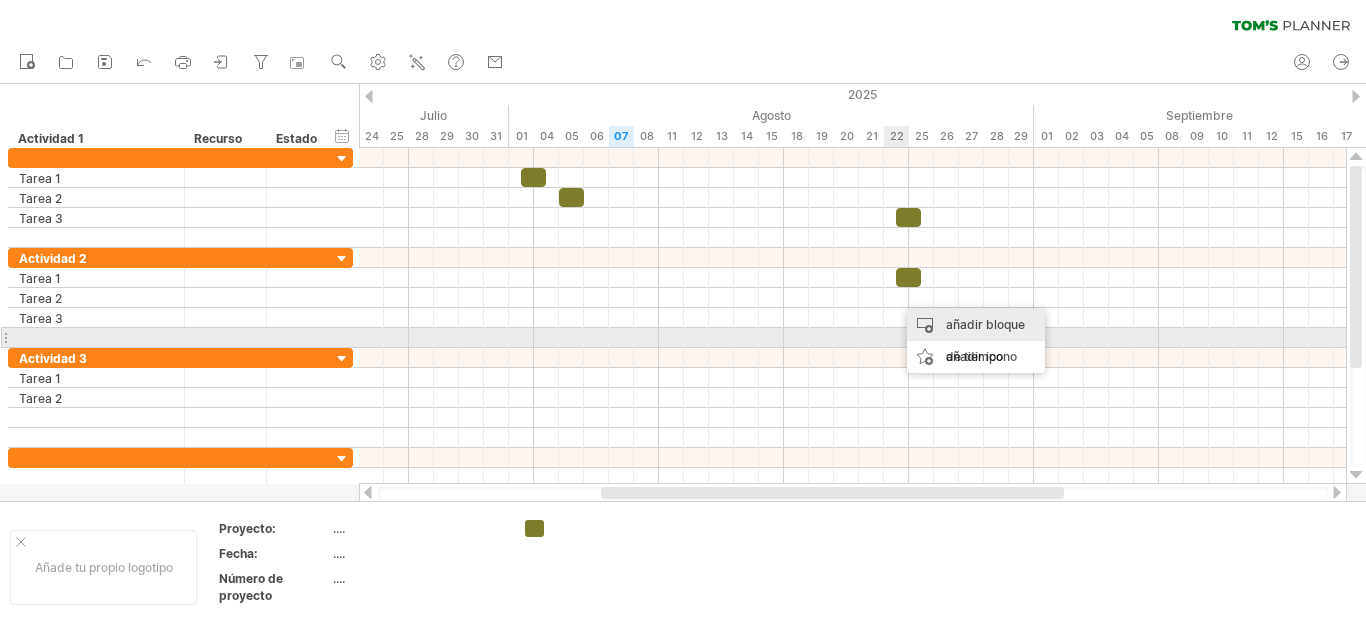 click on "añadir bloque de tiempo" at bounding box center [985, 340] 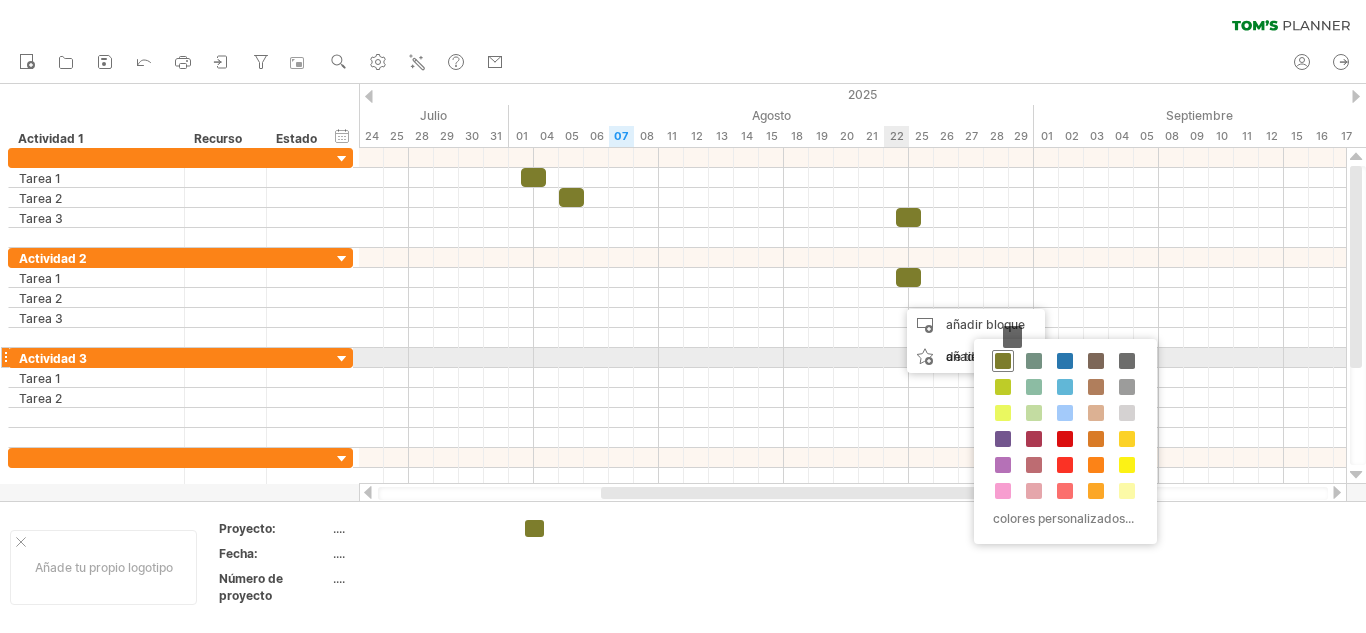 click at bounding box center (1003, 361) 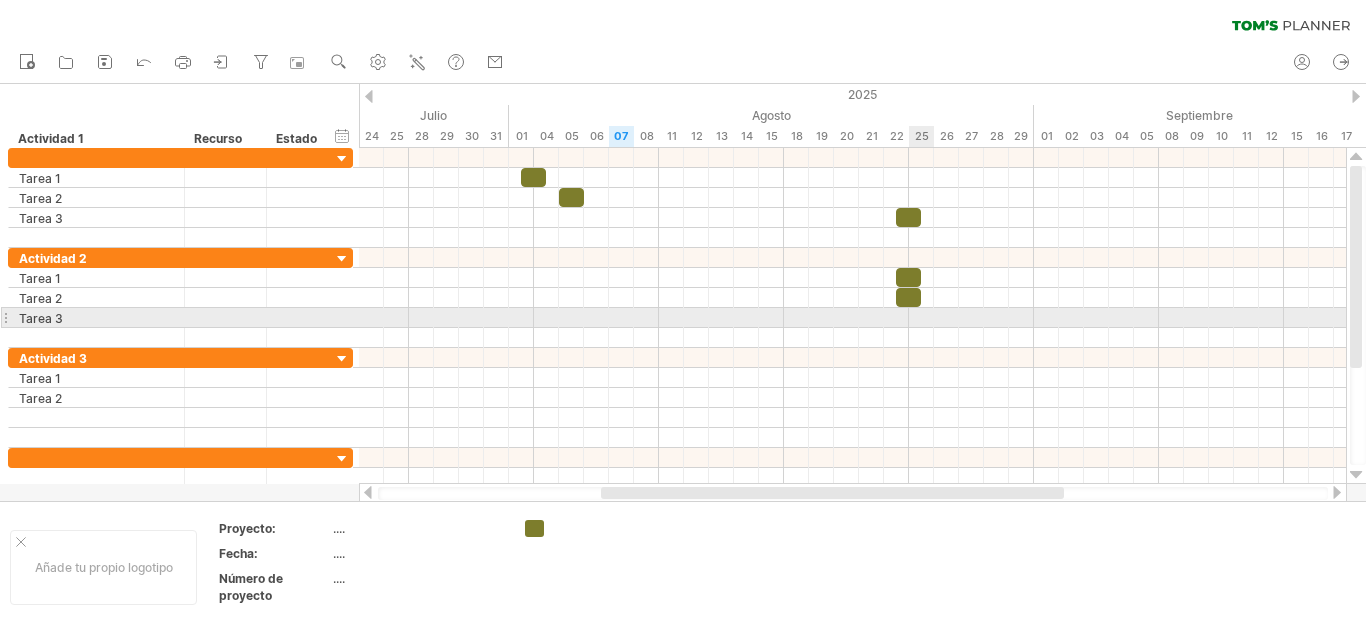 click at bounding box center [852, 318] 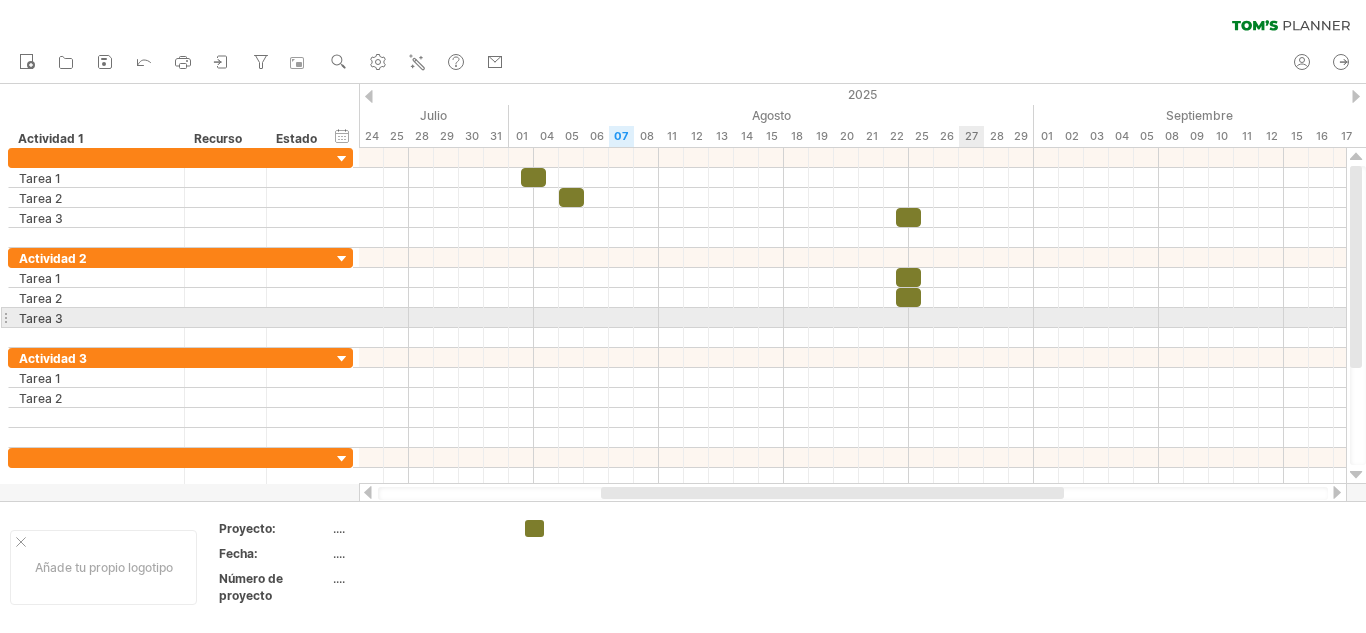 click at bounding box center (852, 318) 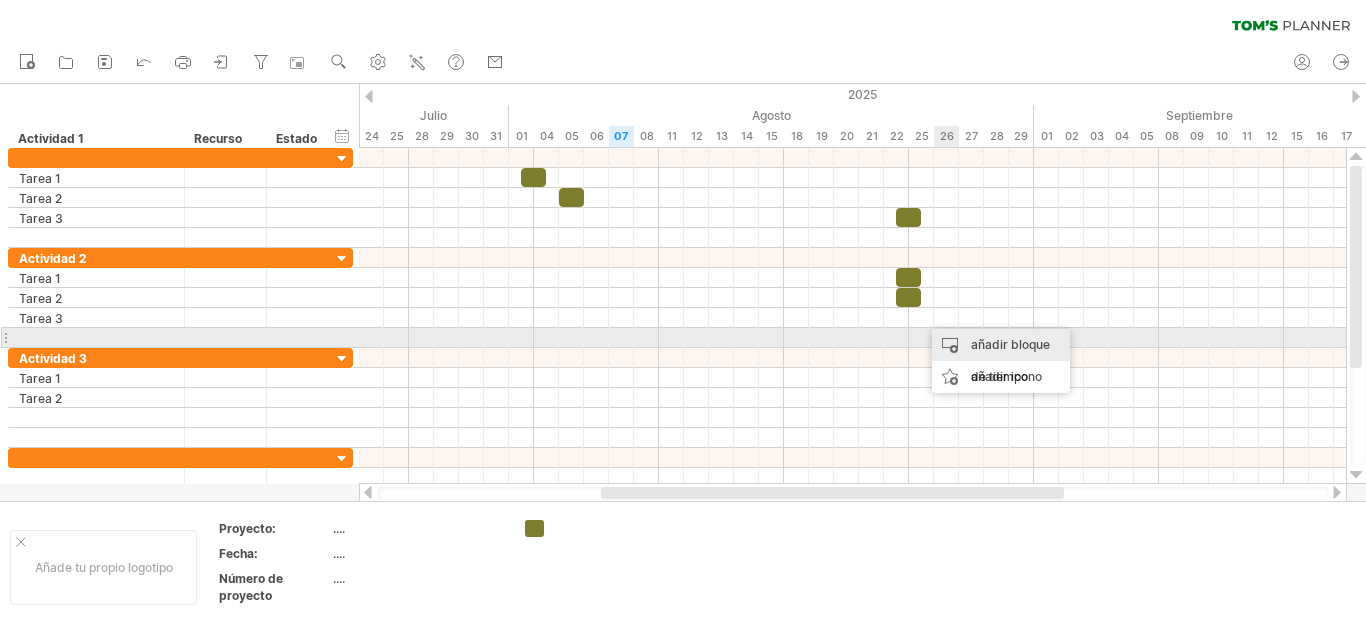 click on "añadir bloque de tiempo" at bounding box center (1010, 360) 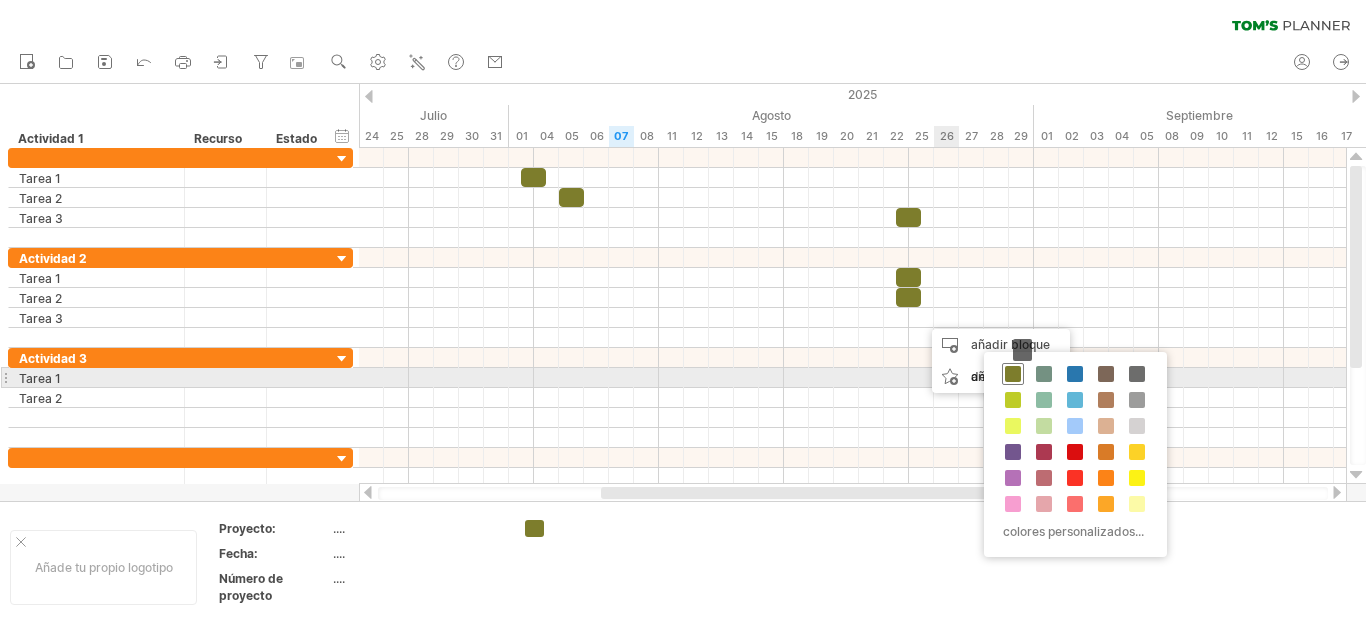 click at bounding box center (1013, 374) 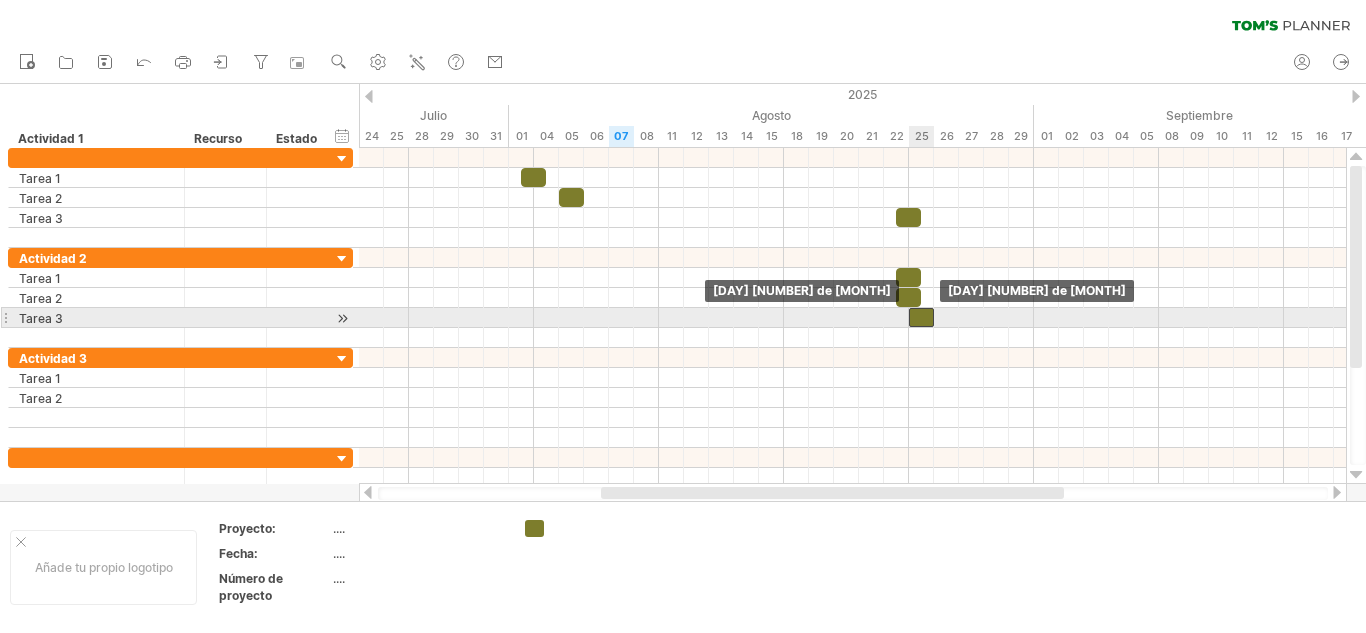 click at bounding box center [921, 317] 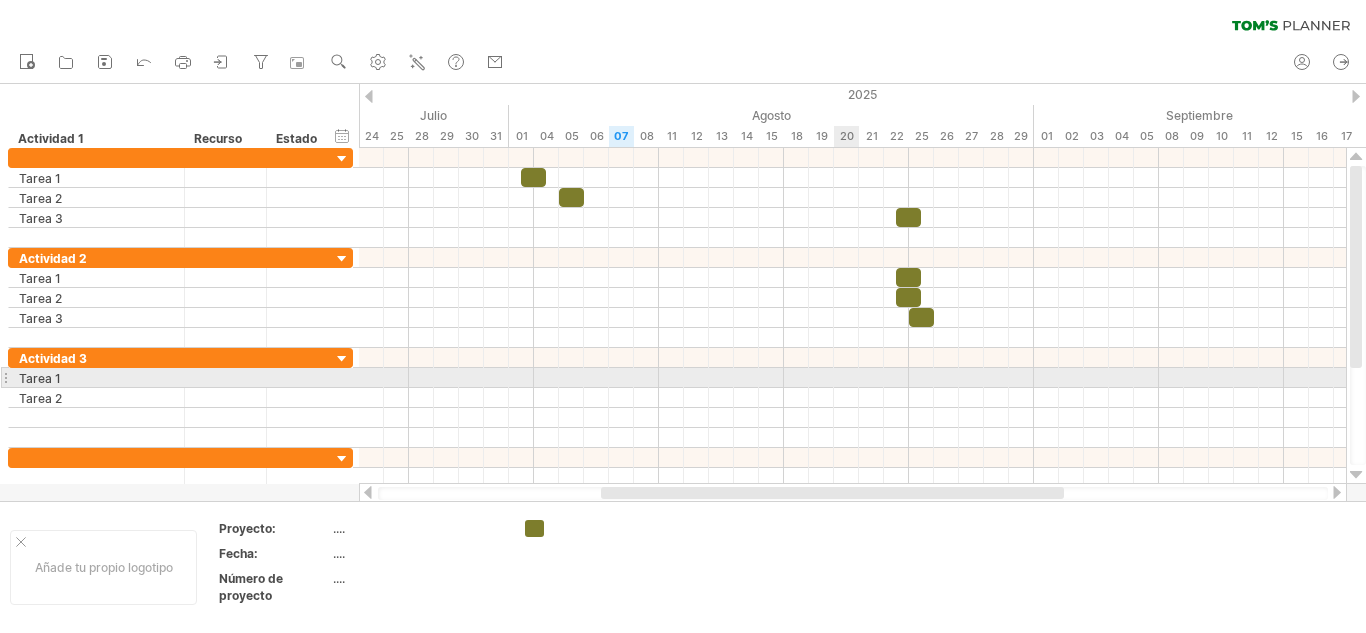 click at bounding box center (852, 378) 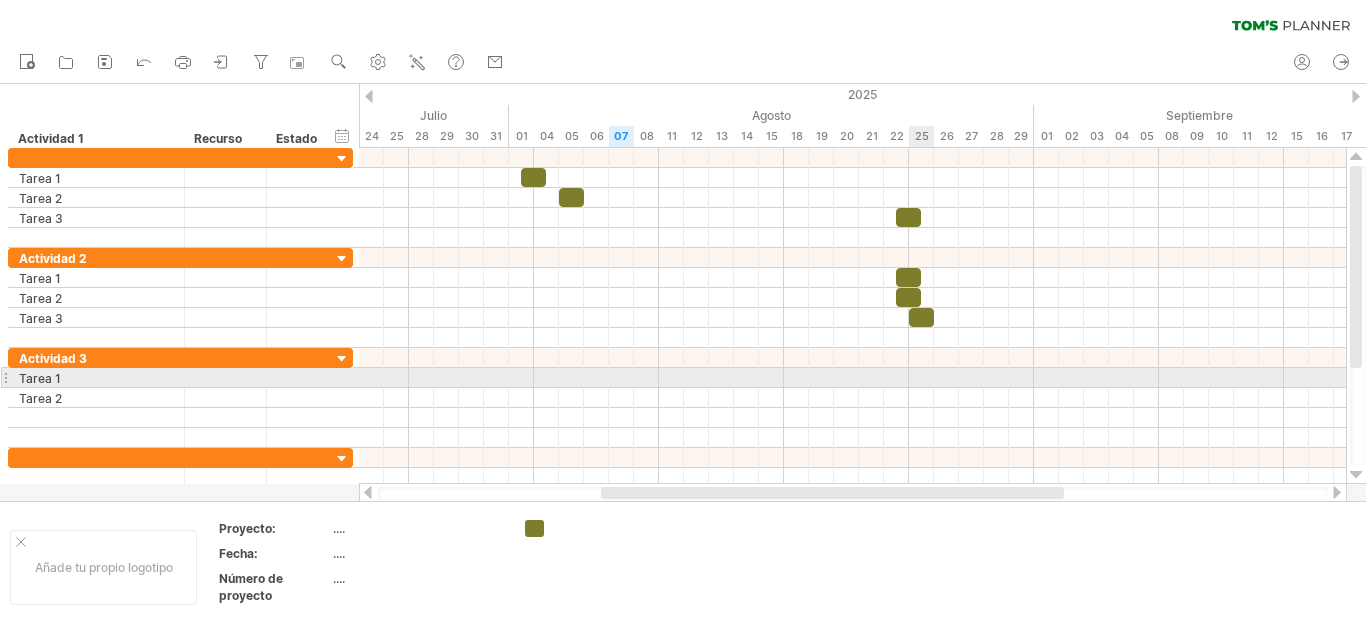 click at bounding box center (852, 378) 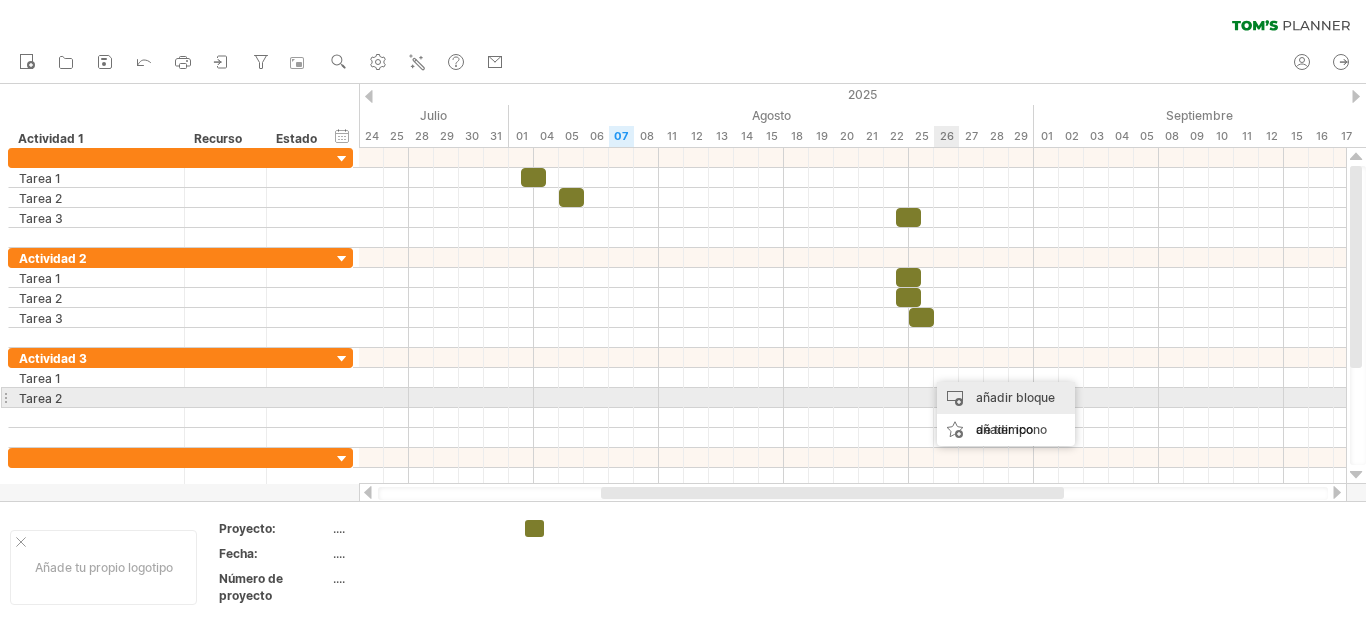 click on "añadir bloque de tiempo" at bounding box center (1015, 413) 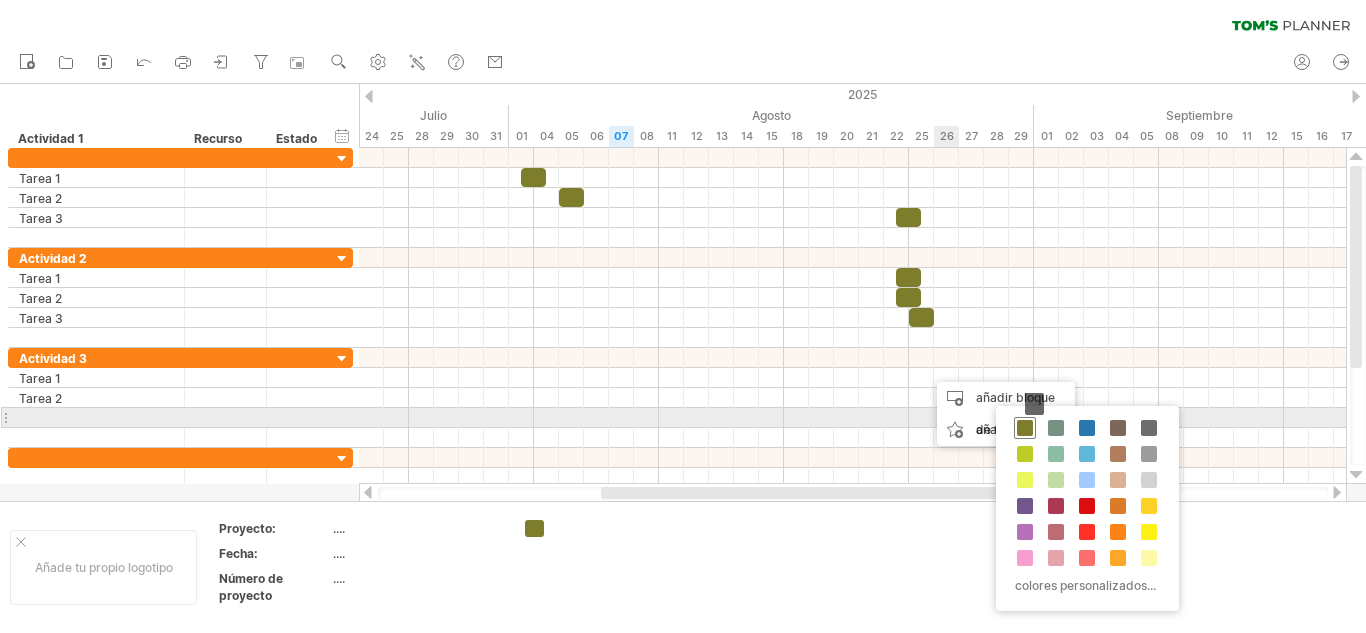 click at bounding box center [1025, 428] 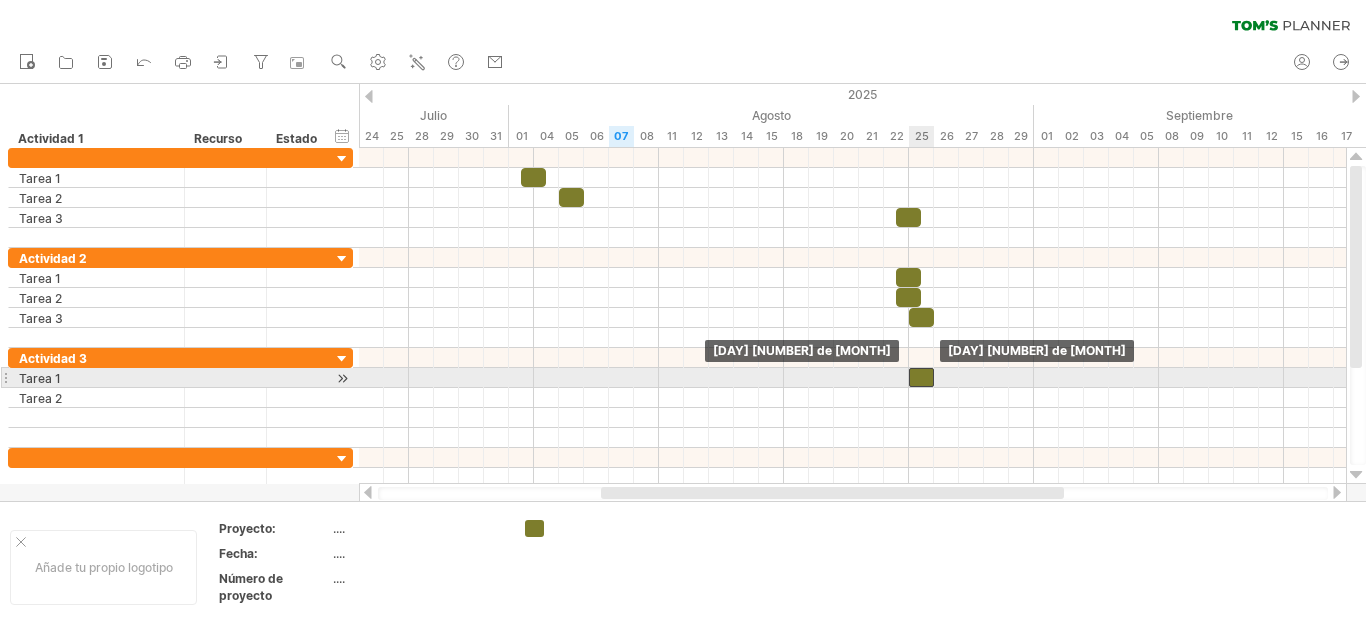 drag, startPoint x: 930, startPoint y: 382, endPoint x: 919, endPoint y: 382, distance: 11 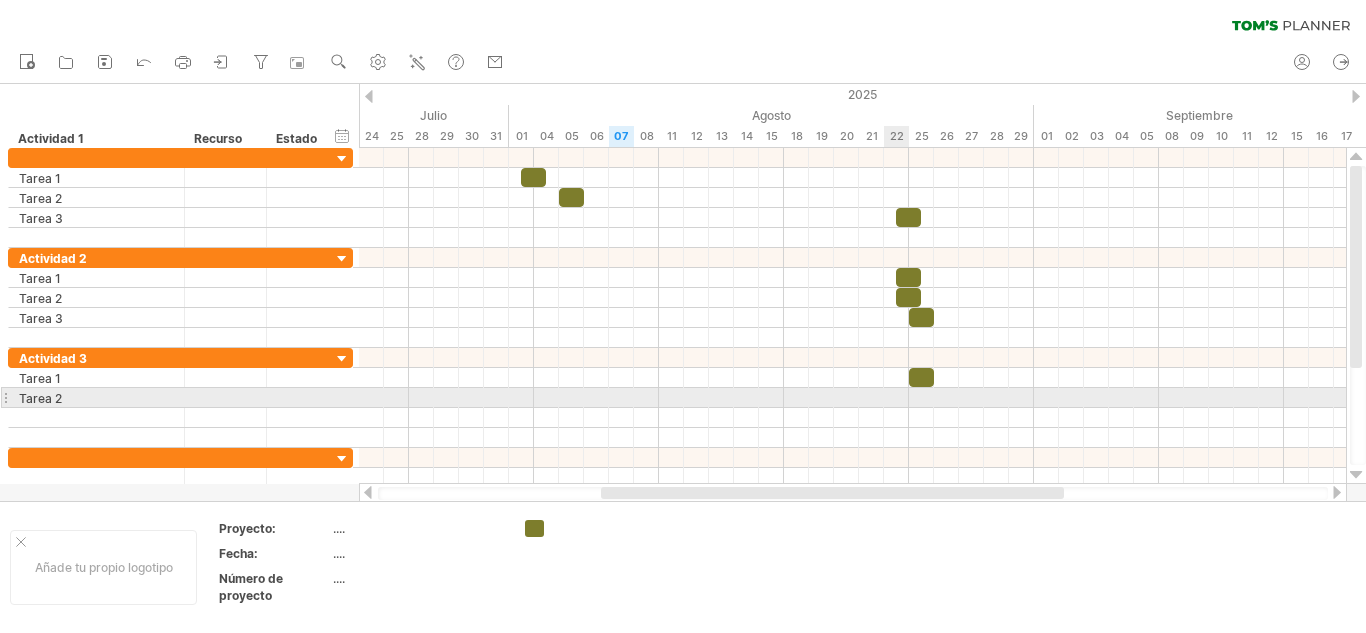click at bounding box center [852, 398] 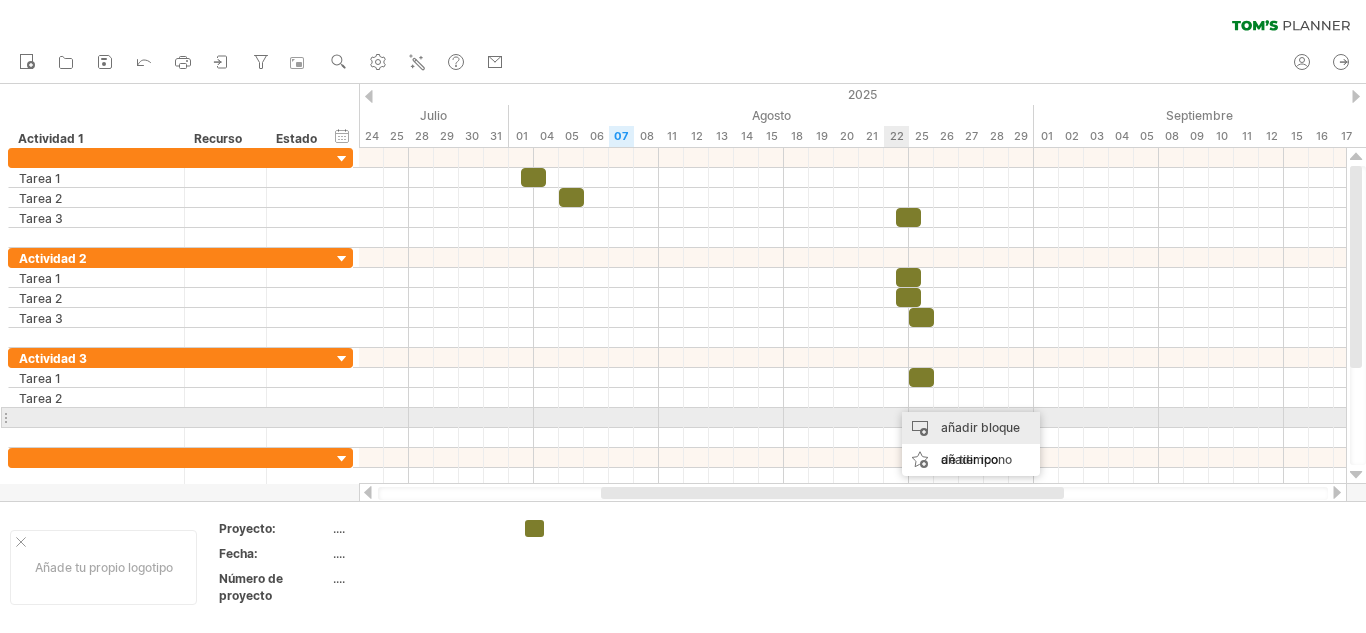 click on "añadir bloque de tiempo" at bounding box center [980, 443] 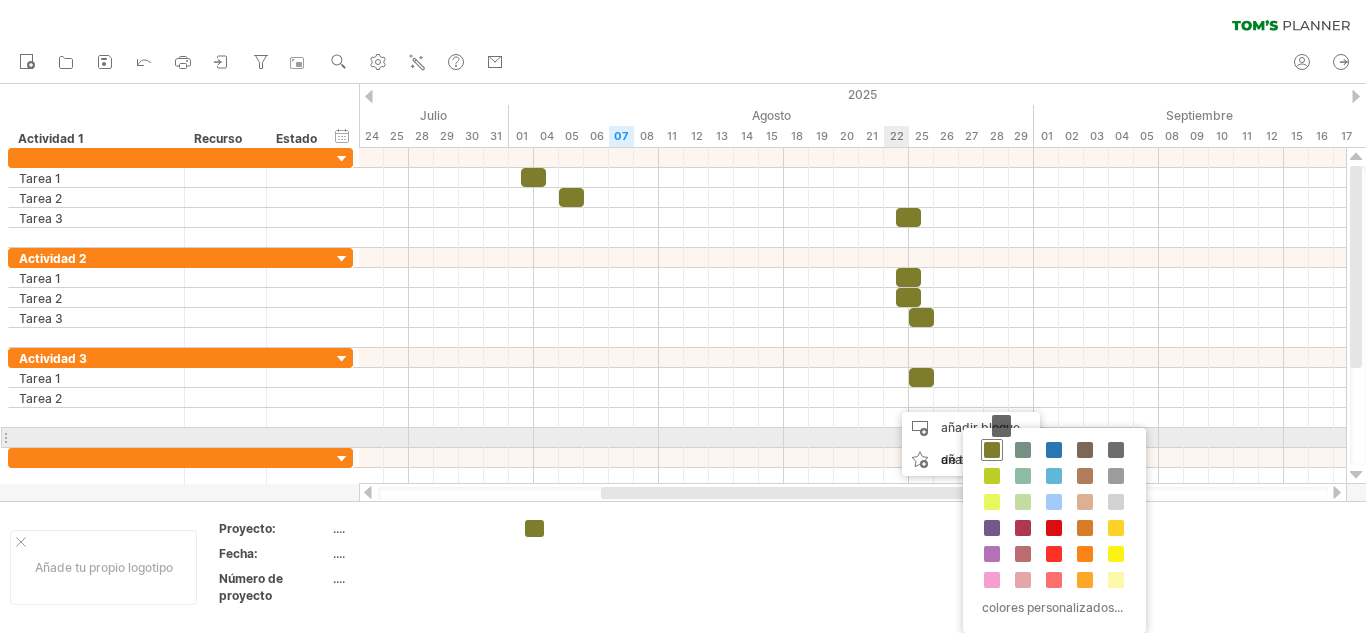 click at bounding box center [992, 450] 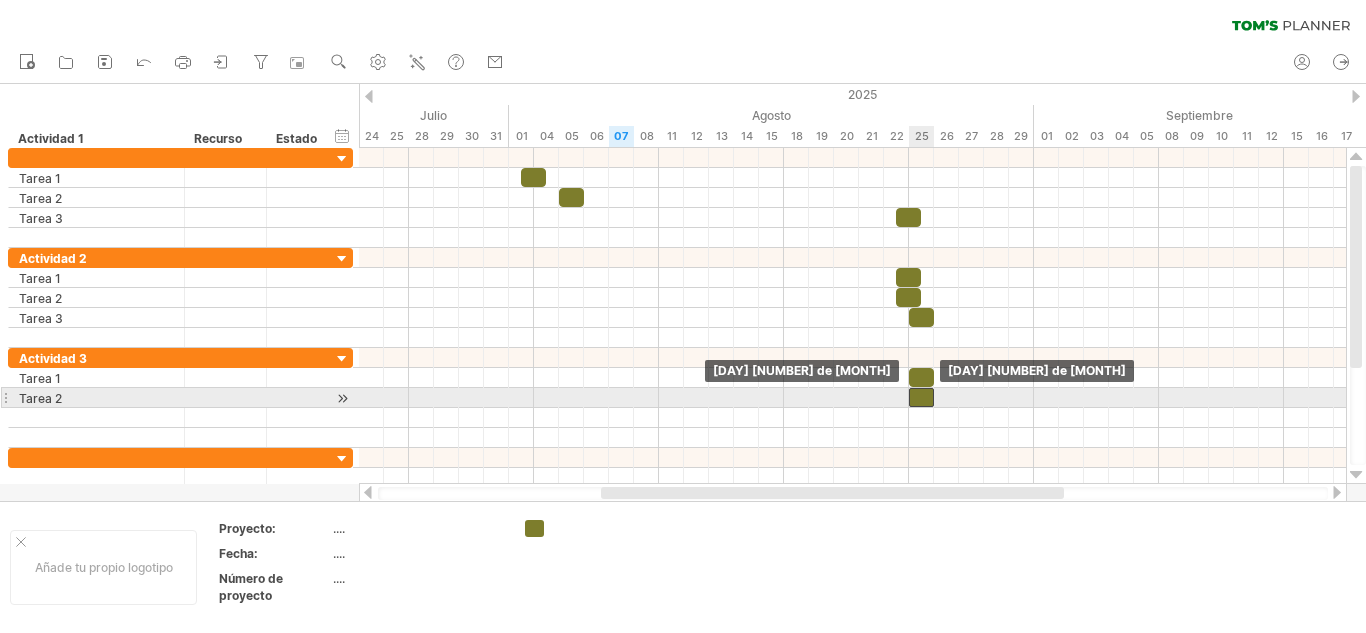 click at bounding box center [921, 397] 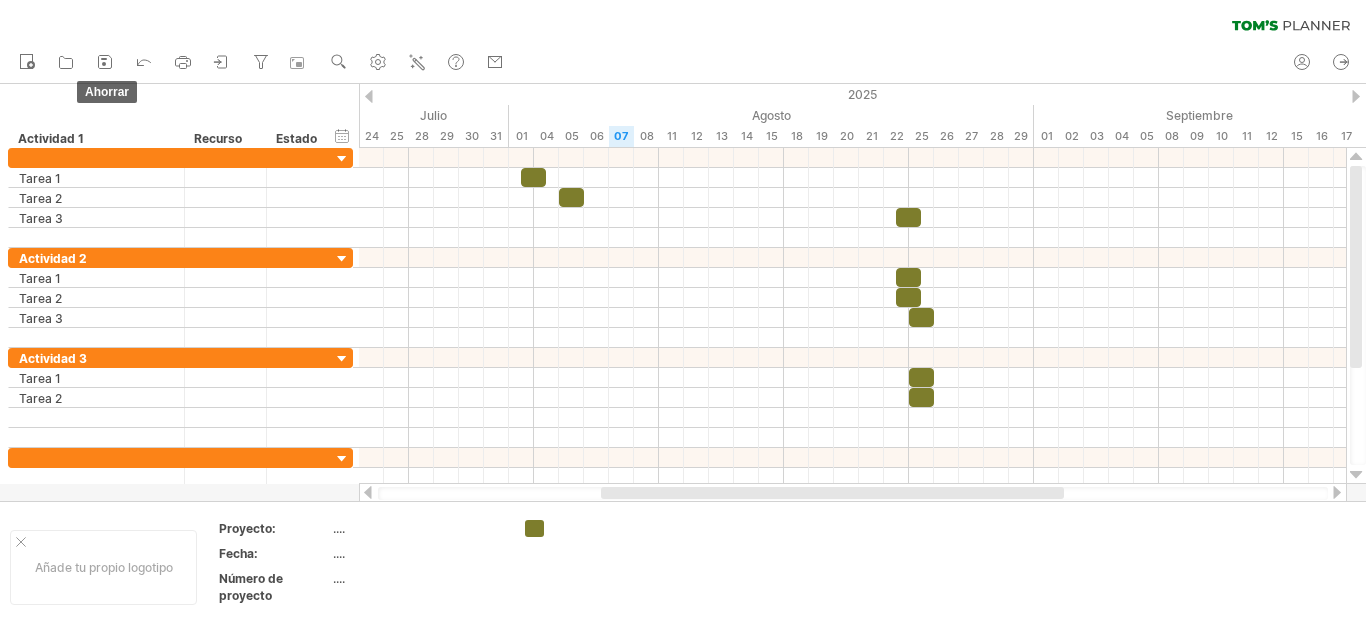 click 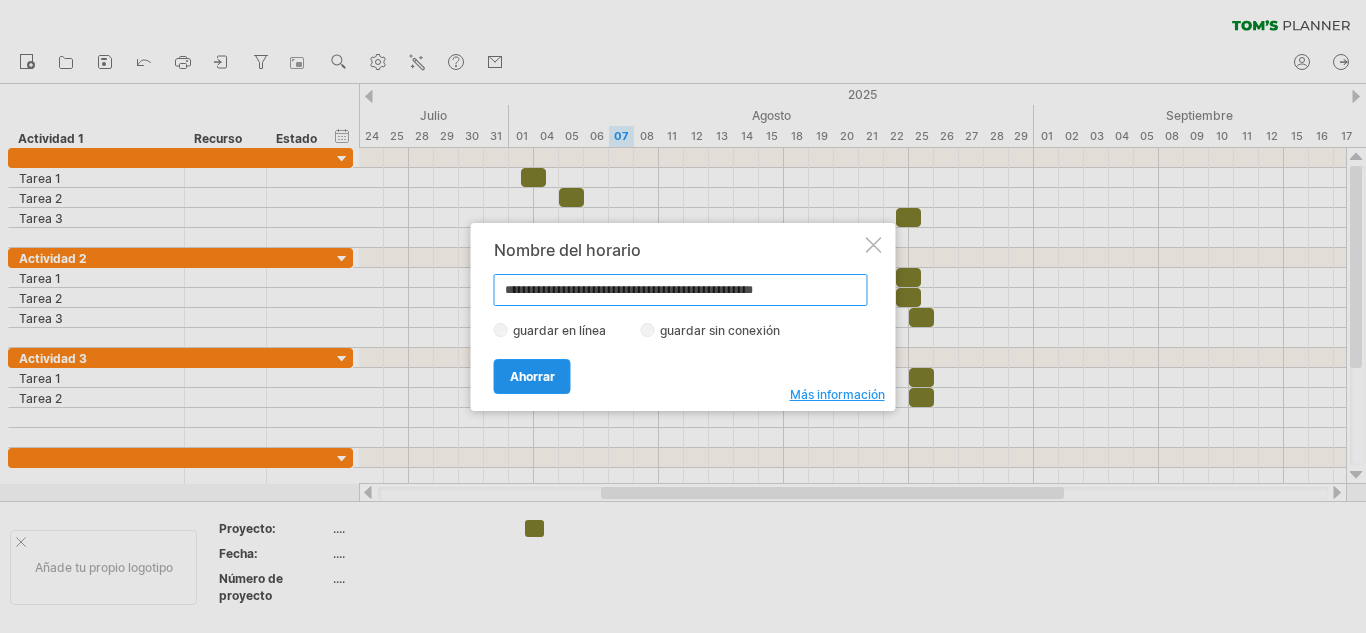 type on "**********" 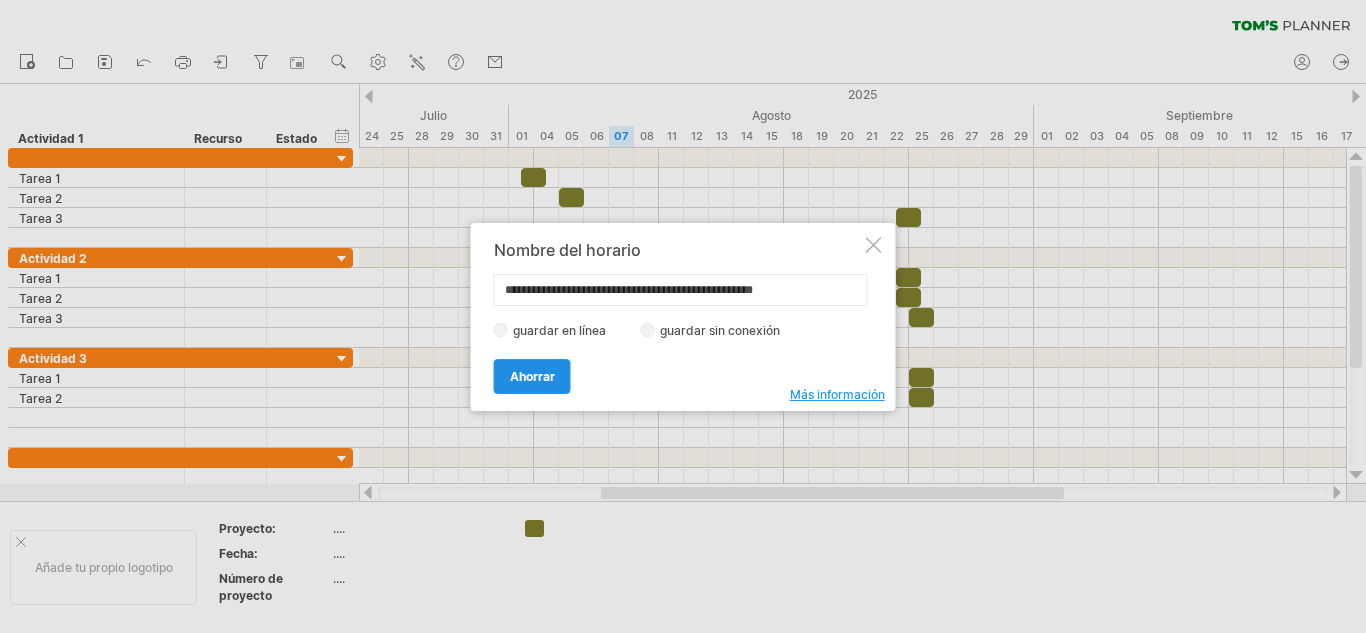 click on "Ahorrar" at bounding box center [532, 376] 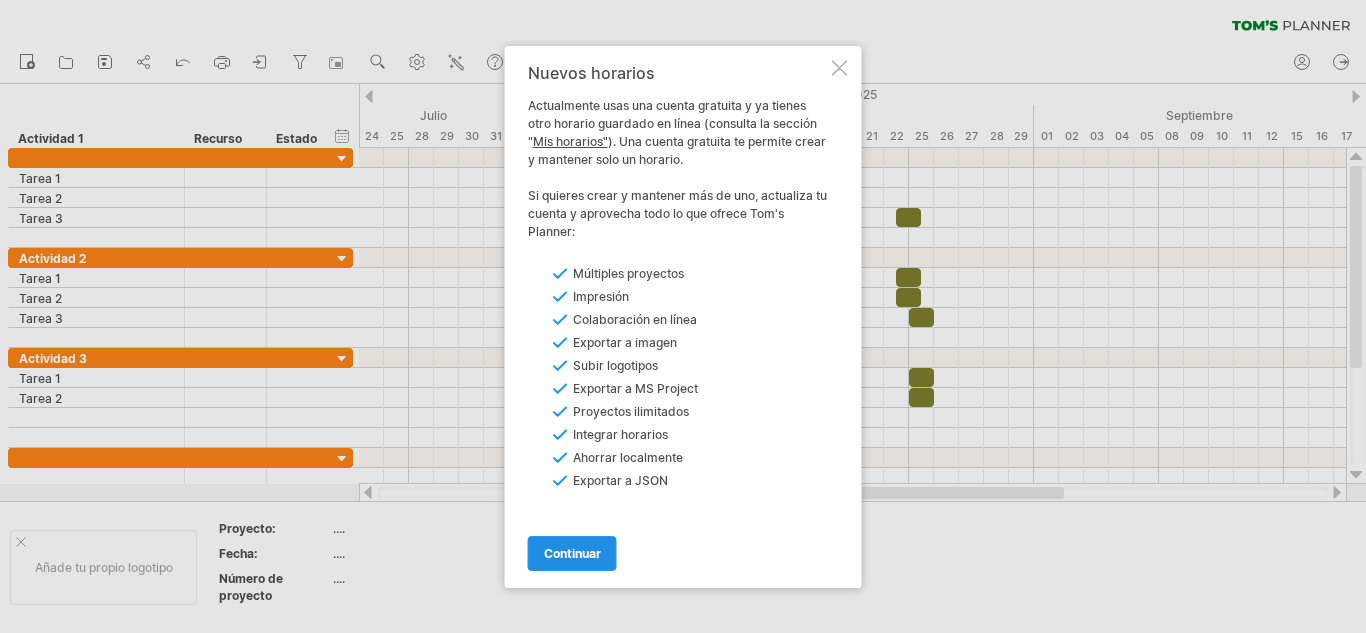 click on "continuar" at bounding box center [572, 553] 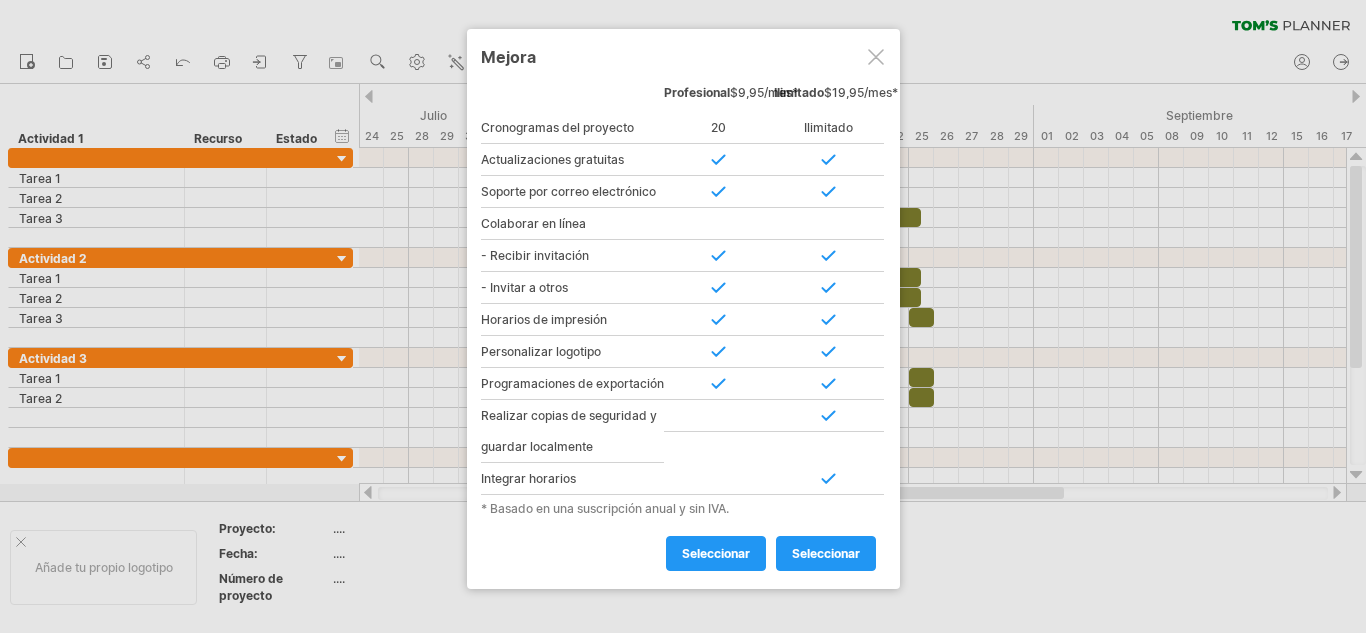 click at bounding box center (876, 57) 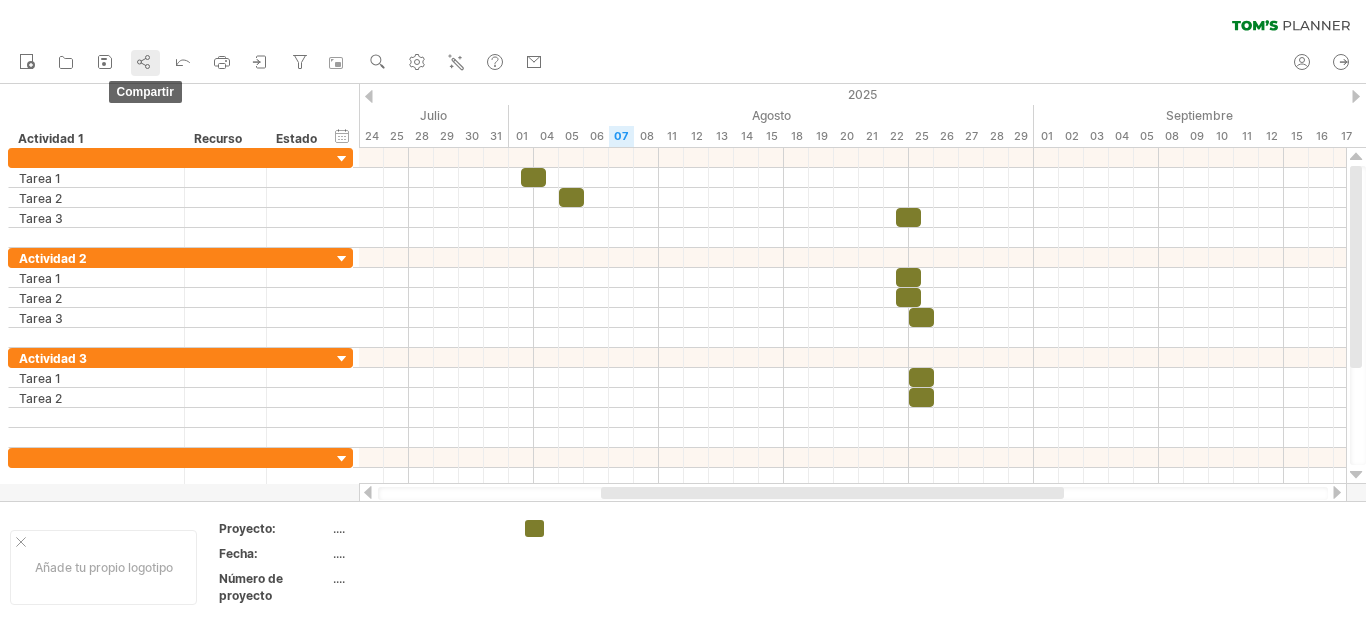 click 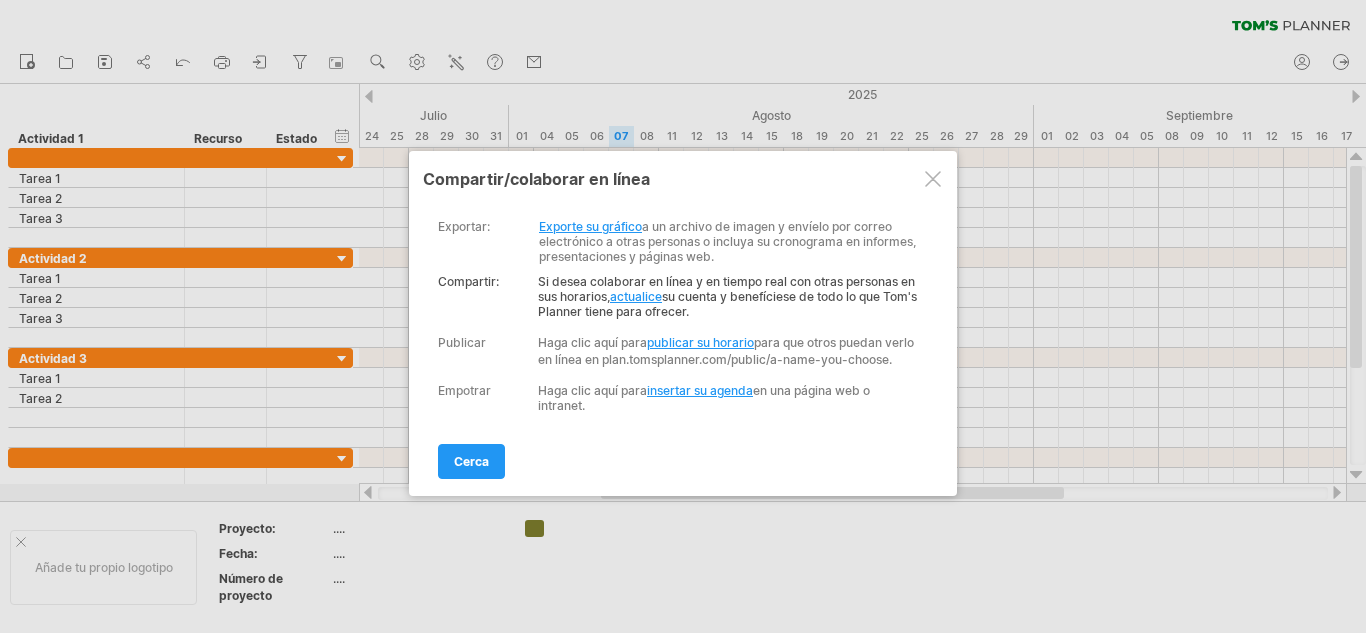 click on "publicar su horario" at bounding box center (700, 342) 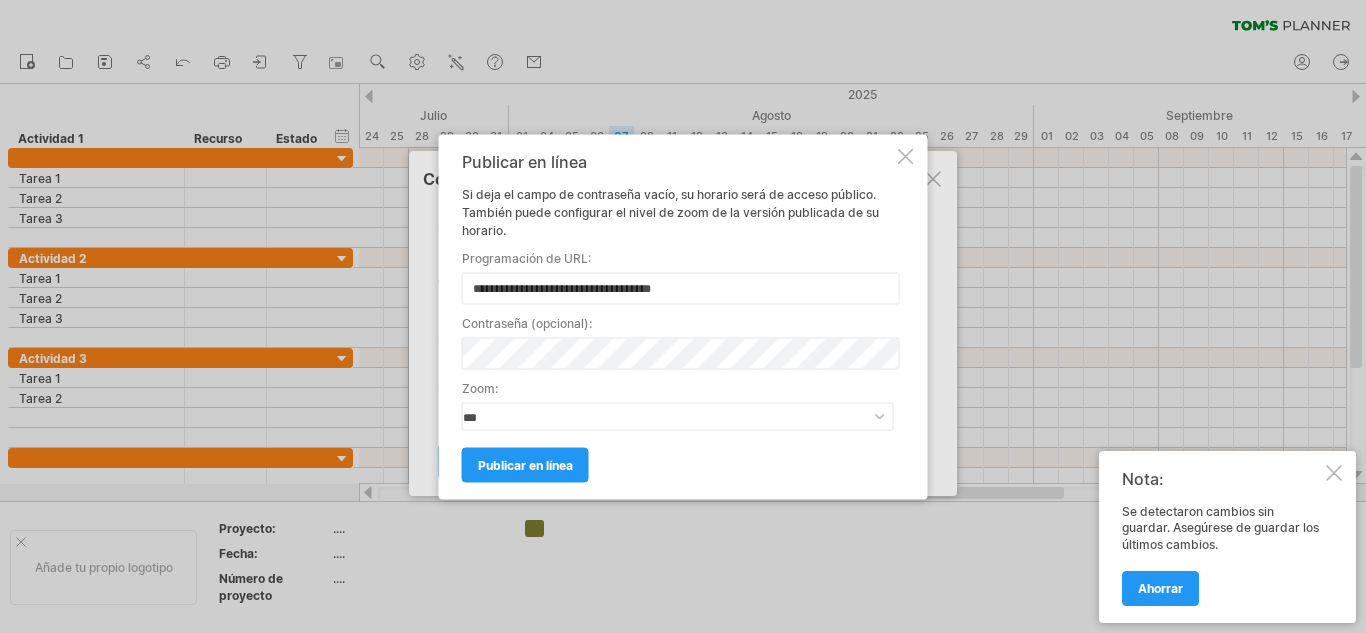 click at bounding box center (1334, 473) 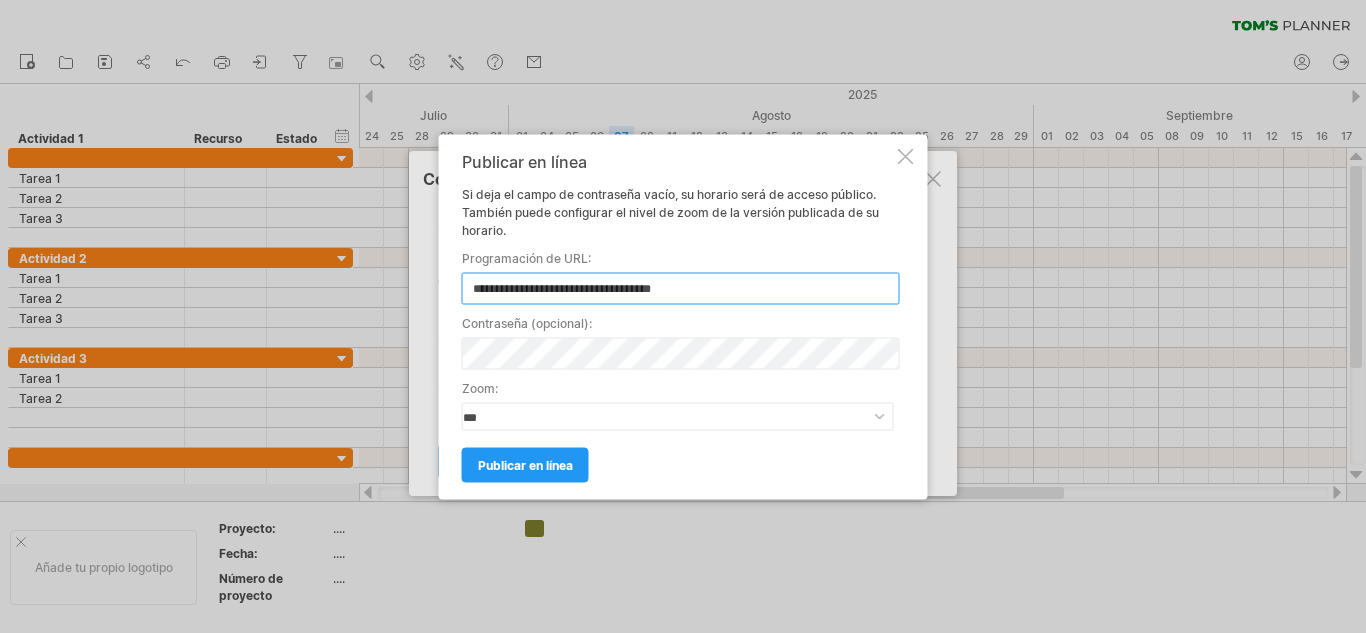 click on "**********" at bounding box center [681, 288] 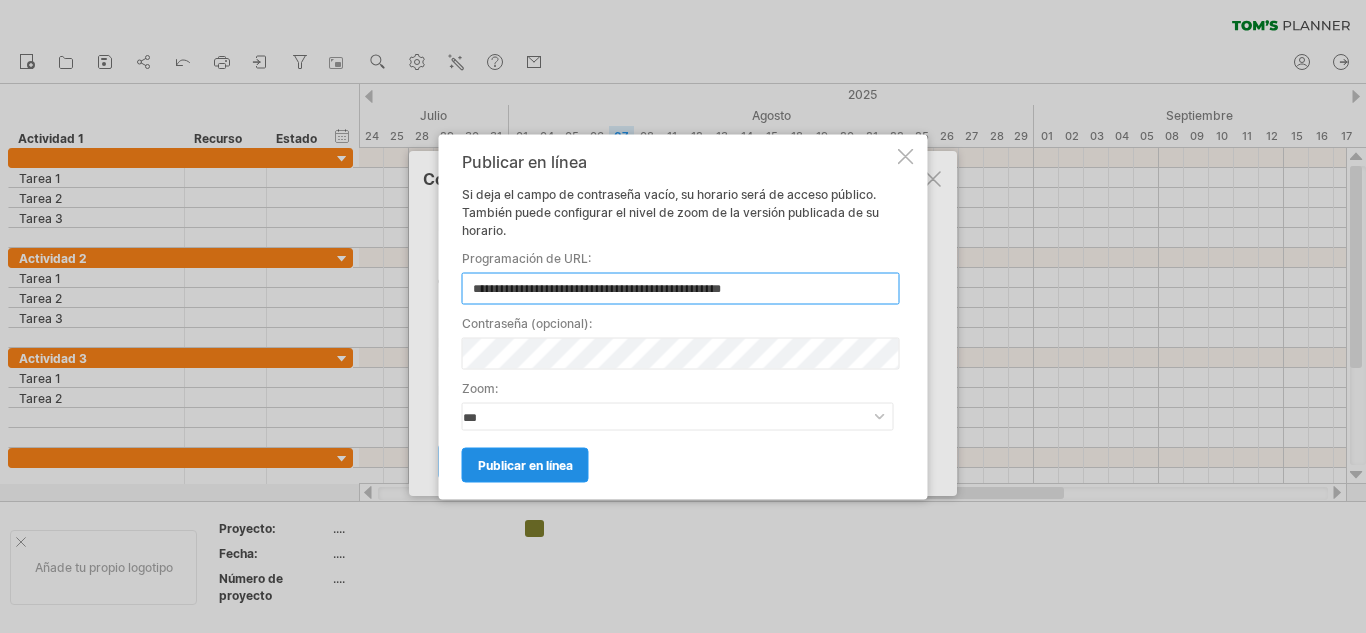 type on "**********" 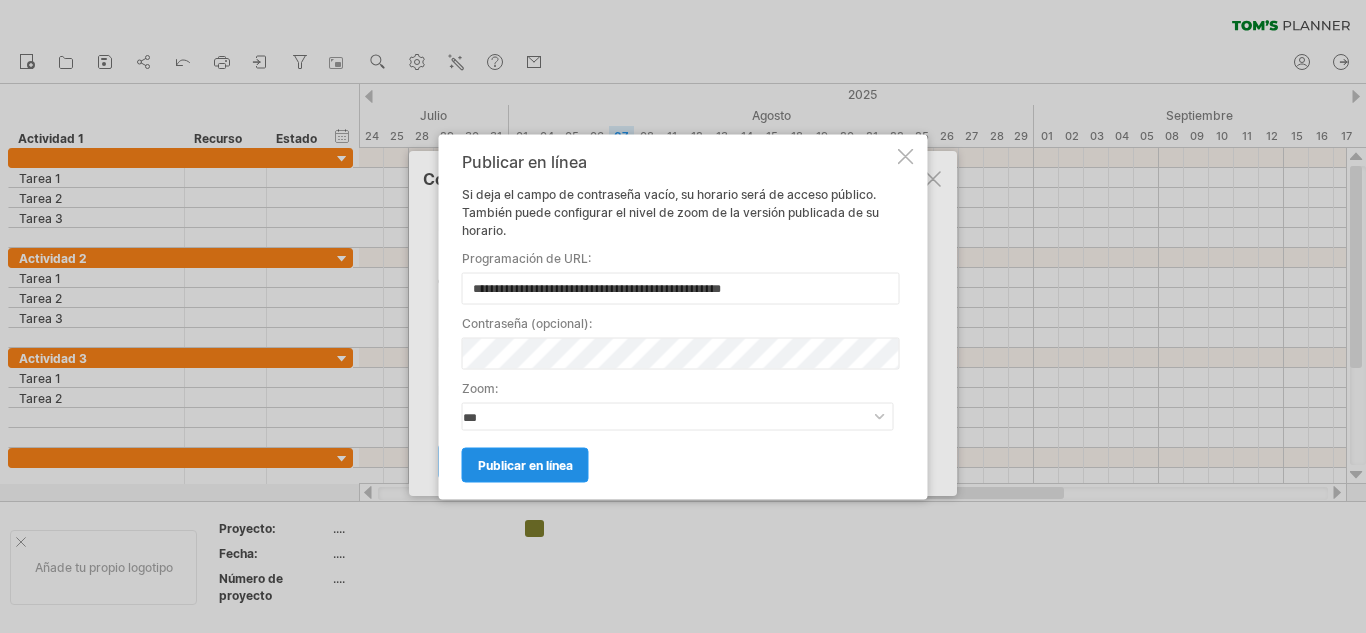 click on "publicar en línea" at bounding box center (525, 464) 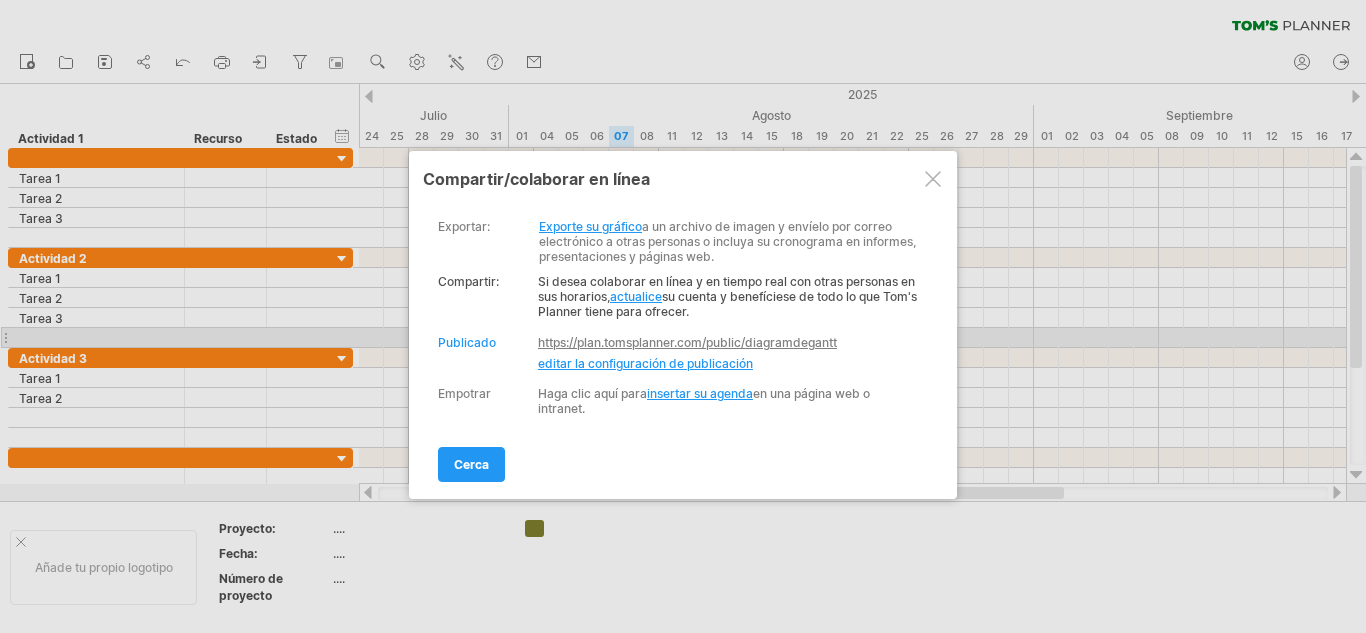 drag, startPoint x: 858, startPoint y: 338, endPoint x: 705, endPoint y: 339, distance: 153.00327 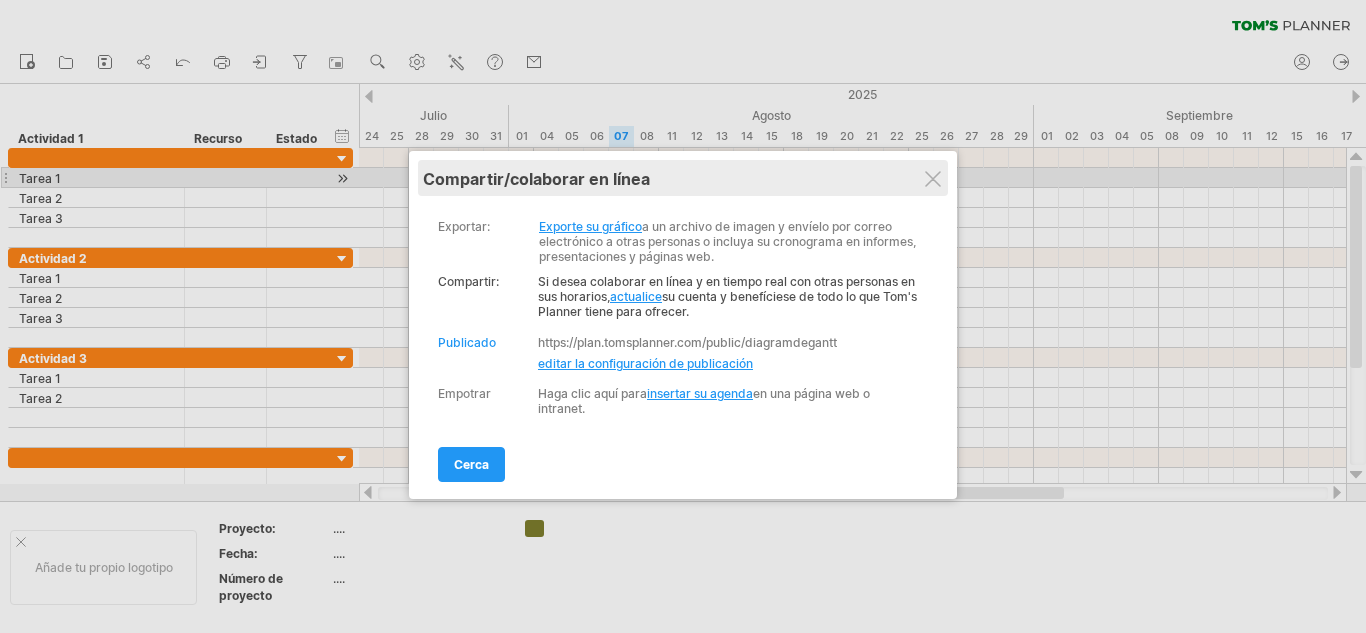 click on "Mis horarios
compartir/colaborar en línea" at bounding box center (683, 178) 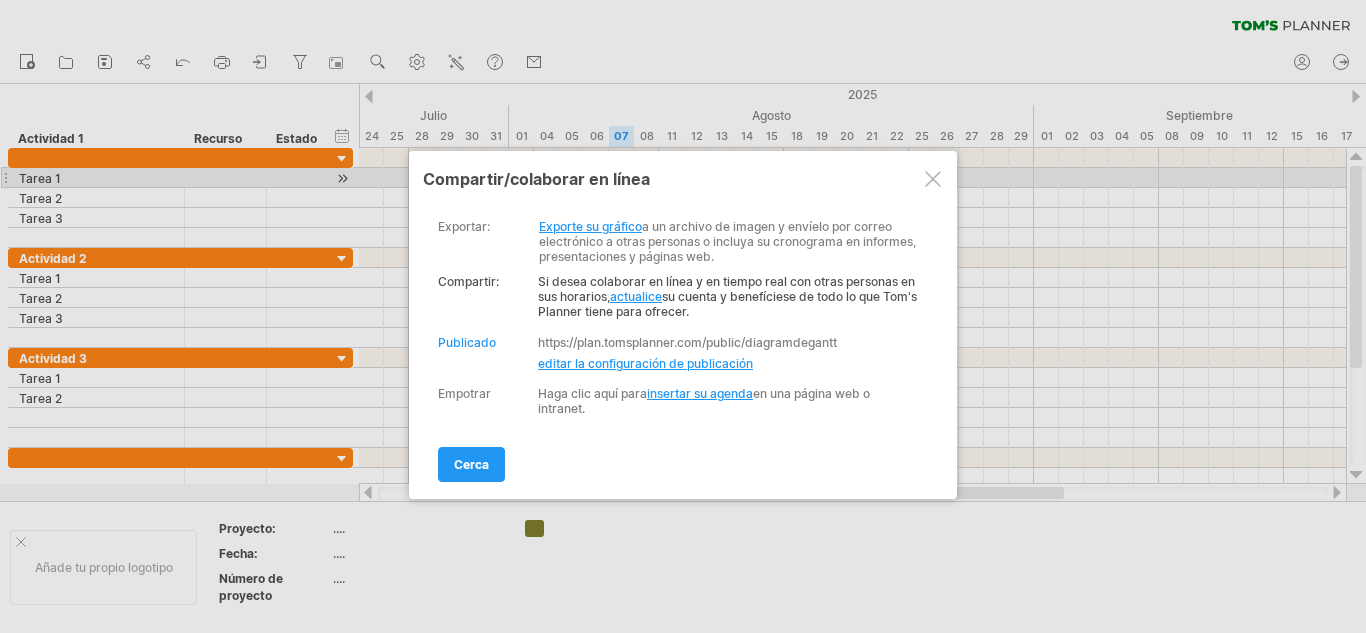 click at bounding box center [933, 179] 